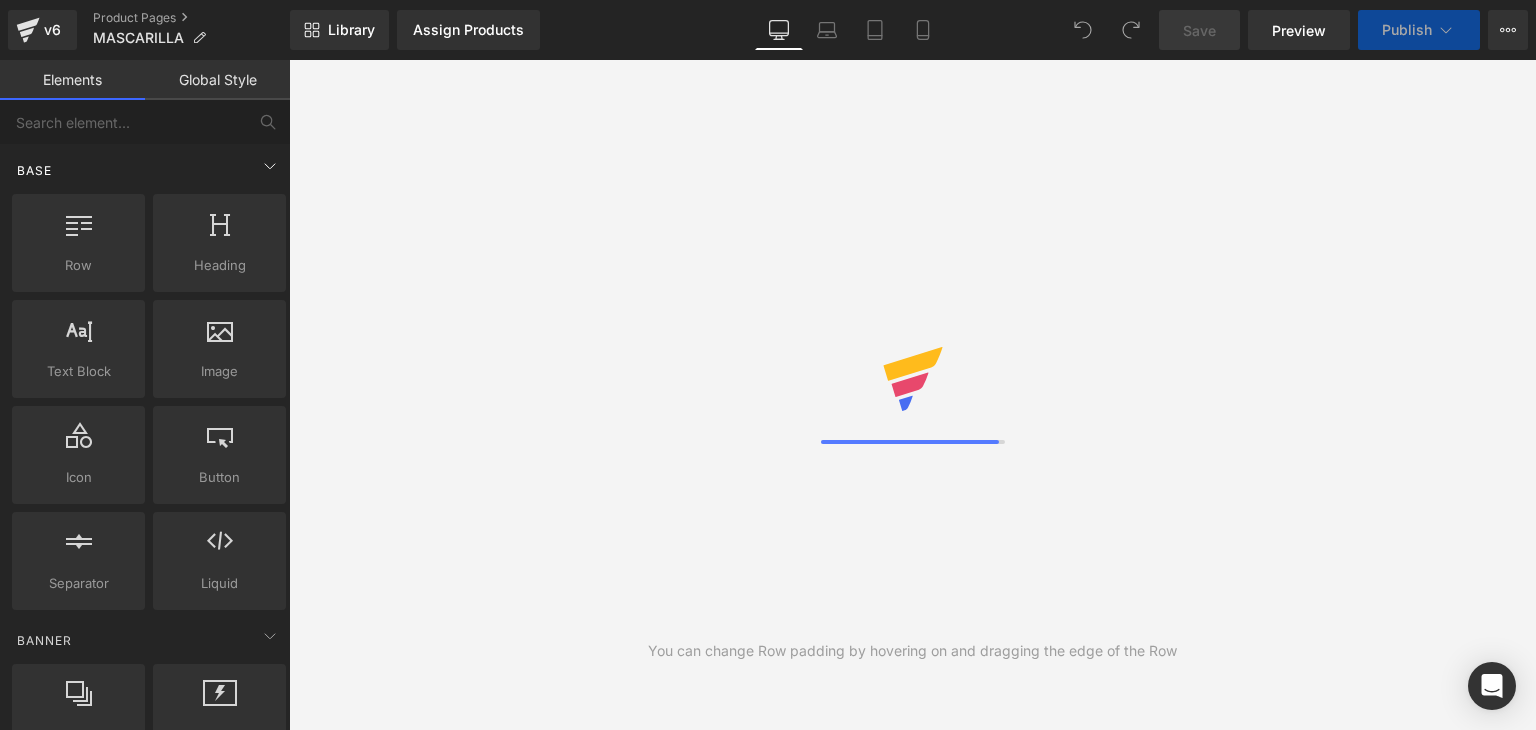 scroll, scrollTop: 0, scrollLeft: 0, axis: both 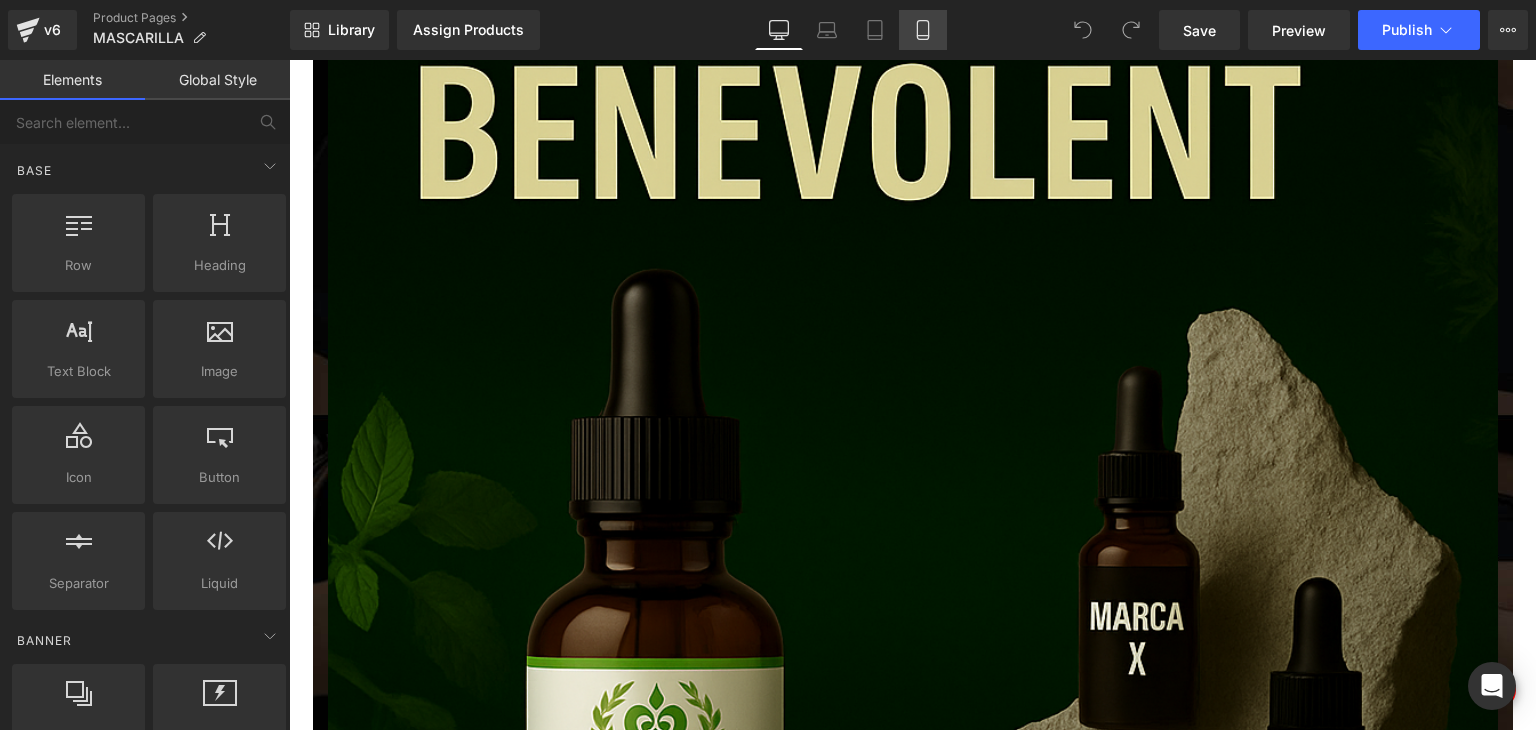 click 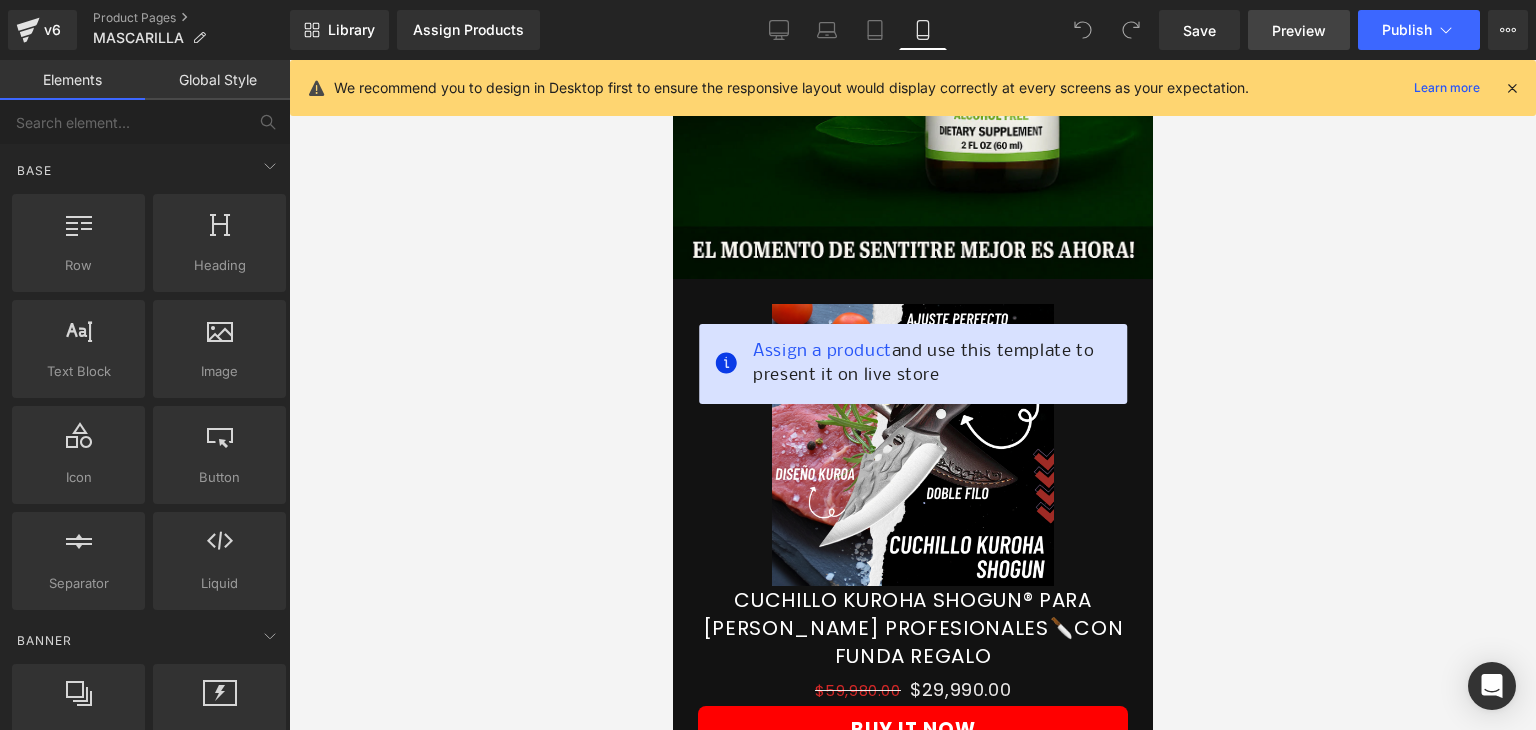 scroll, scrollTop: 623, scrollLeft: 0, axis: vertical 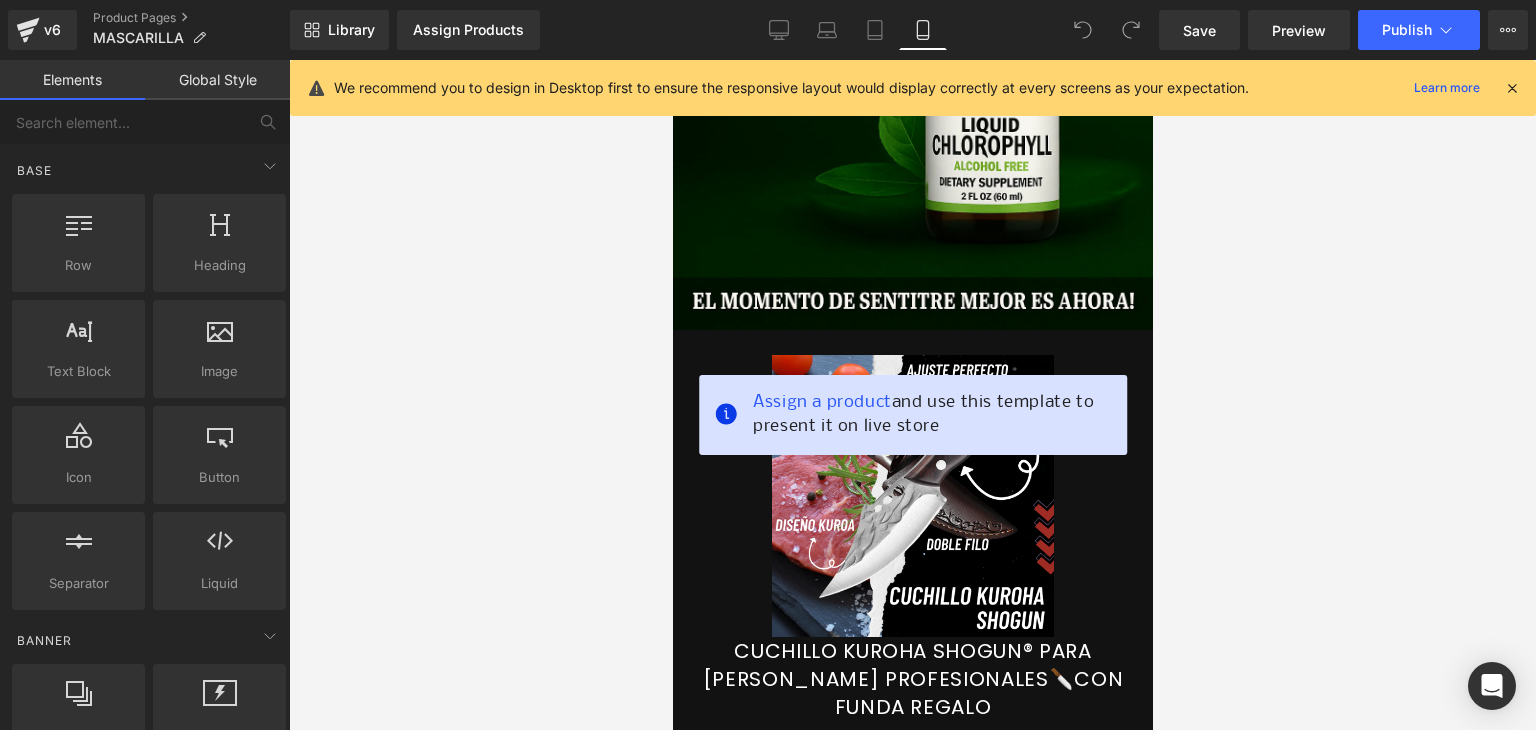 click at bounding box center [1512, 88] 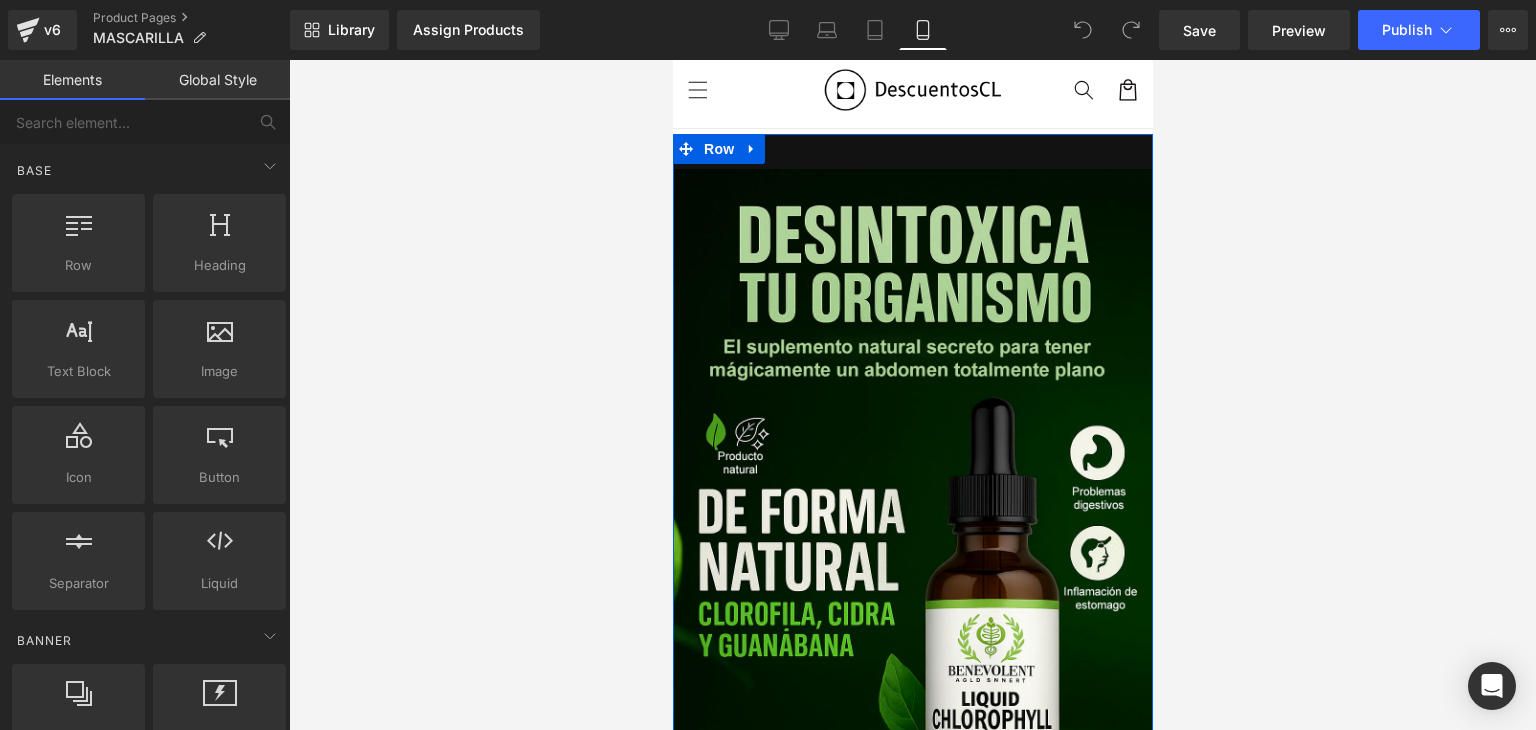 scroll, scrollTop: 0, scrollLeft: 0, axis: both 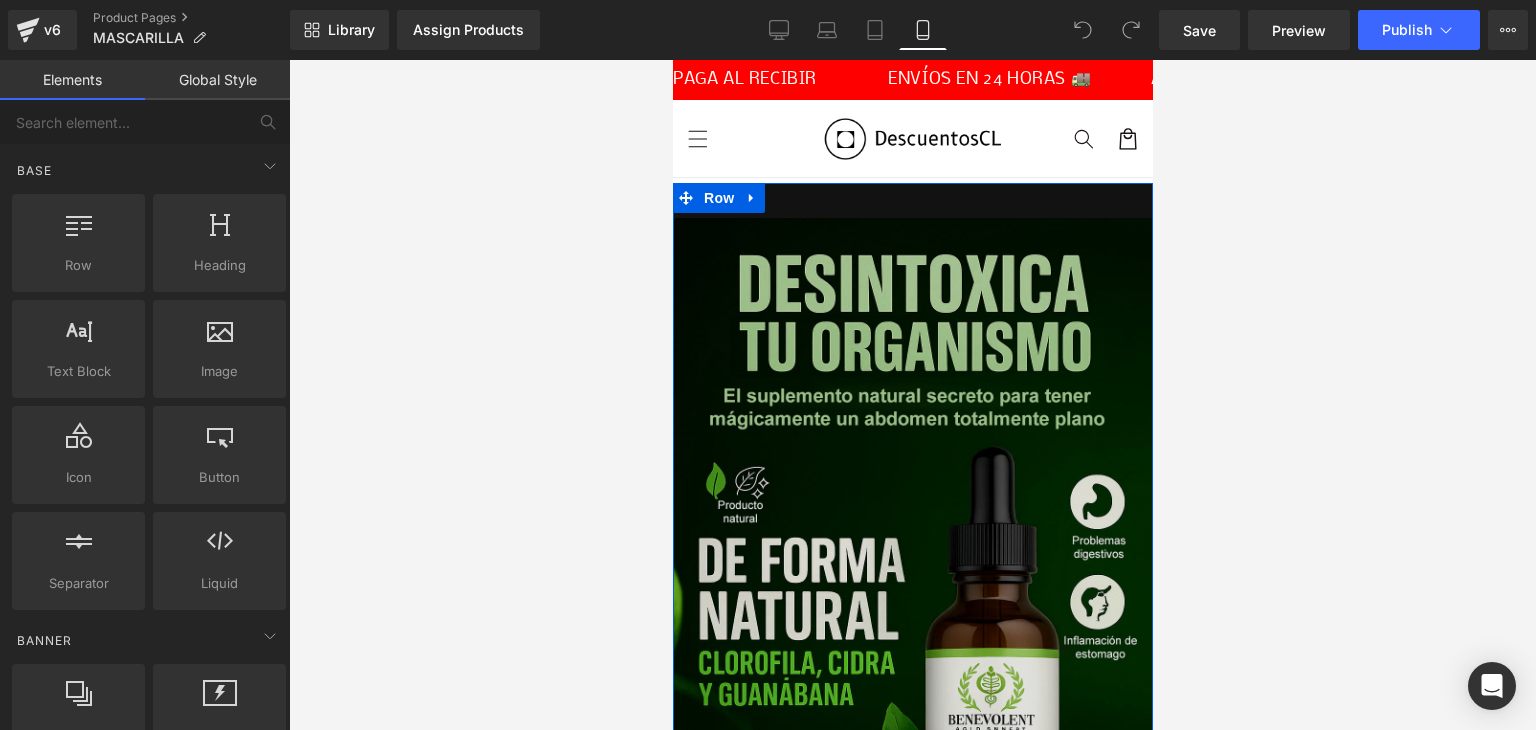 click at bounding box center [912, 585] 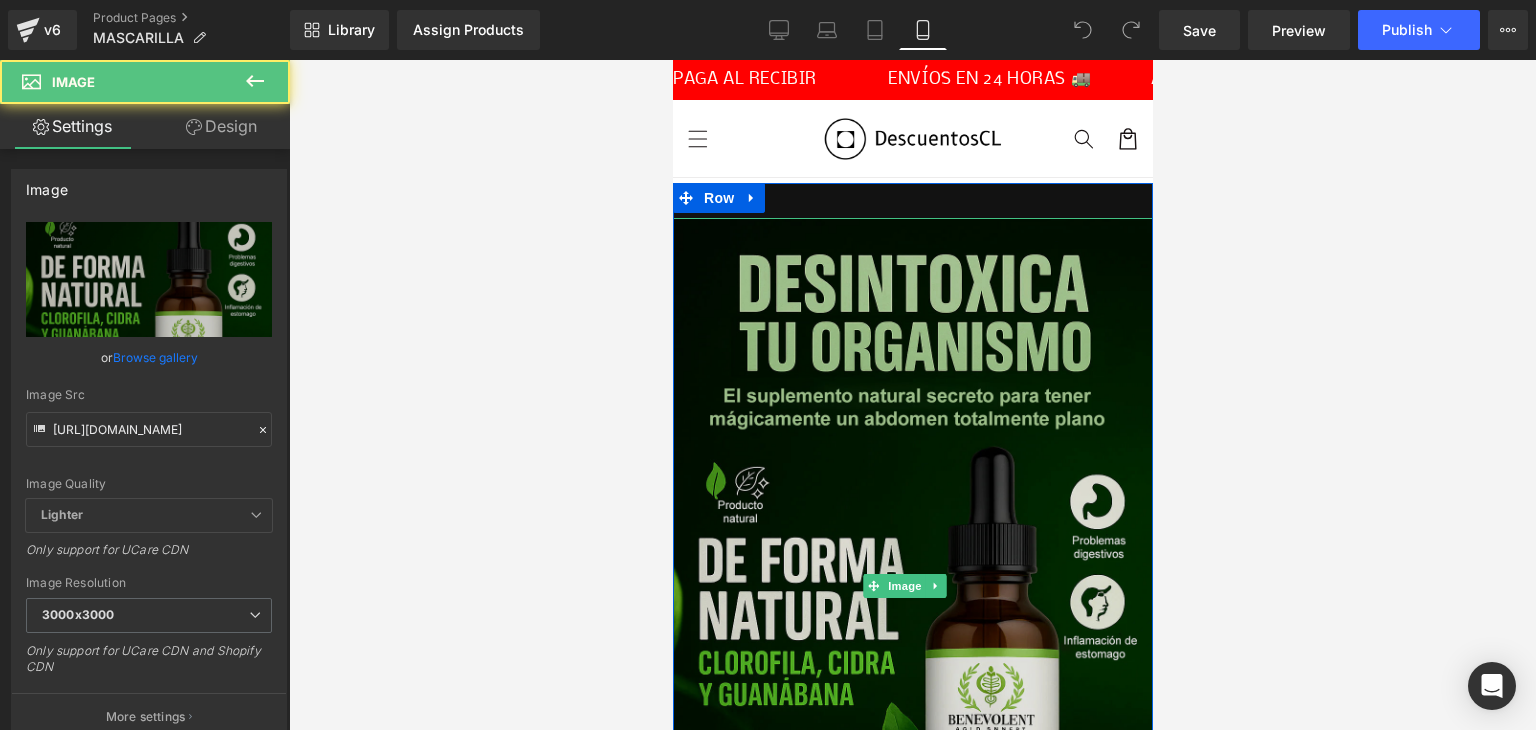 click at bounding box center [912, 585] 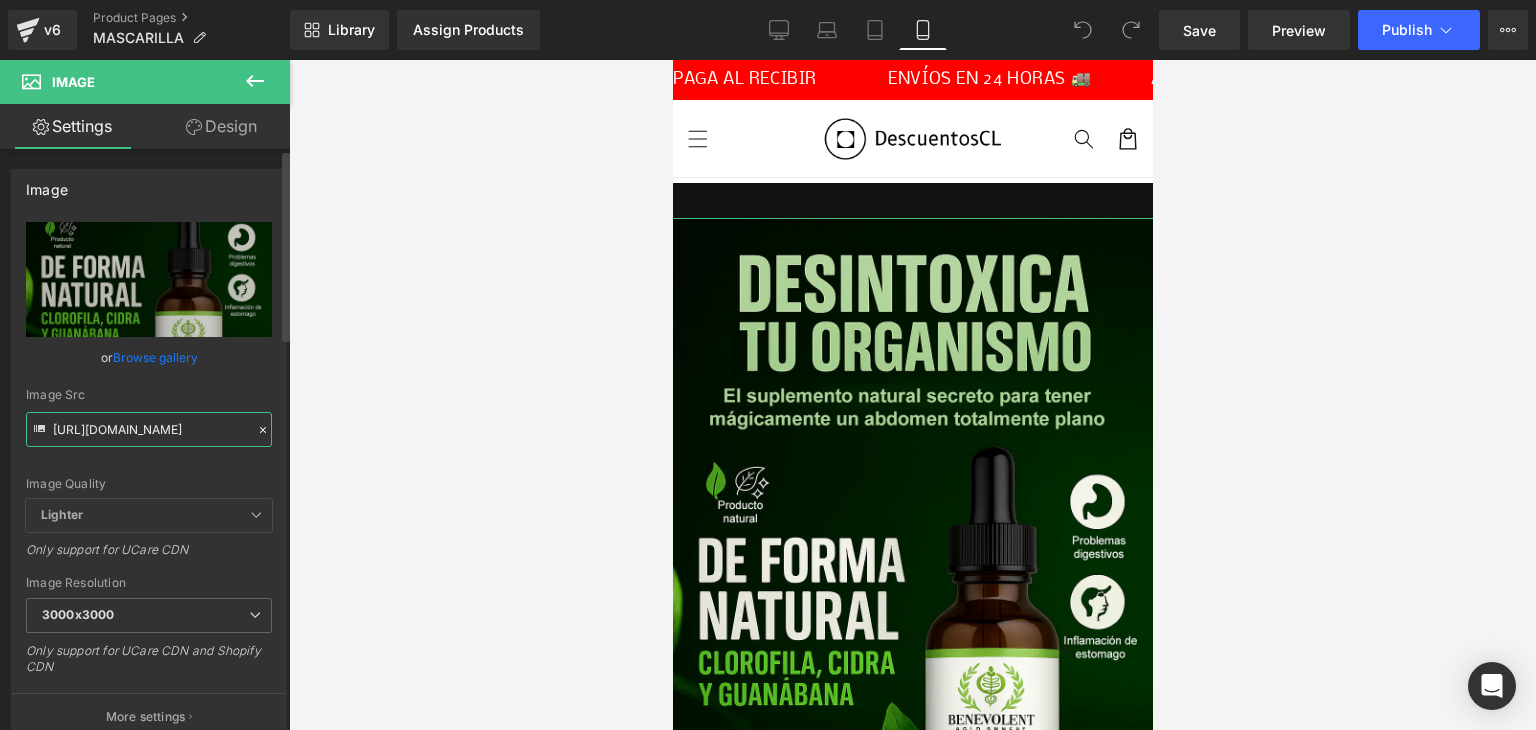 click on "[URL][DOMAIN_NAME]" at bounding box center [149, 429] 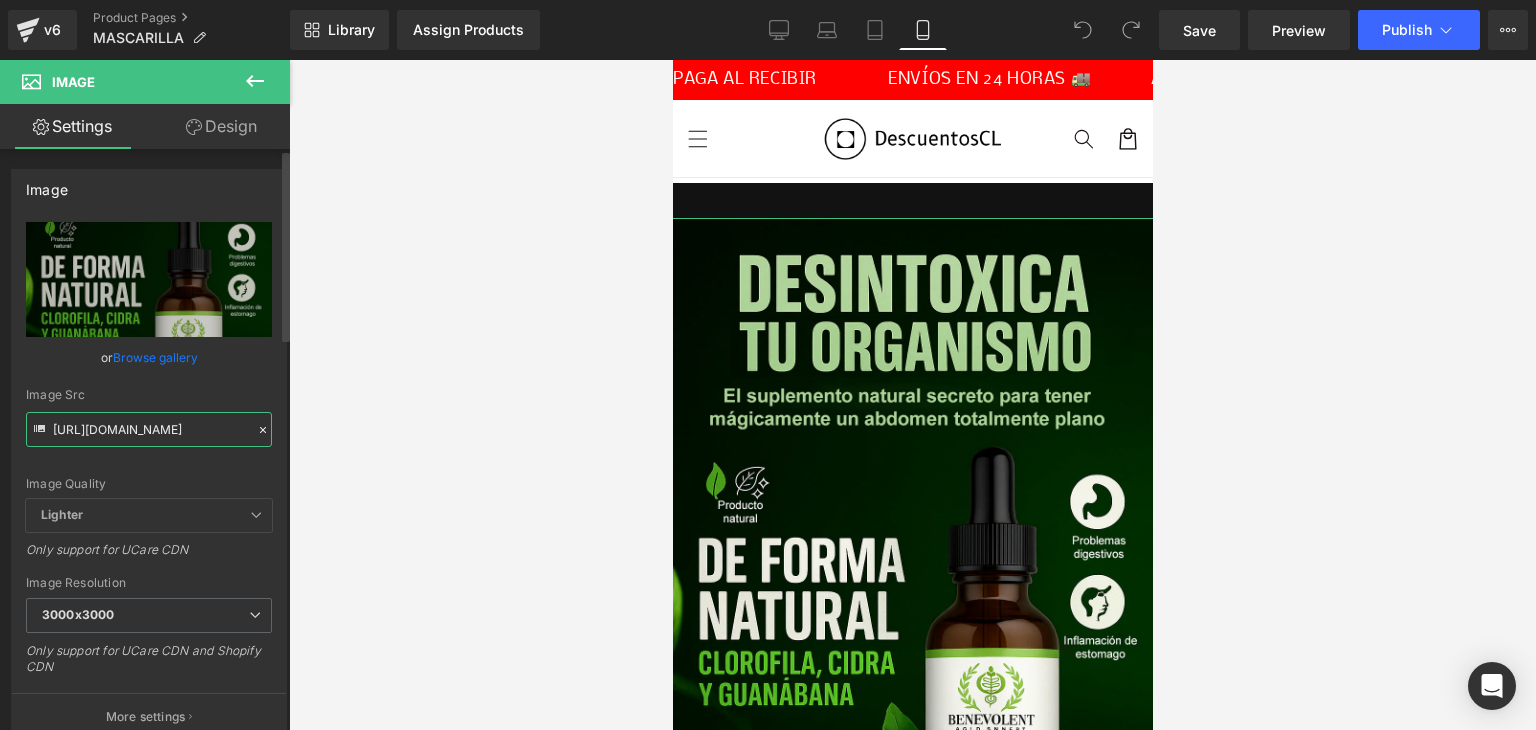 click on "[URL][DOMAIN_NAME]" at bounding box center [149, 429] 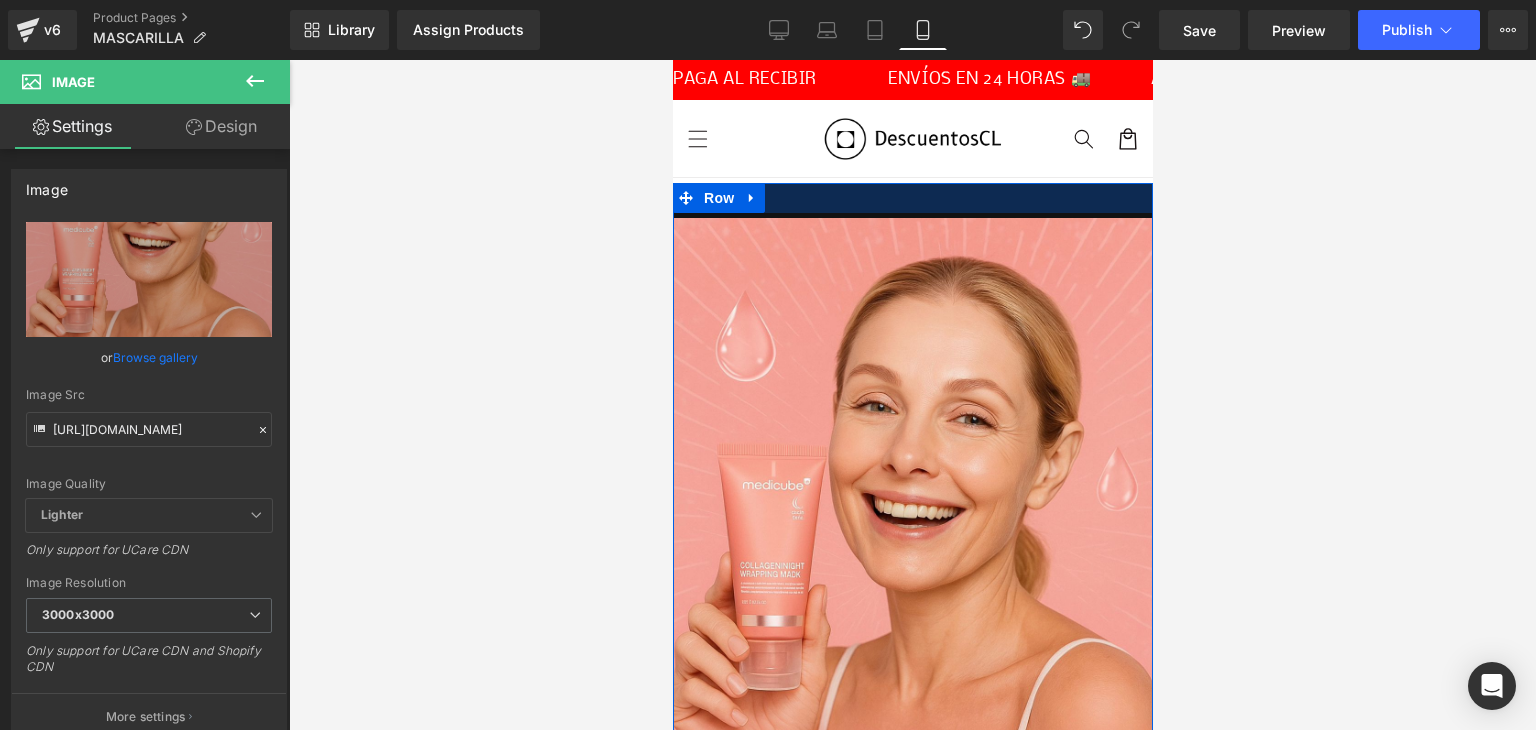 click at bounding box center [912, 198] 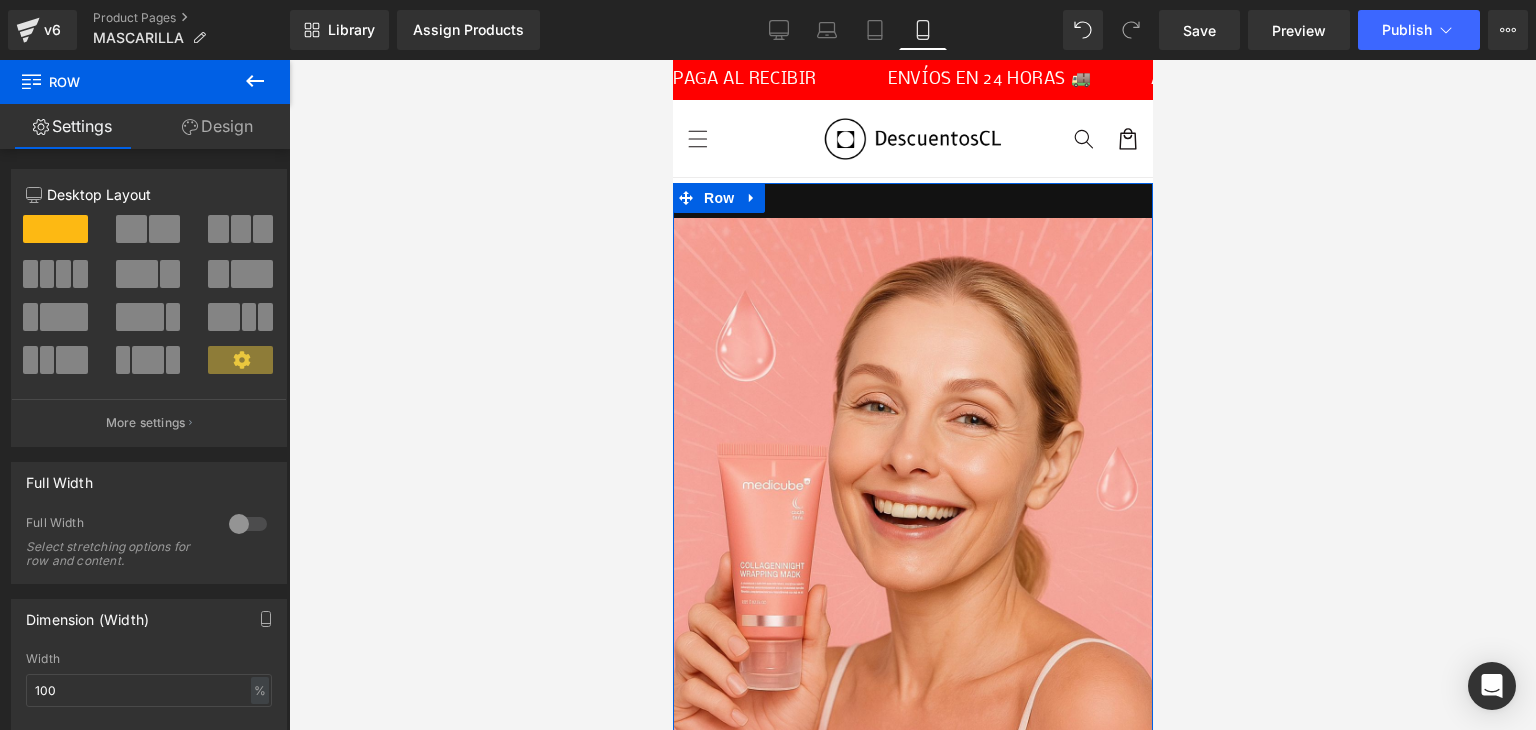 click on "Design" at bounding box center [217, 126] 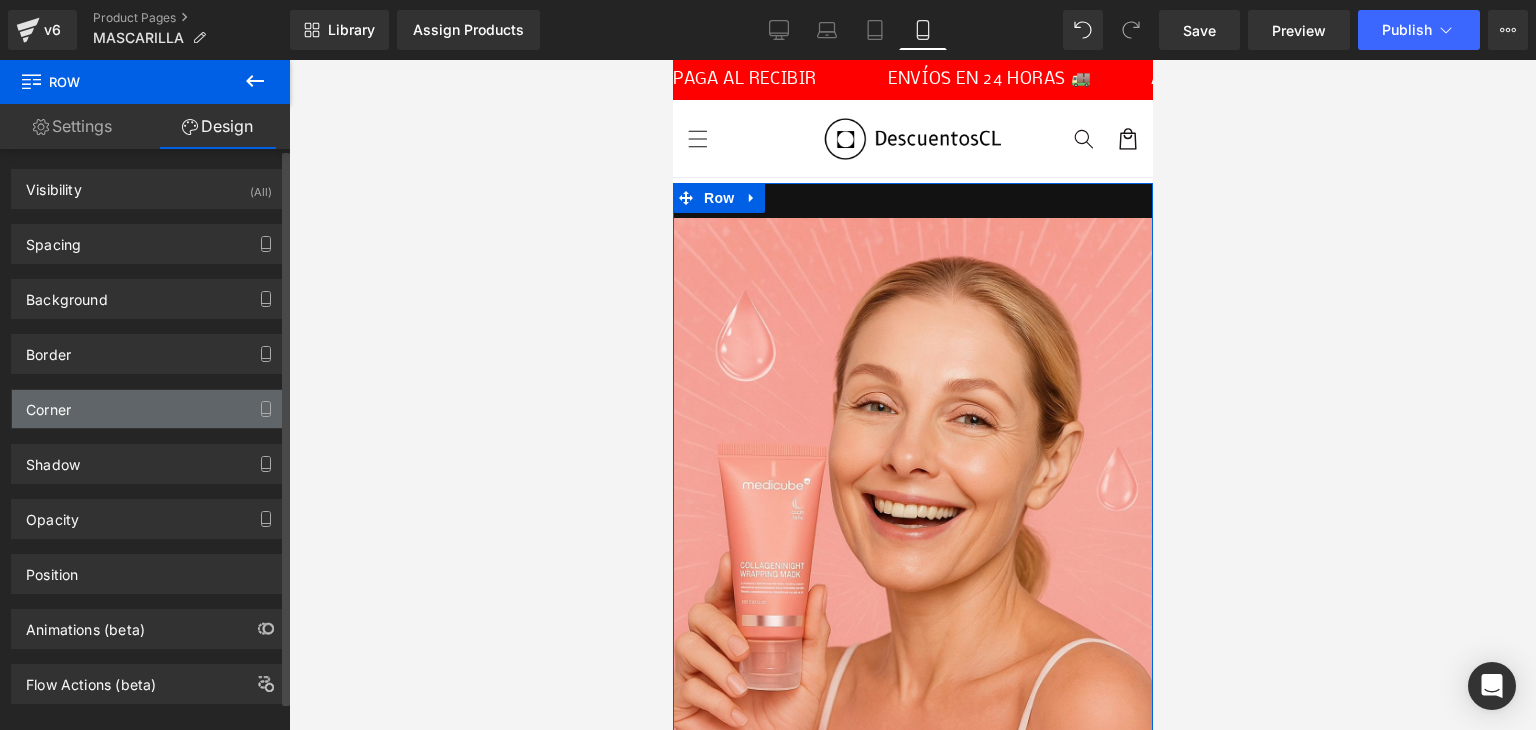 click on "Corner" at bounding box center [149, 409] 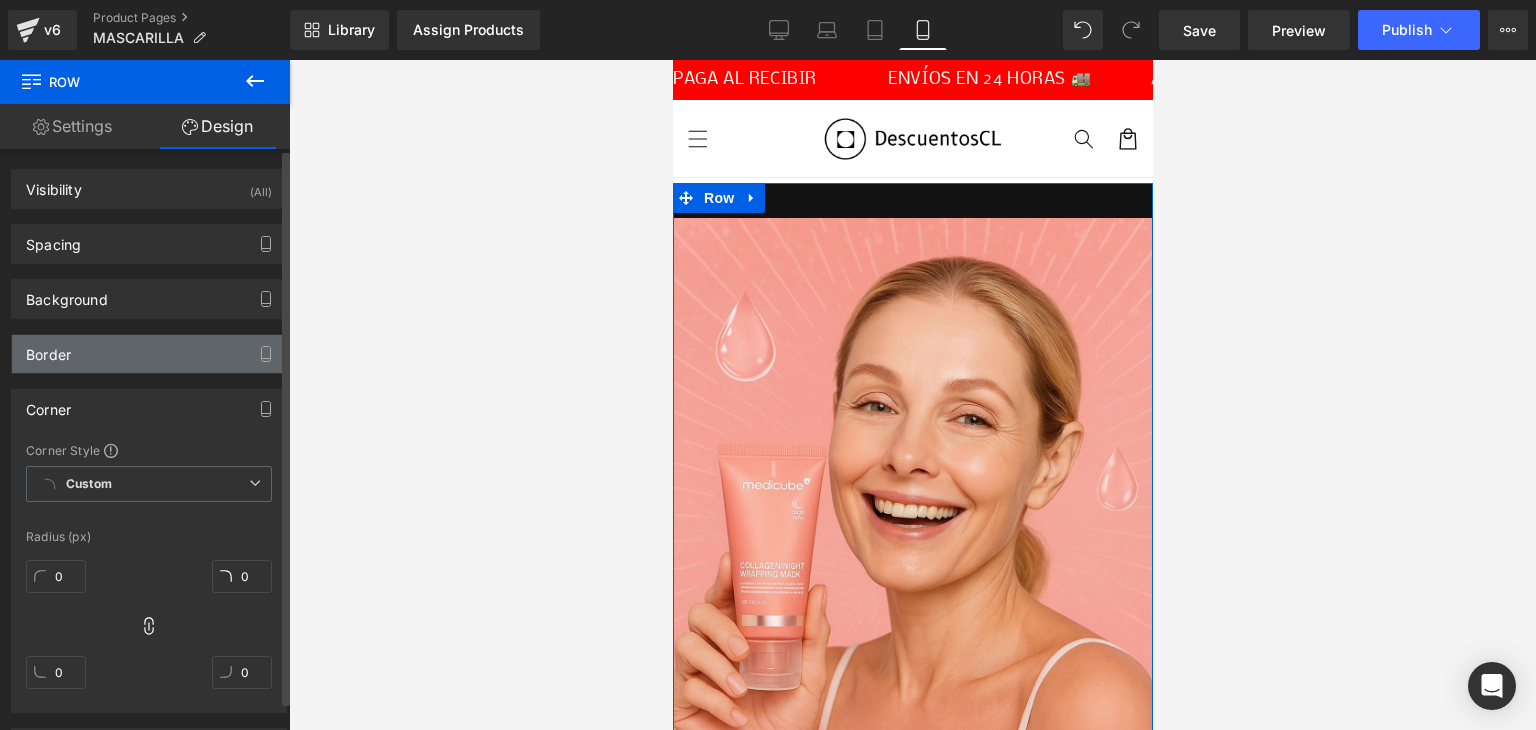 click on "Border" at bounding box center (149, 354) 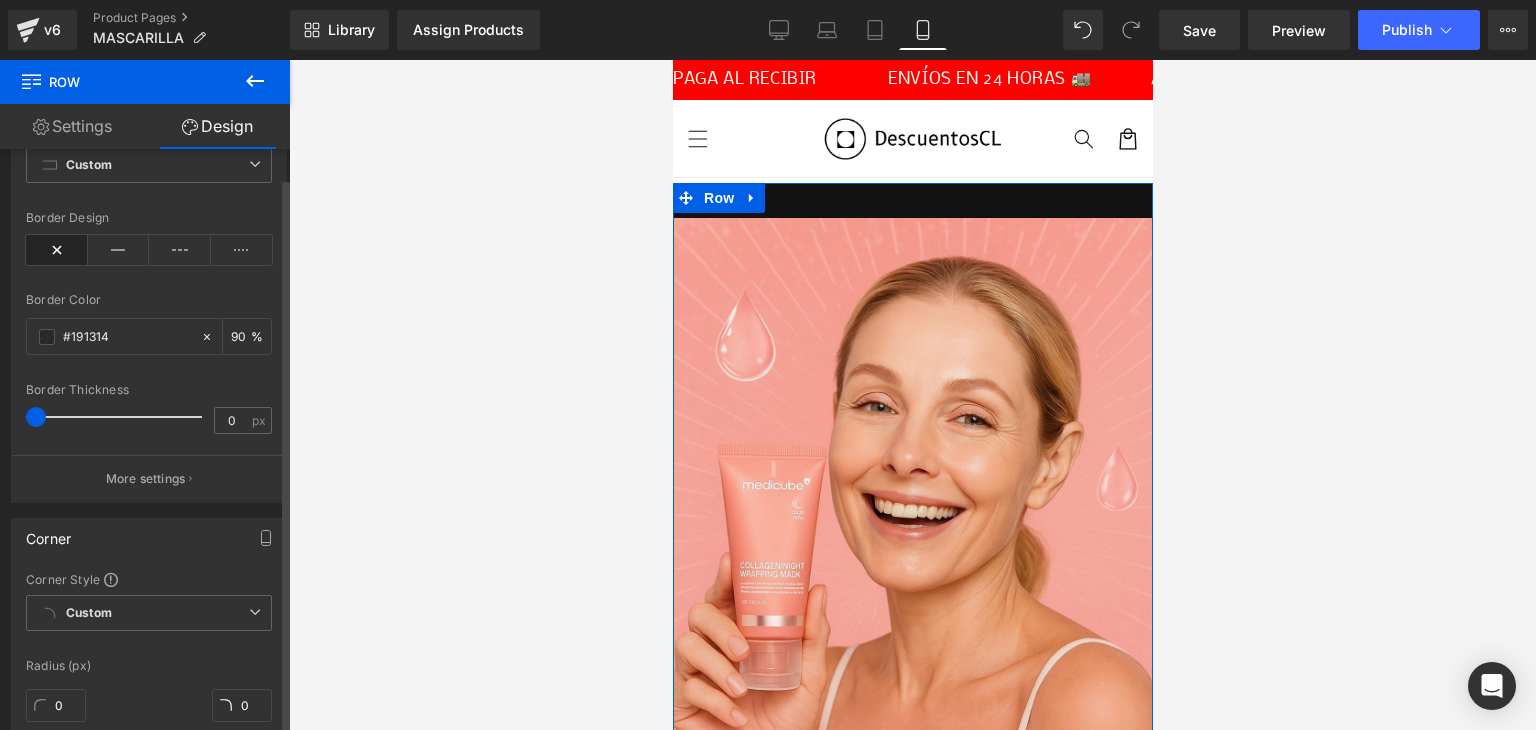 scroll, scrollTop: 216, scrollLeft: 0, axis: vertical 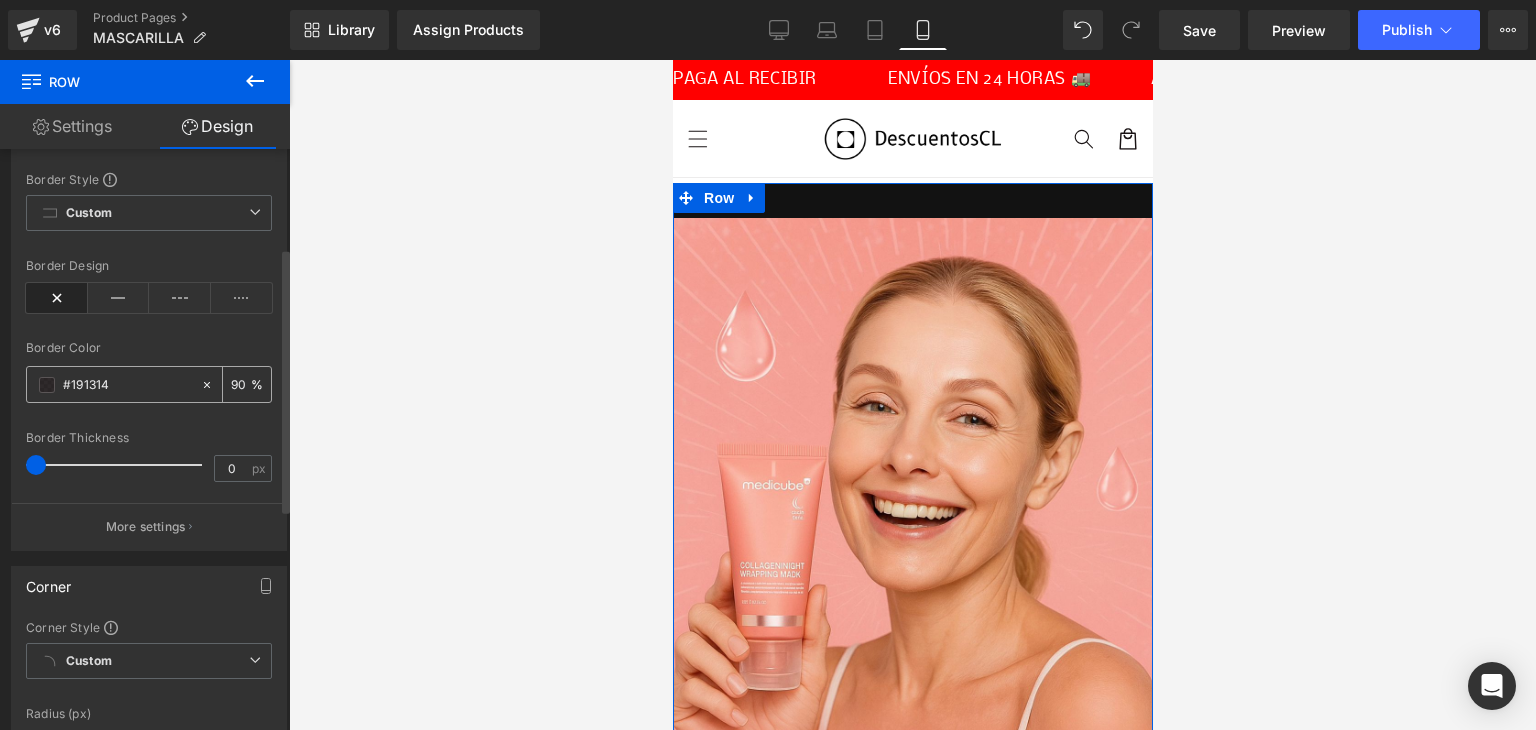 click at bounding box center (47, 385) 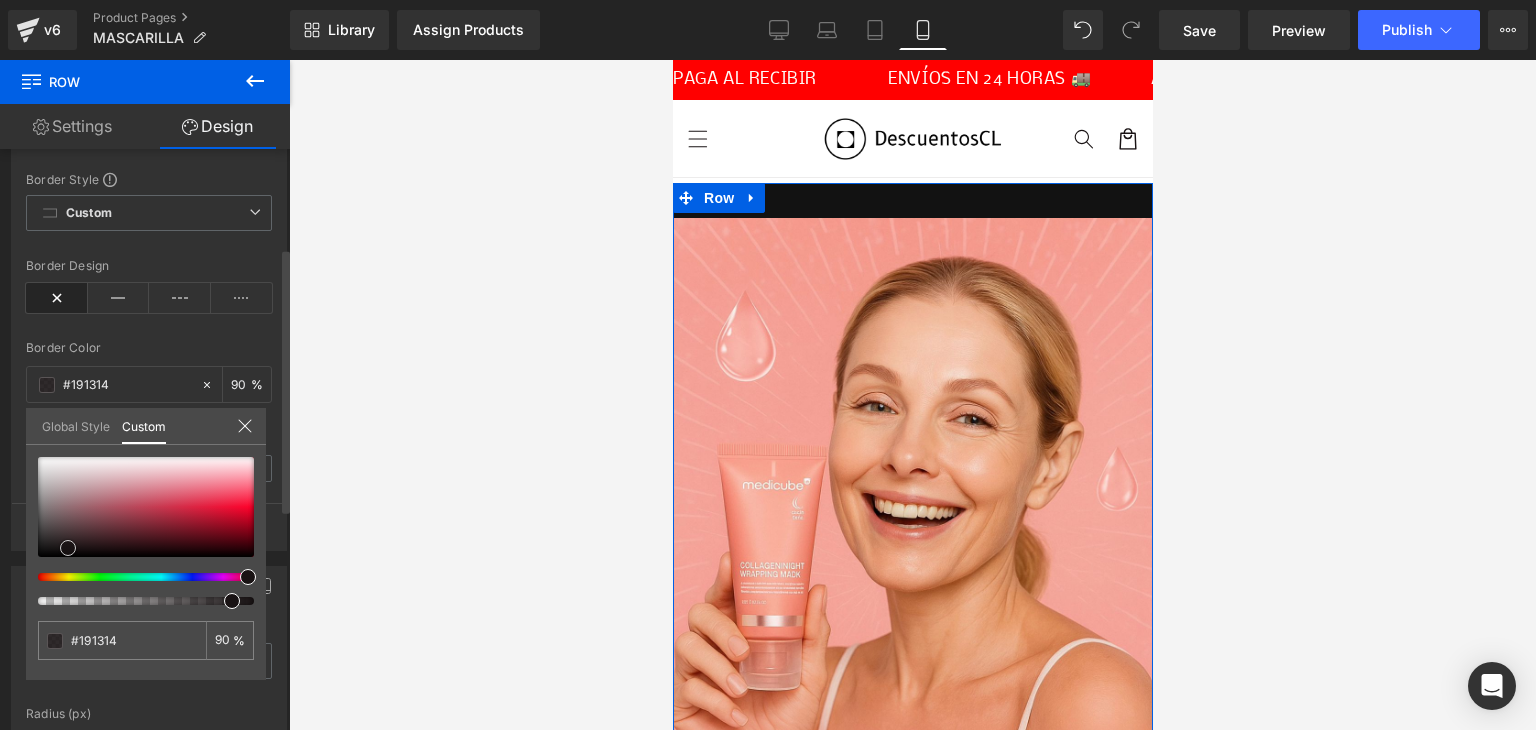 type on "#1d1516" 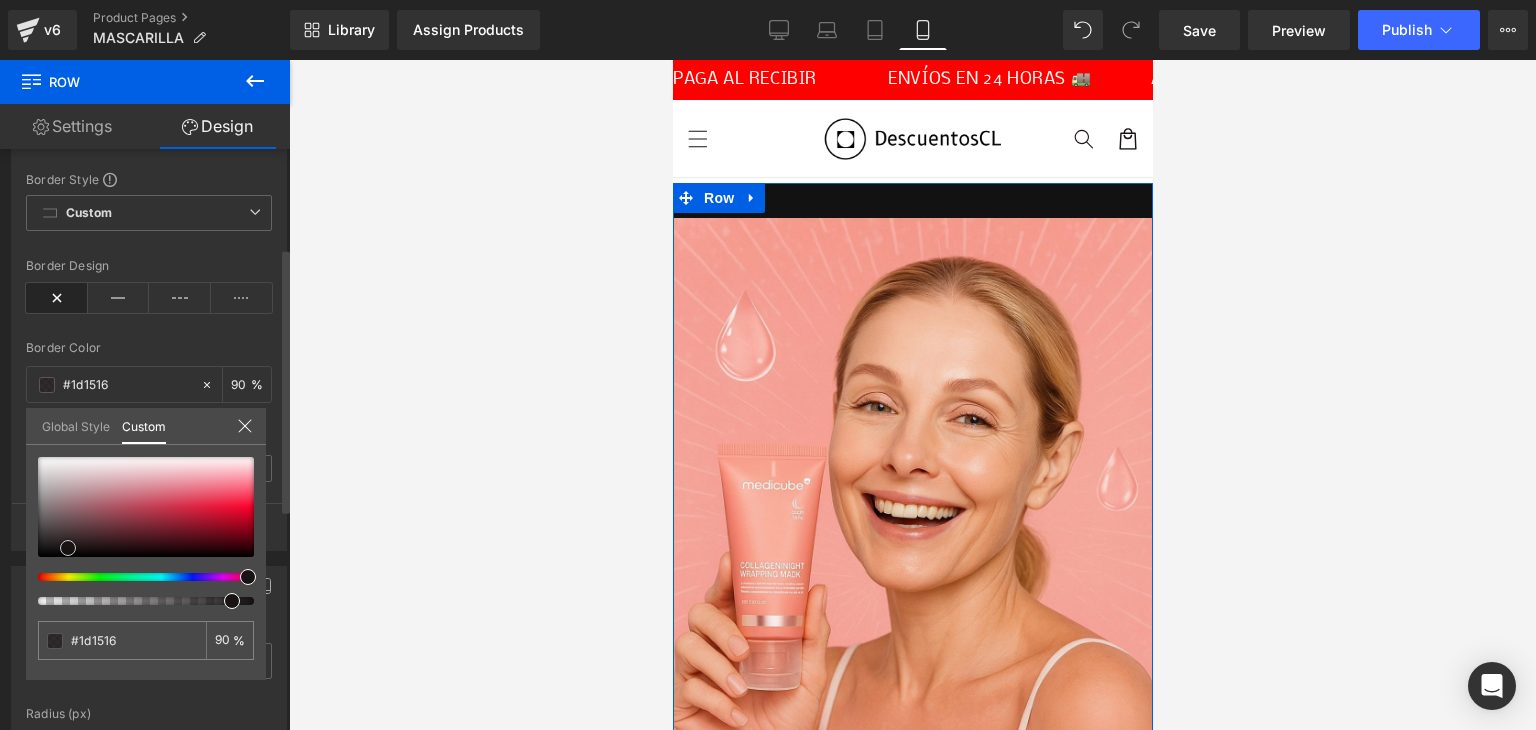 type on "#2b2122" 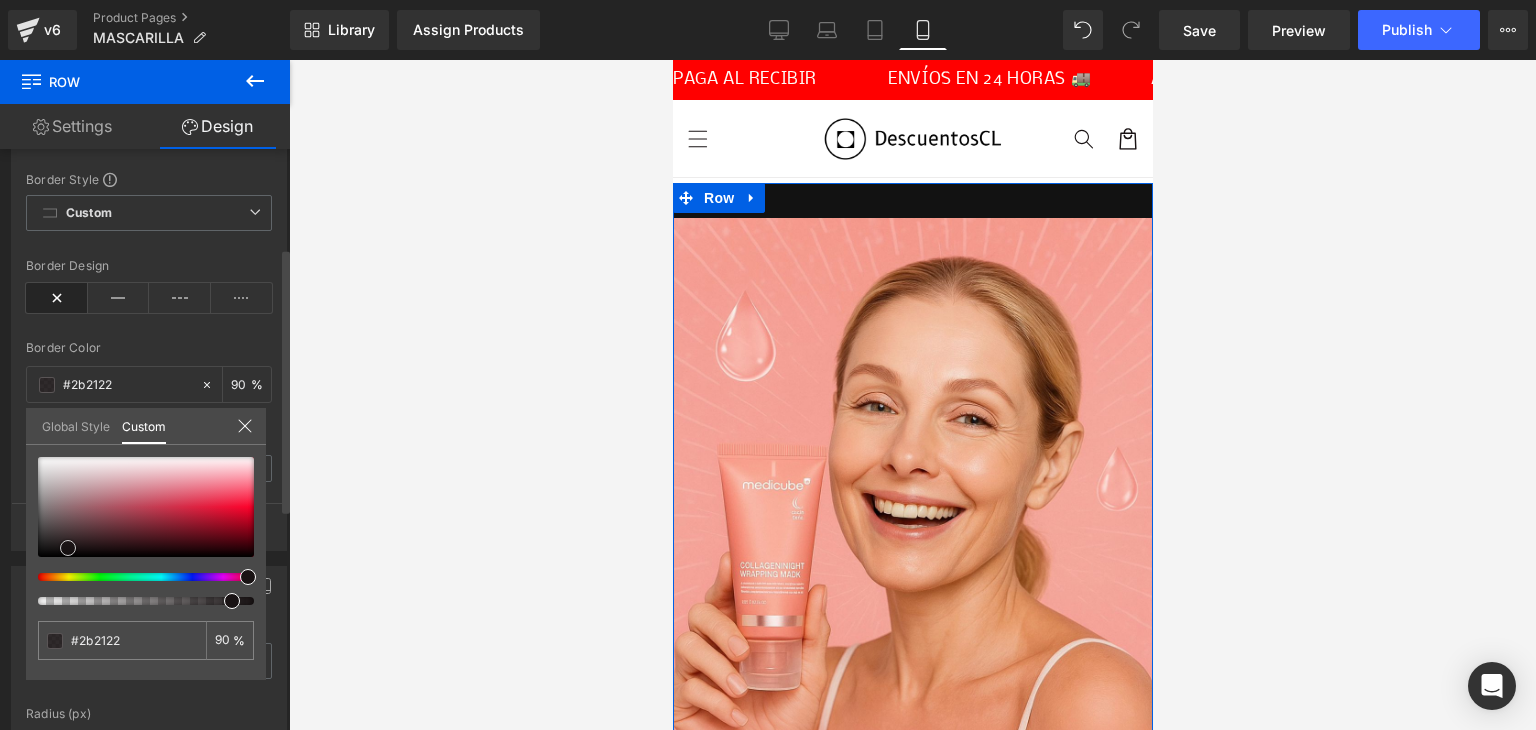 type on "#a09697" 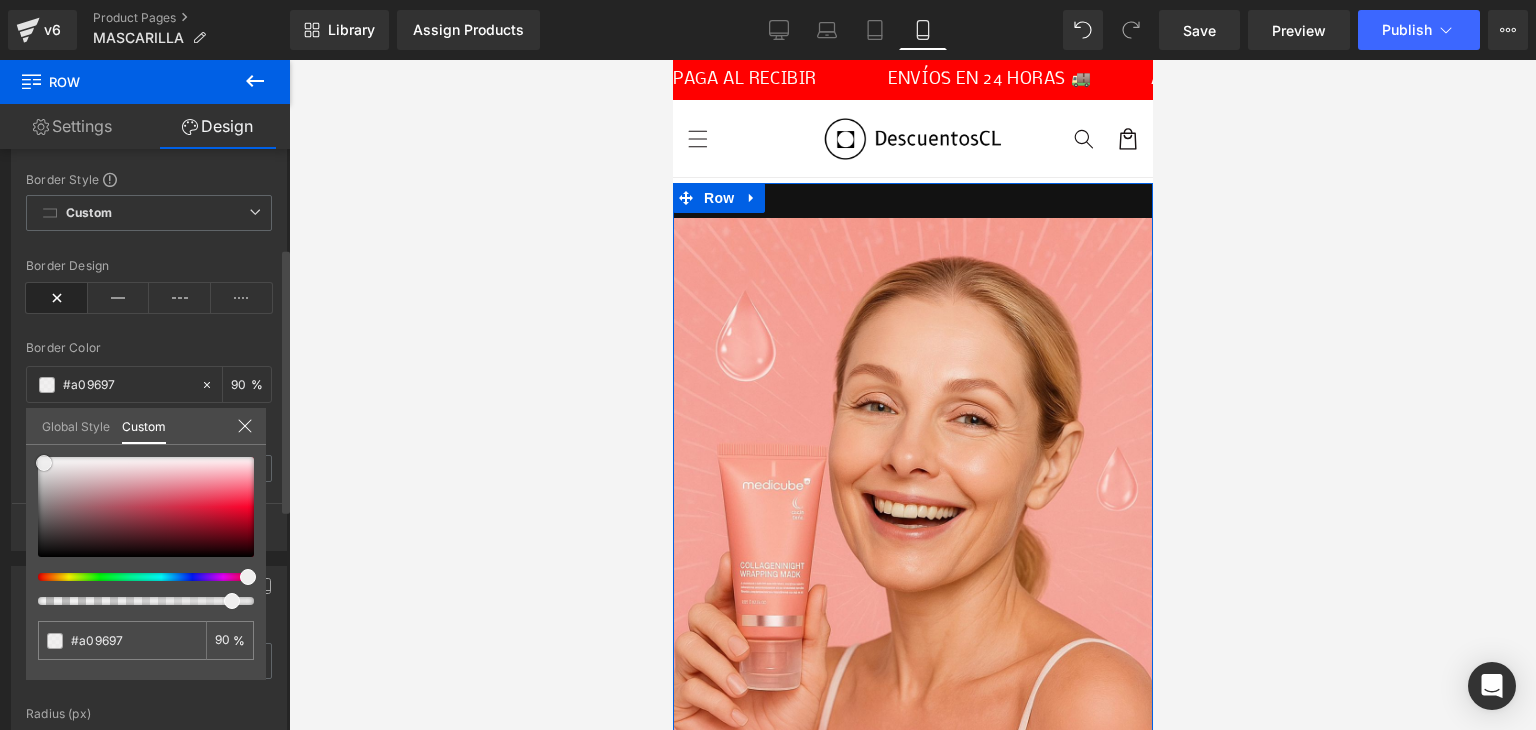 type on "#d2d0d0" 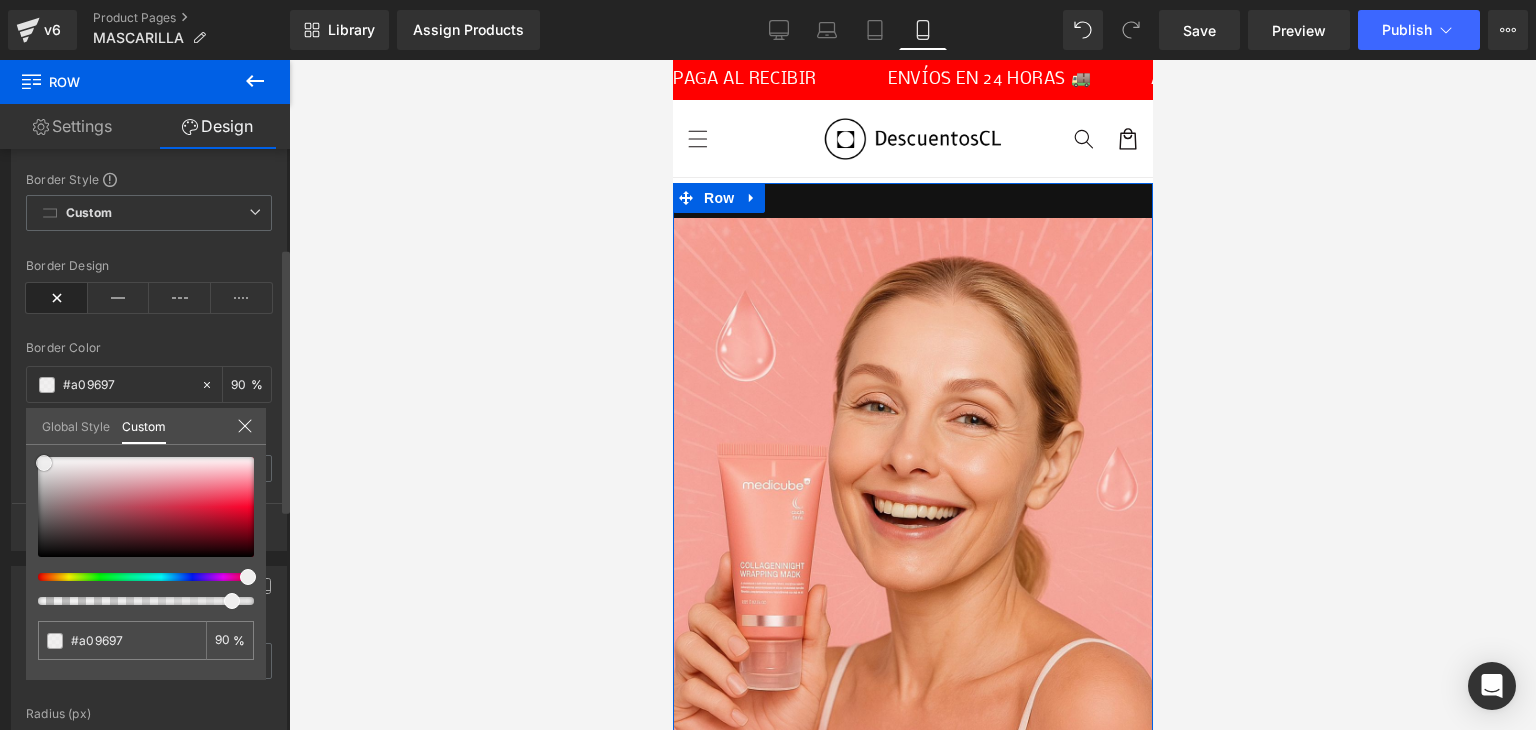 type on "#d2d0d0" 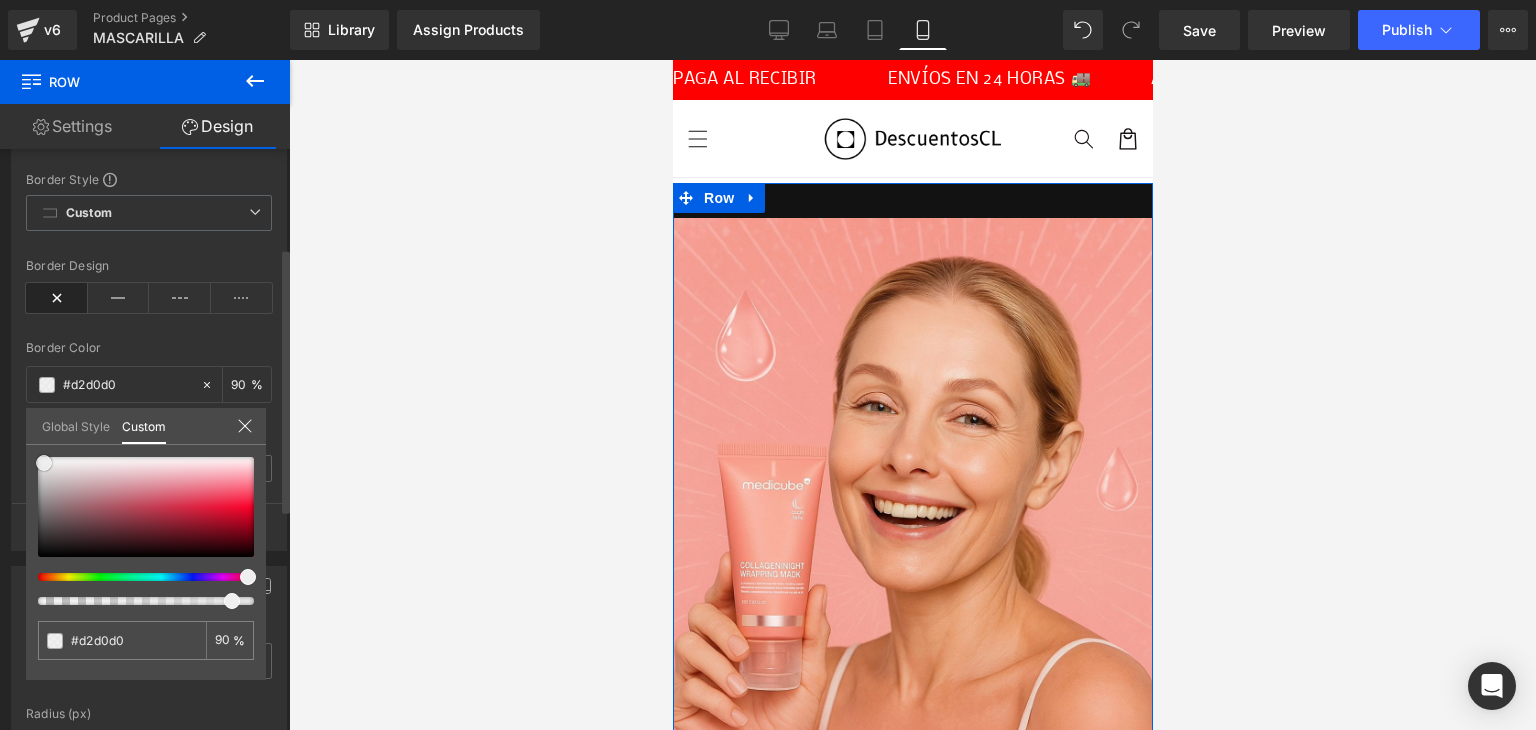 type on "#f0efef" 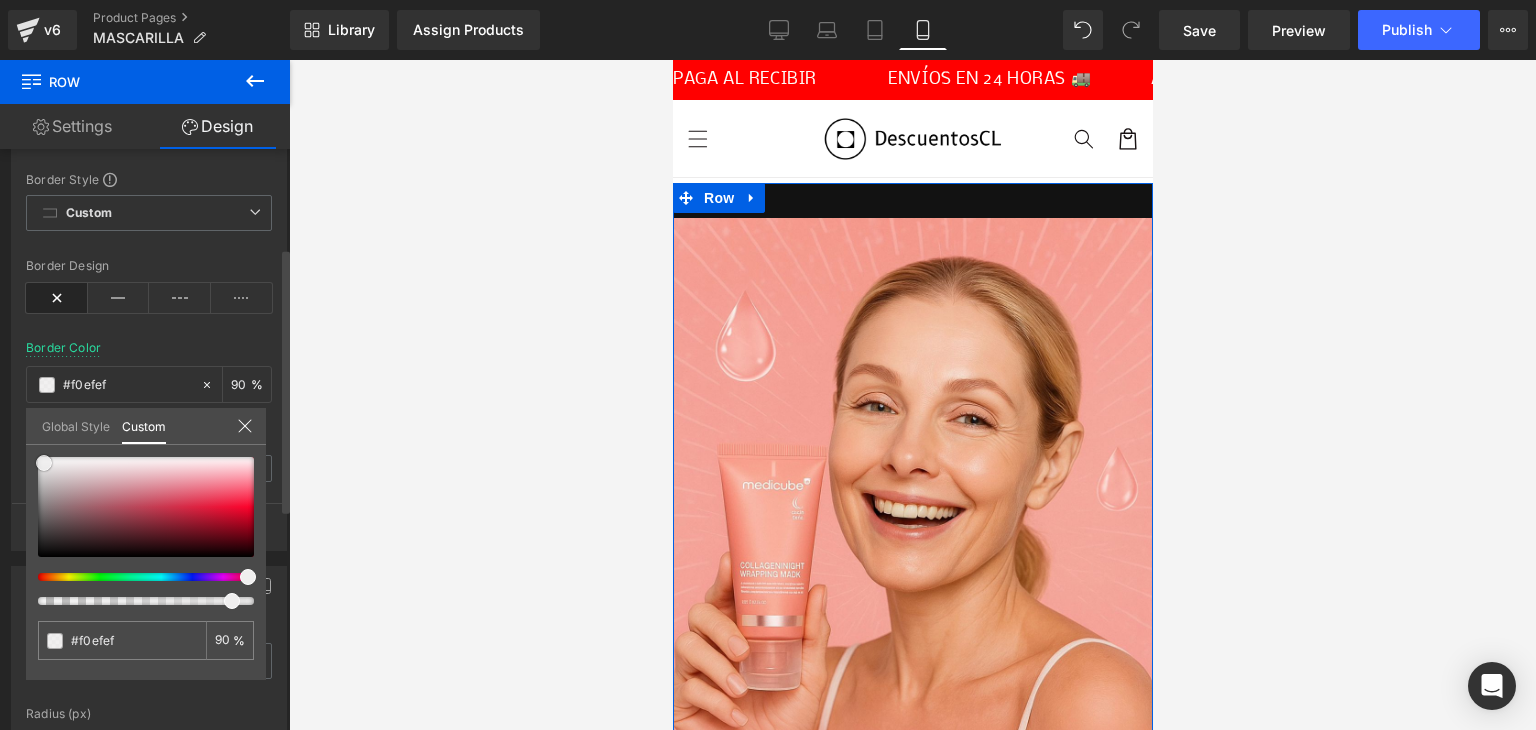 type on "#faf9f9" 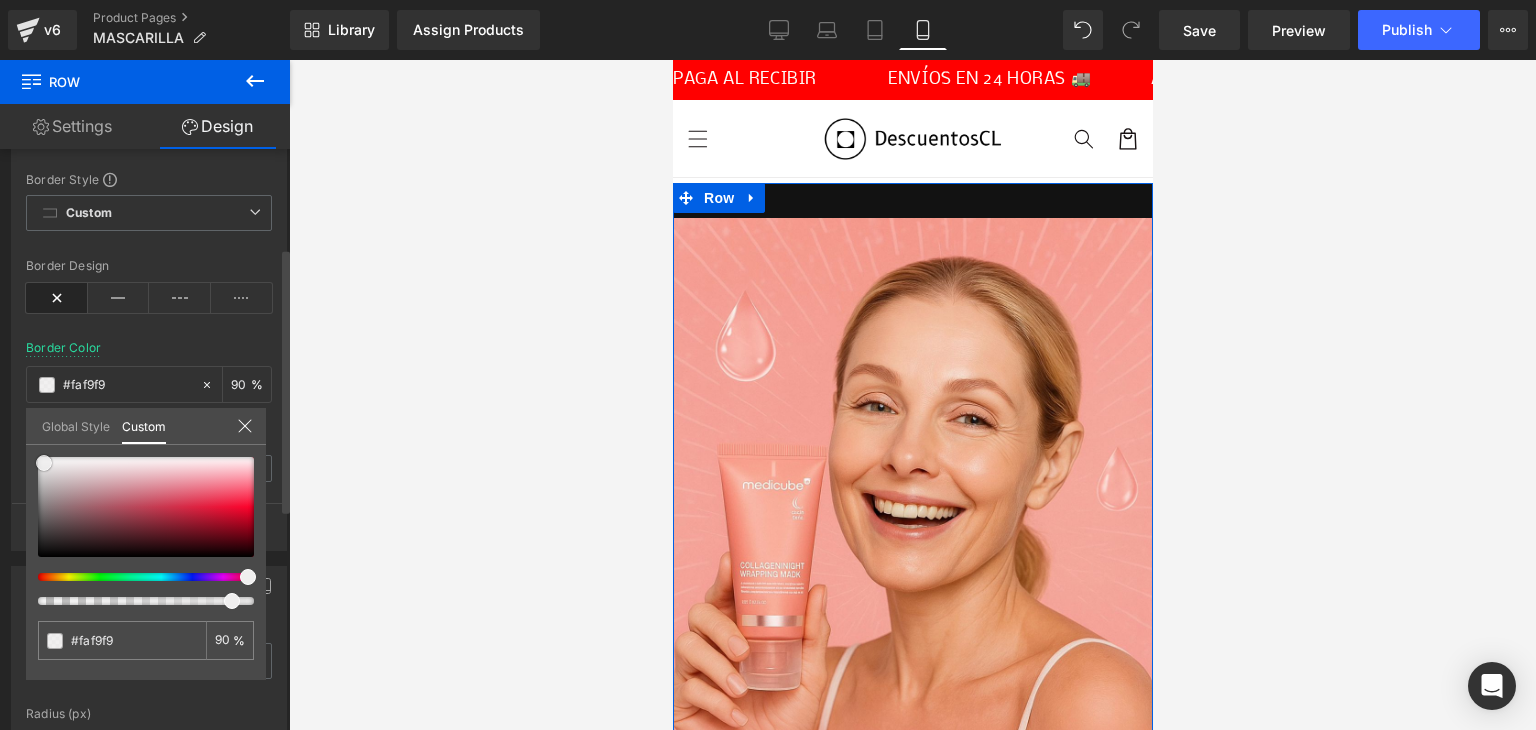 type on "#fcfcfc" 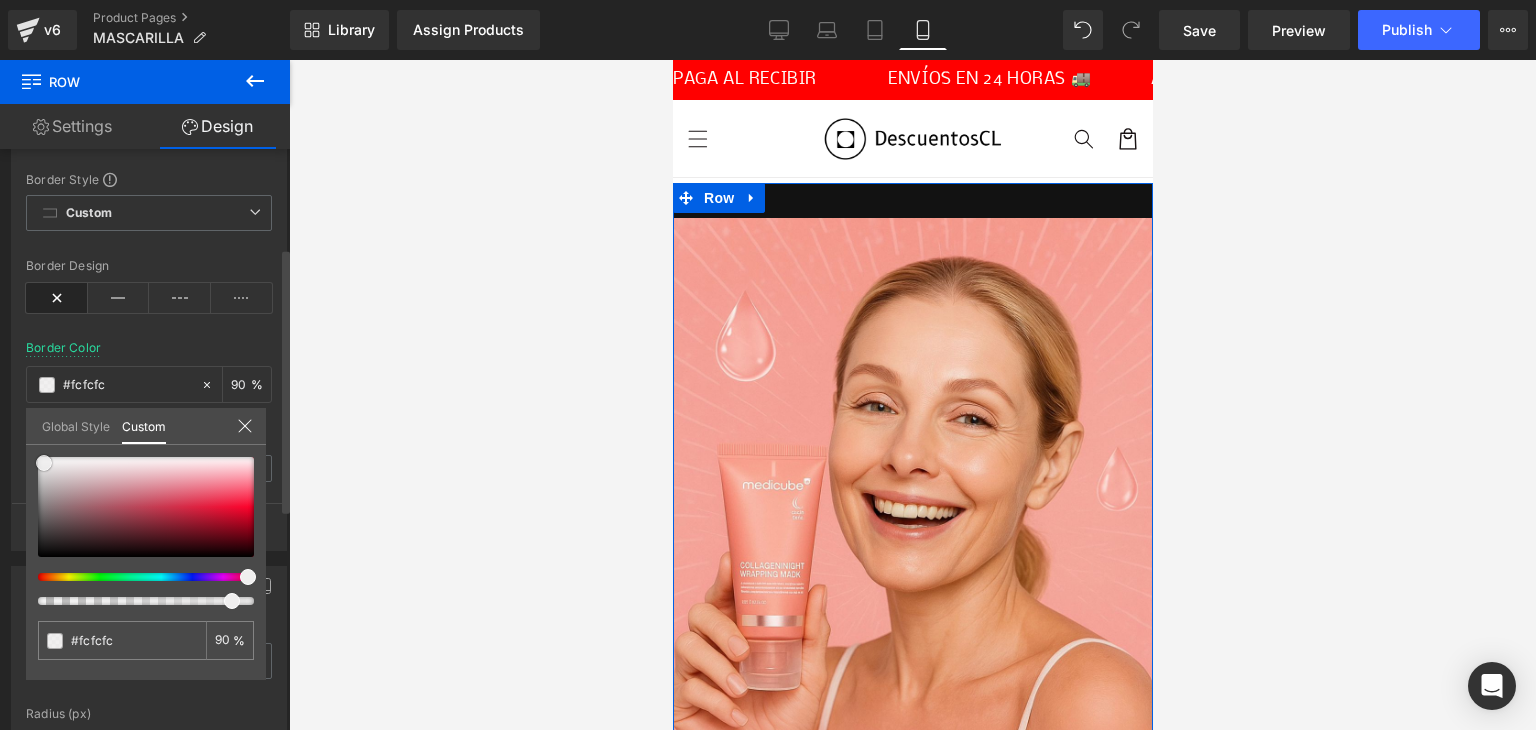 type on "#ffffff" 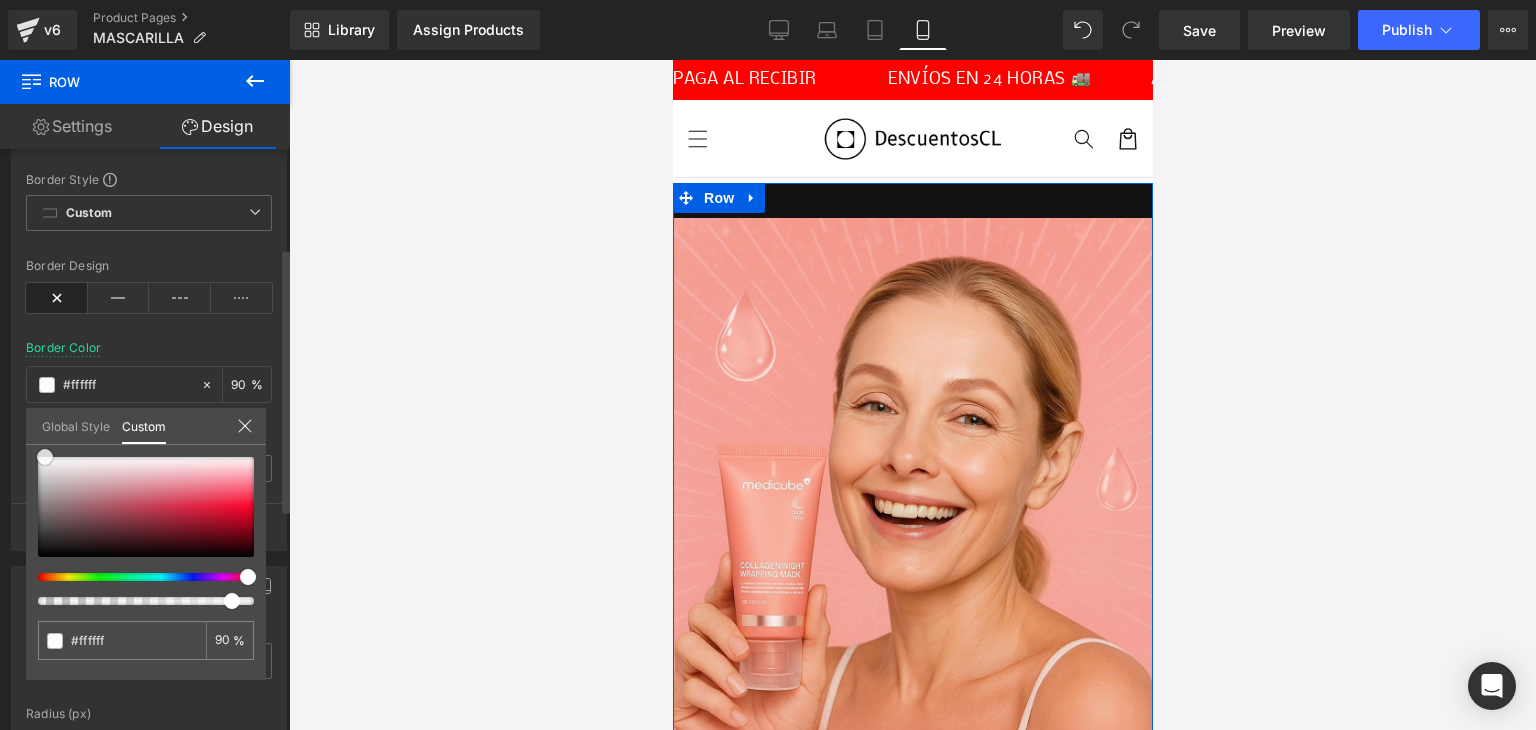 drag, startPoint x: 66, startPoint y: 546, endPoint x: 43, endPoint y: 452, distance: 96.77293 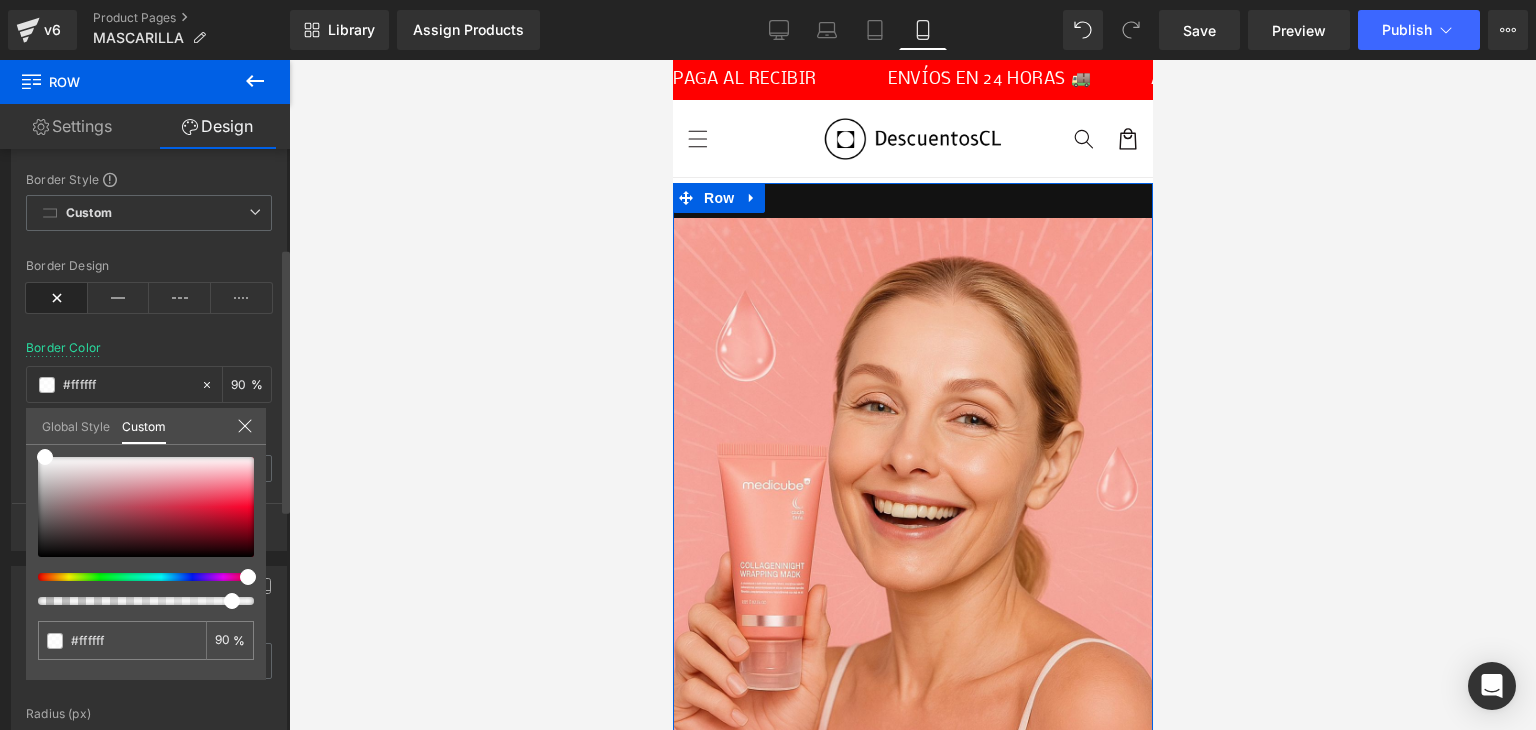click 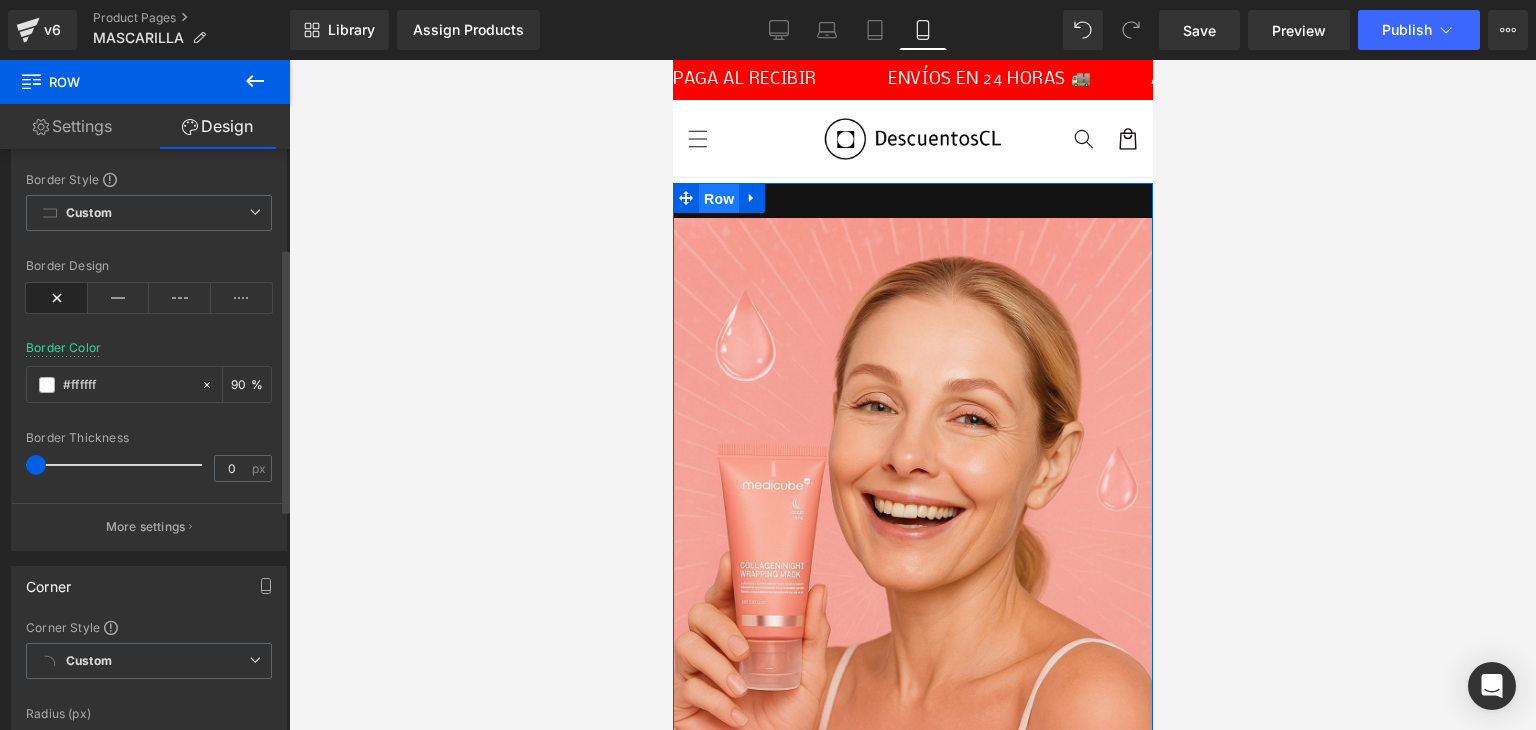 click on "Row" at bounding box center (718, 199) 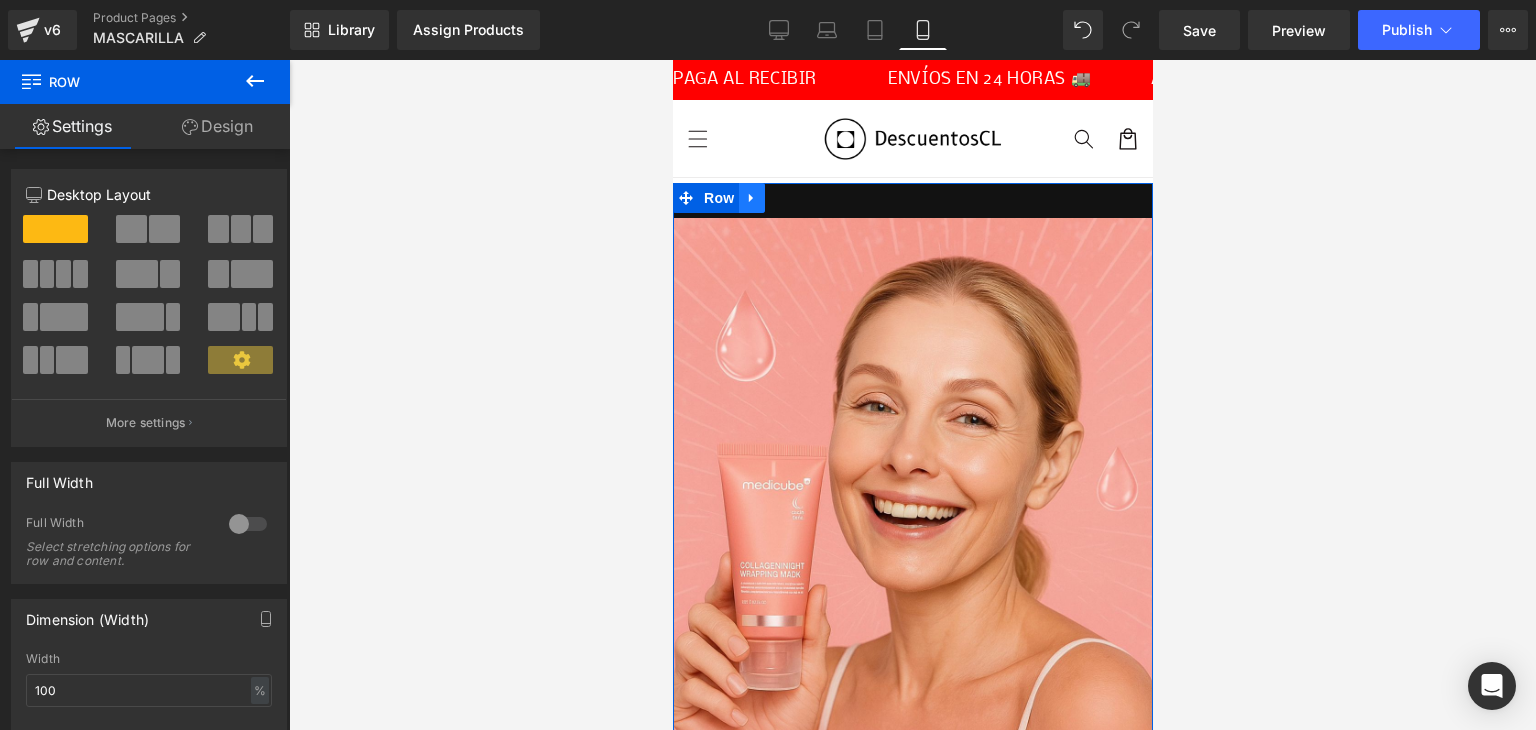 click 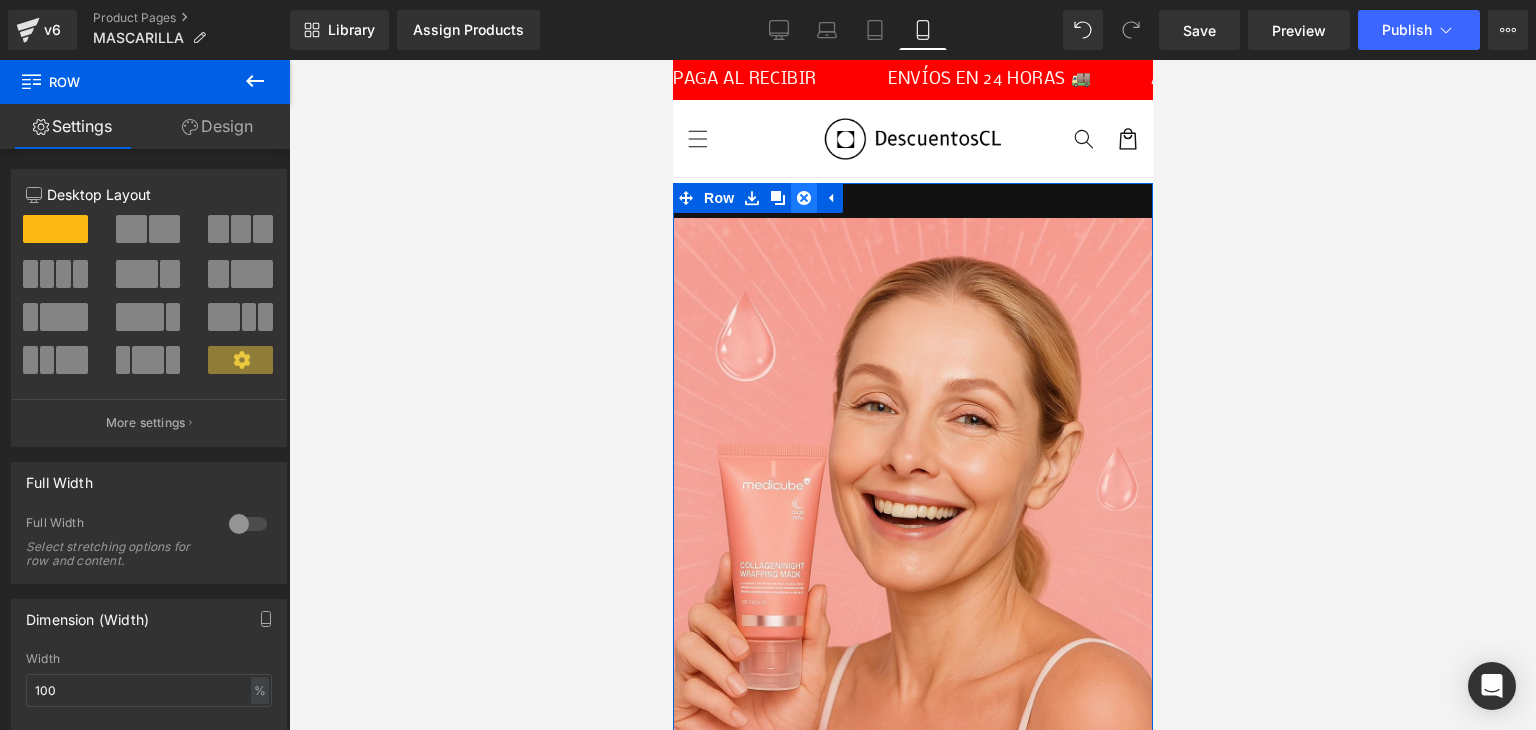 click 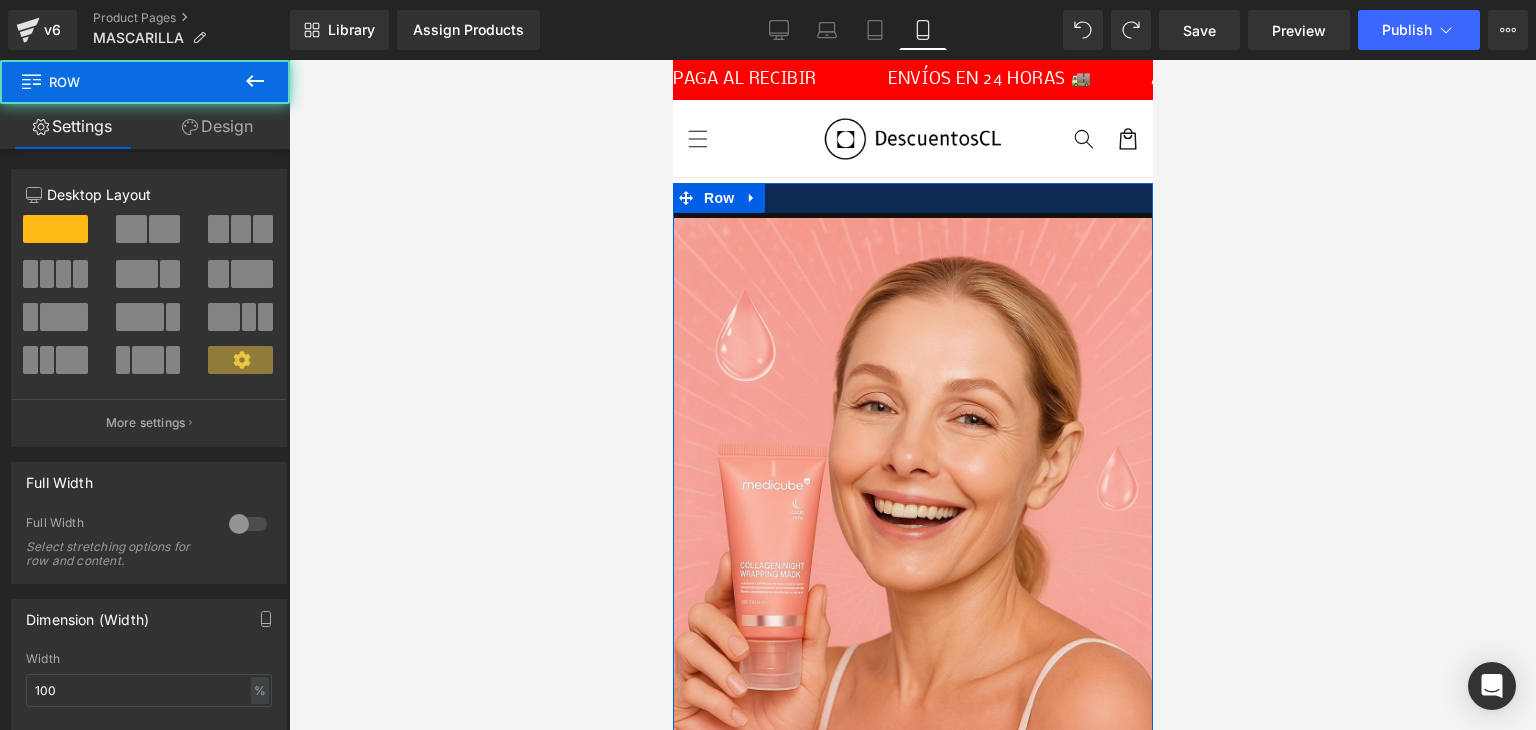 click at bounding box center [912, 198] 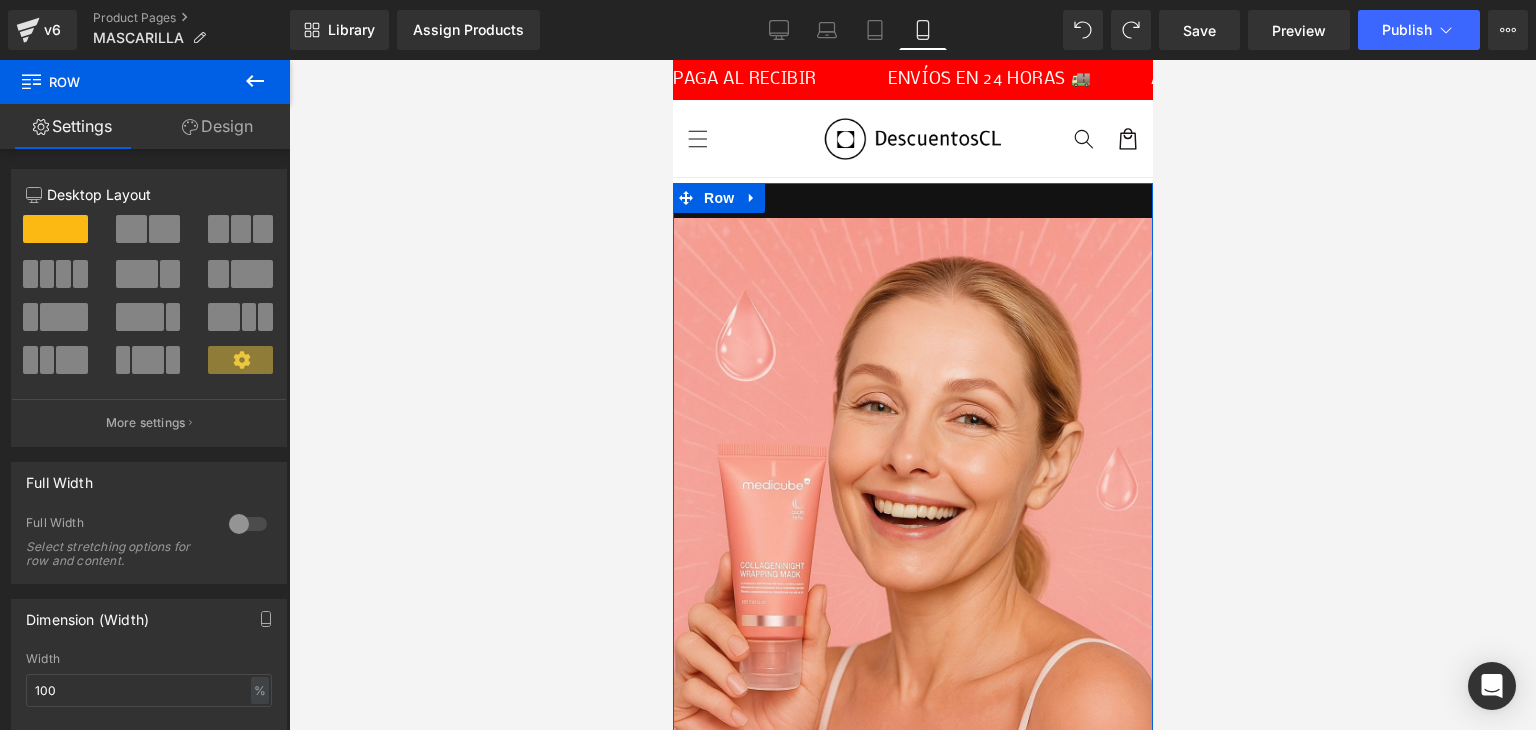 click 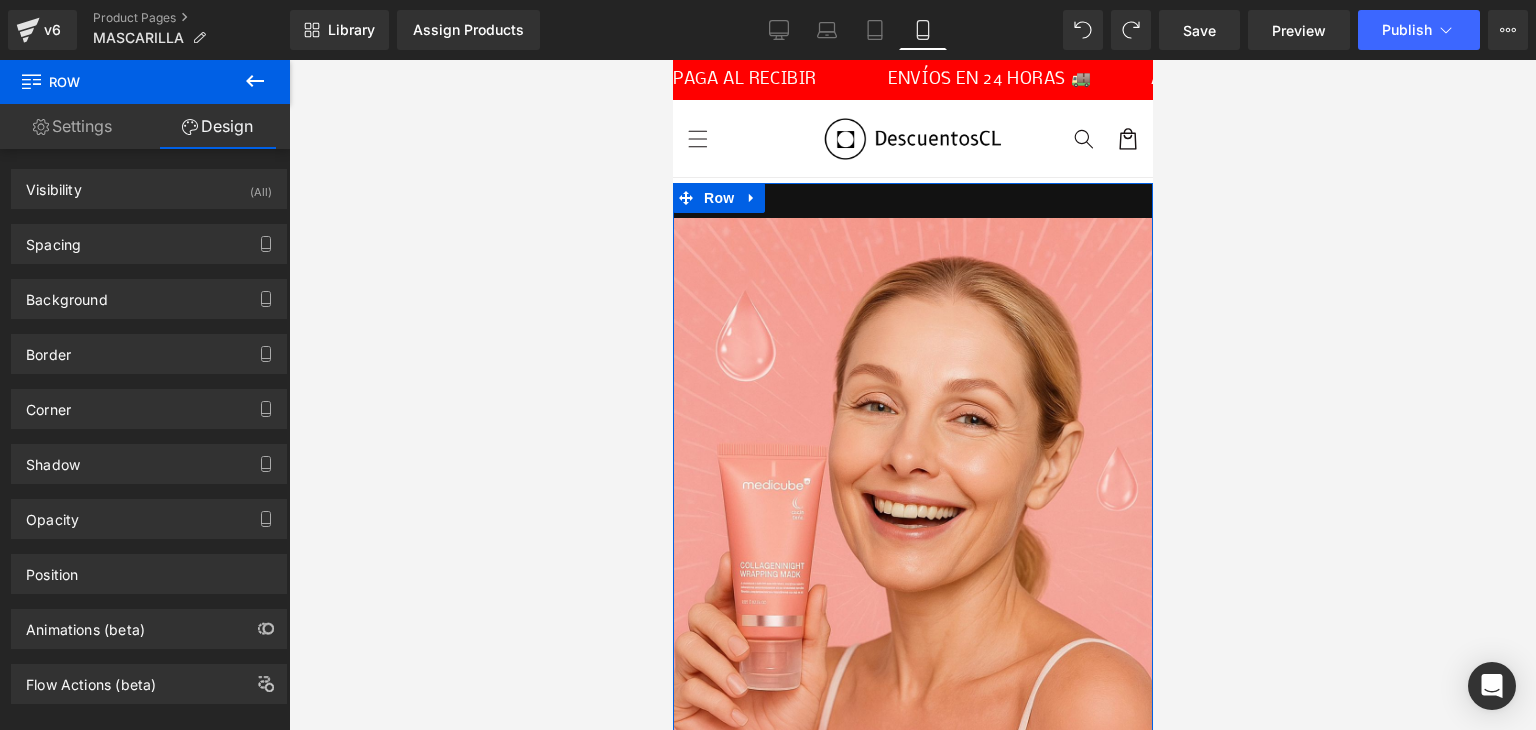 type on "5" 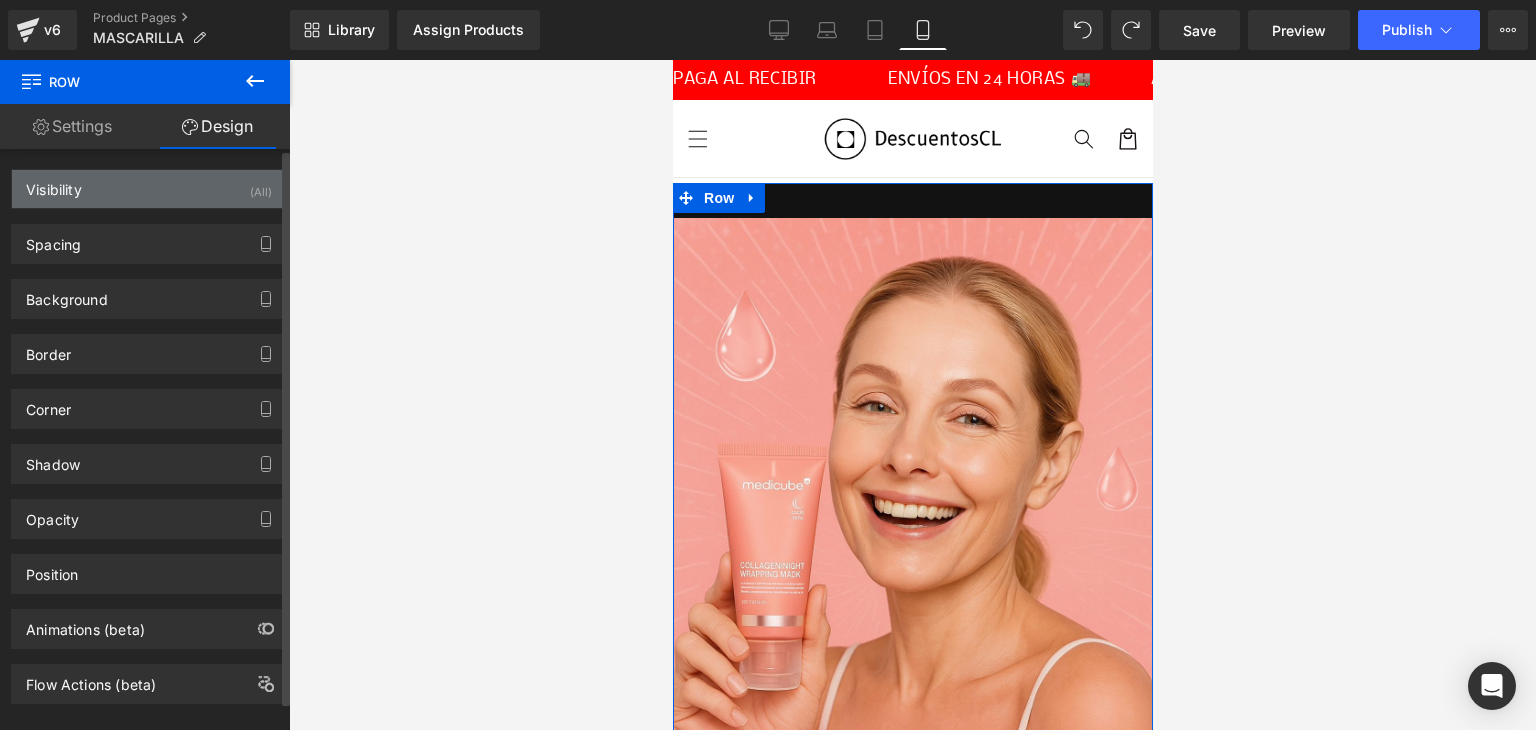 click on "Visibility
(All)" at bounding box center [149, 189] 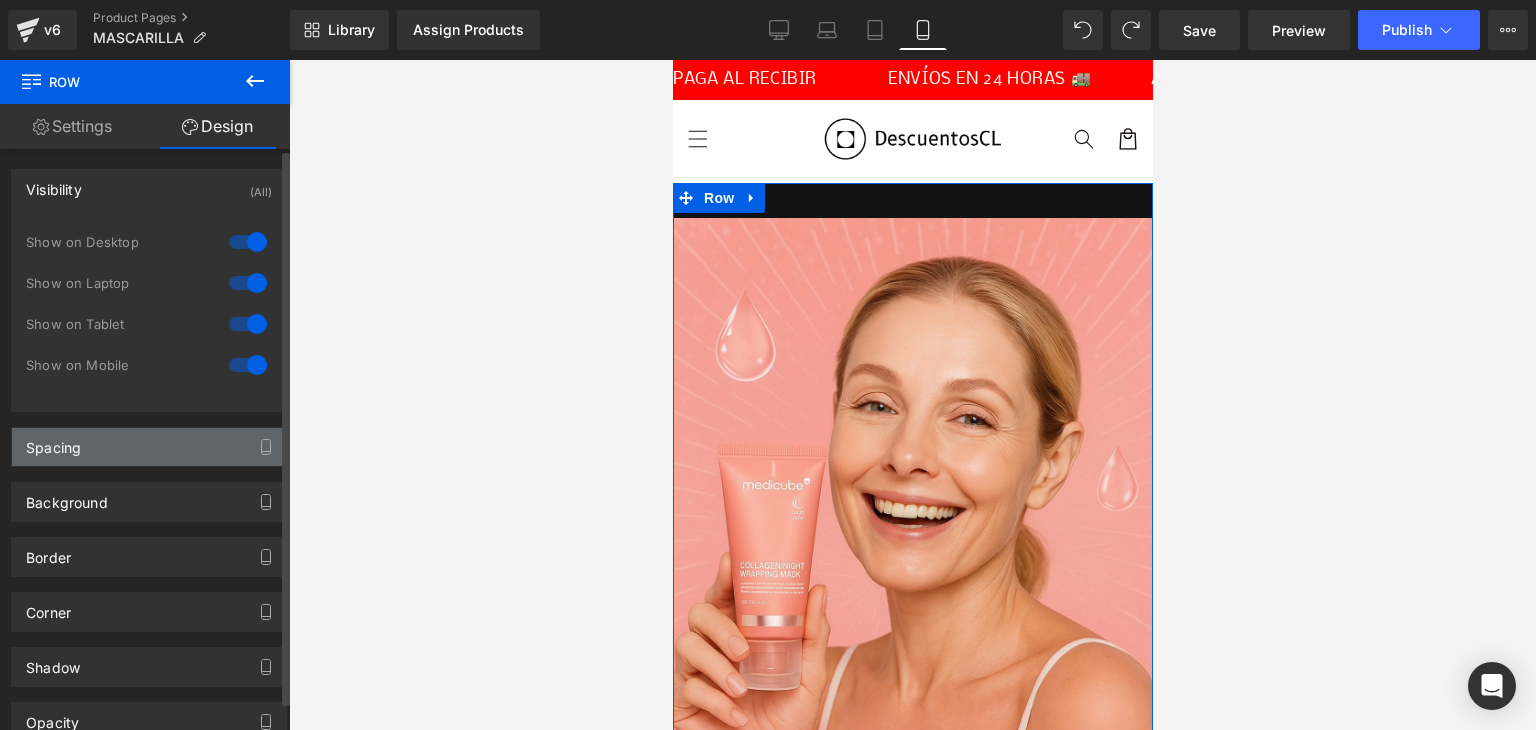 click on "Spacing" at bounding box center [149, 447] 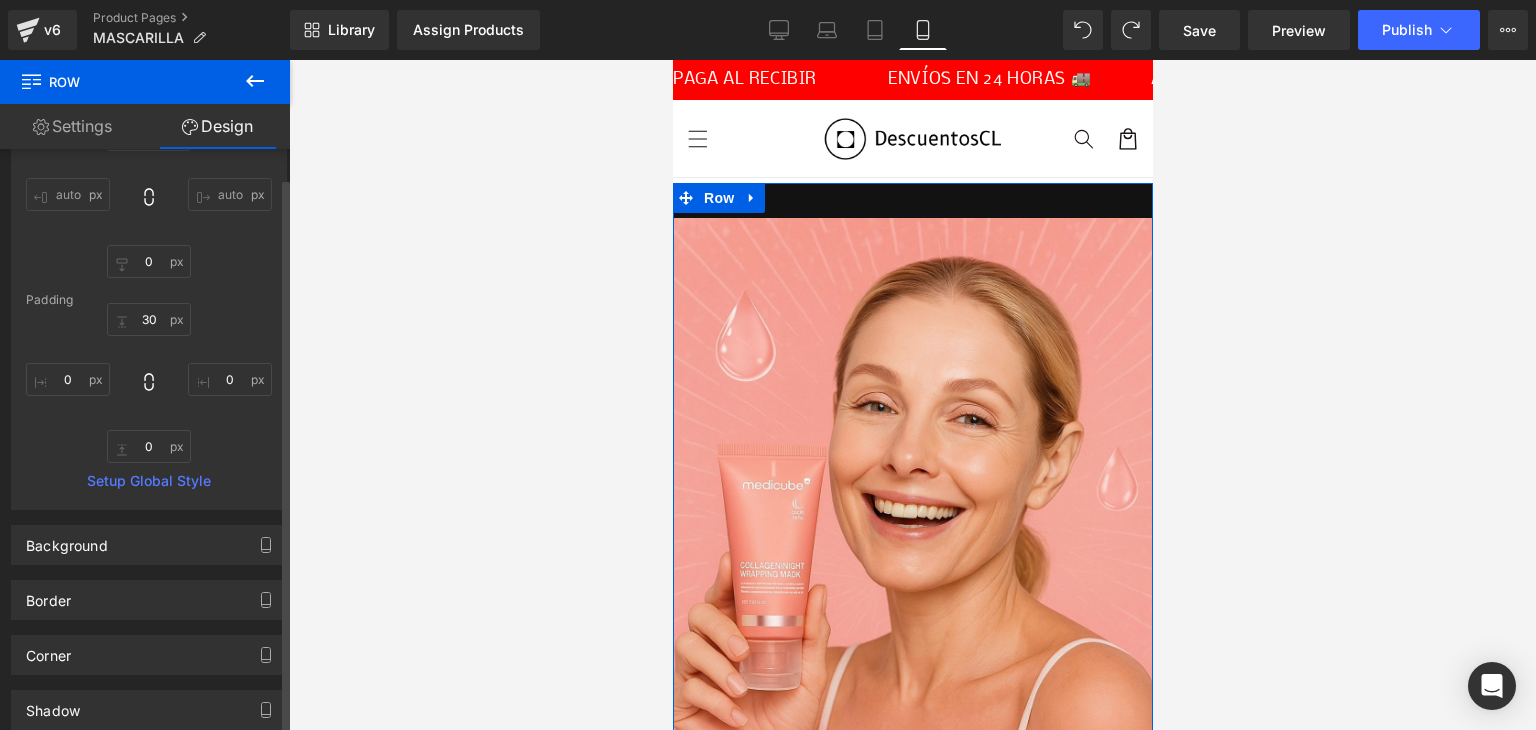 scroll, scrollTop: 378, scrollLeft: 0, axis: vertical 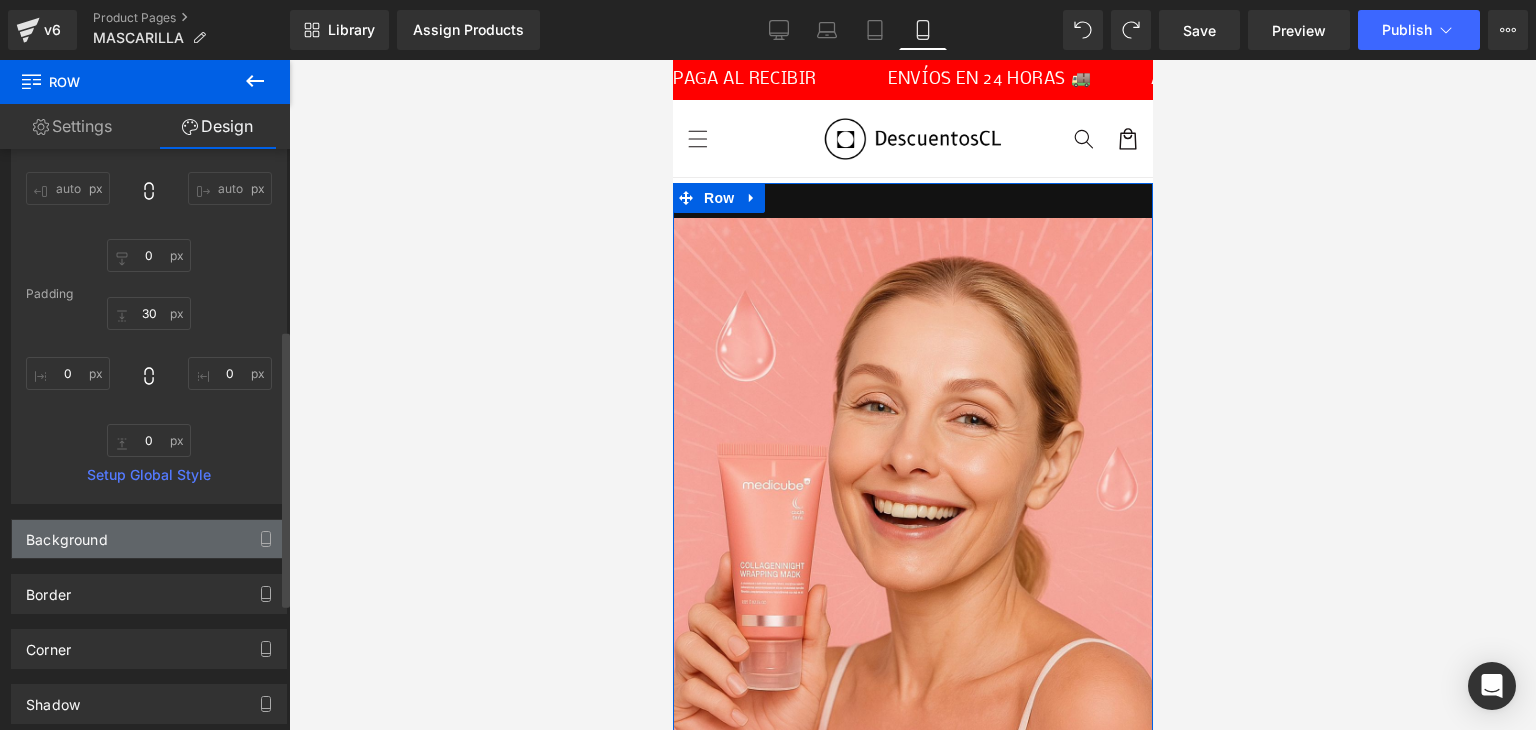 click on "Background" at bounding box center [149, 539] 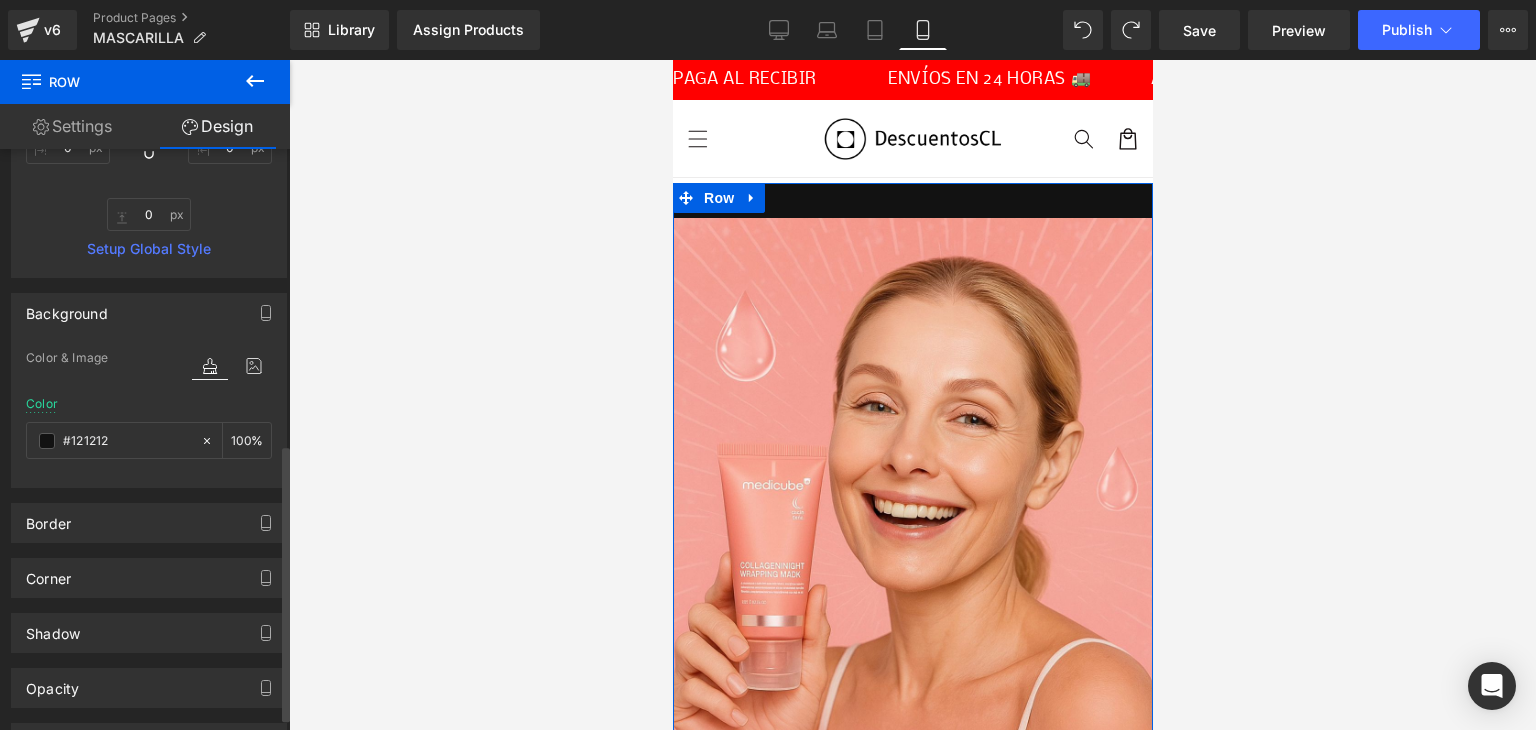 scroll, scrollTop: 618, scrollLeft: 0, axis: vertical 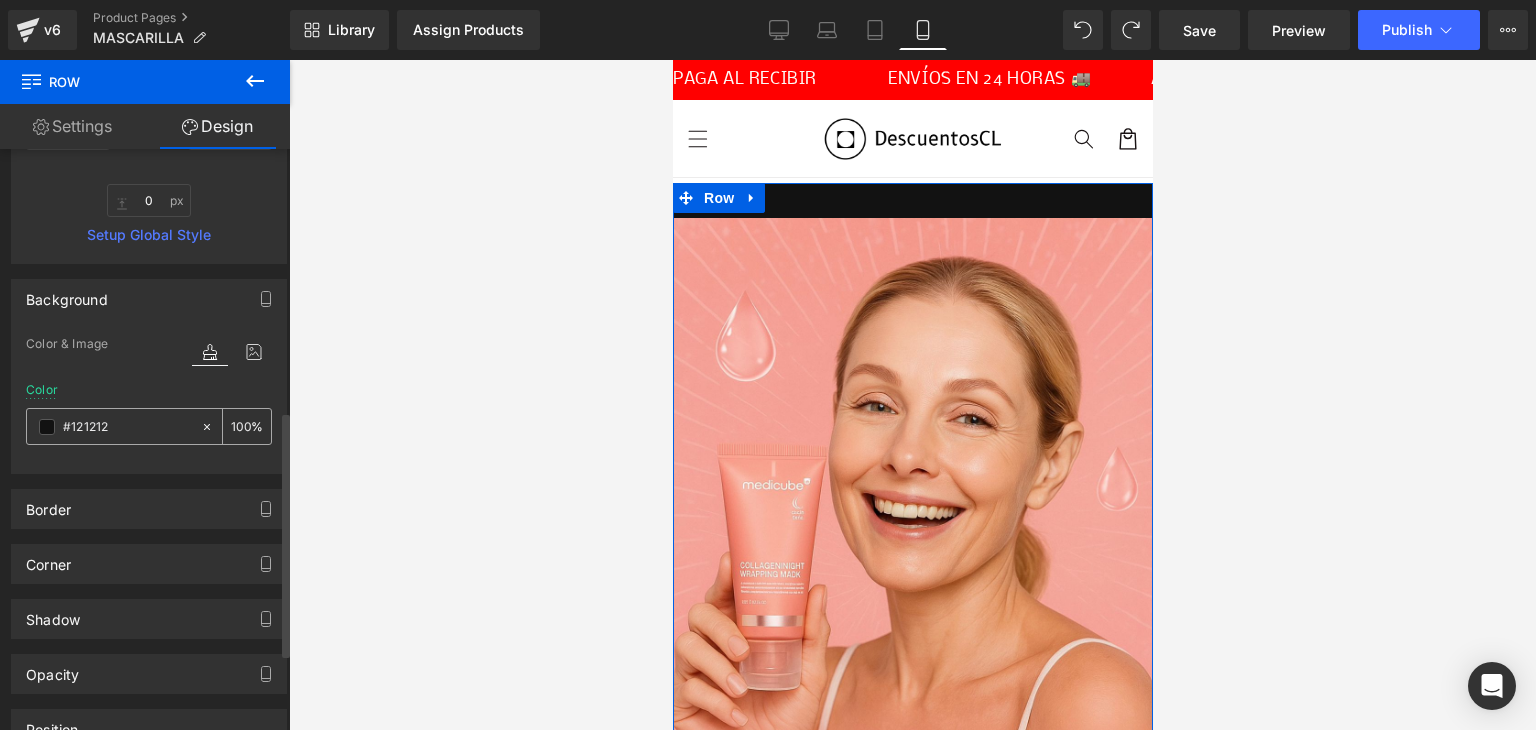 click at bounding box center (47, 427) 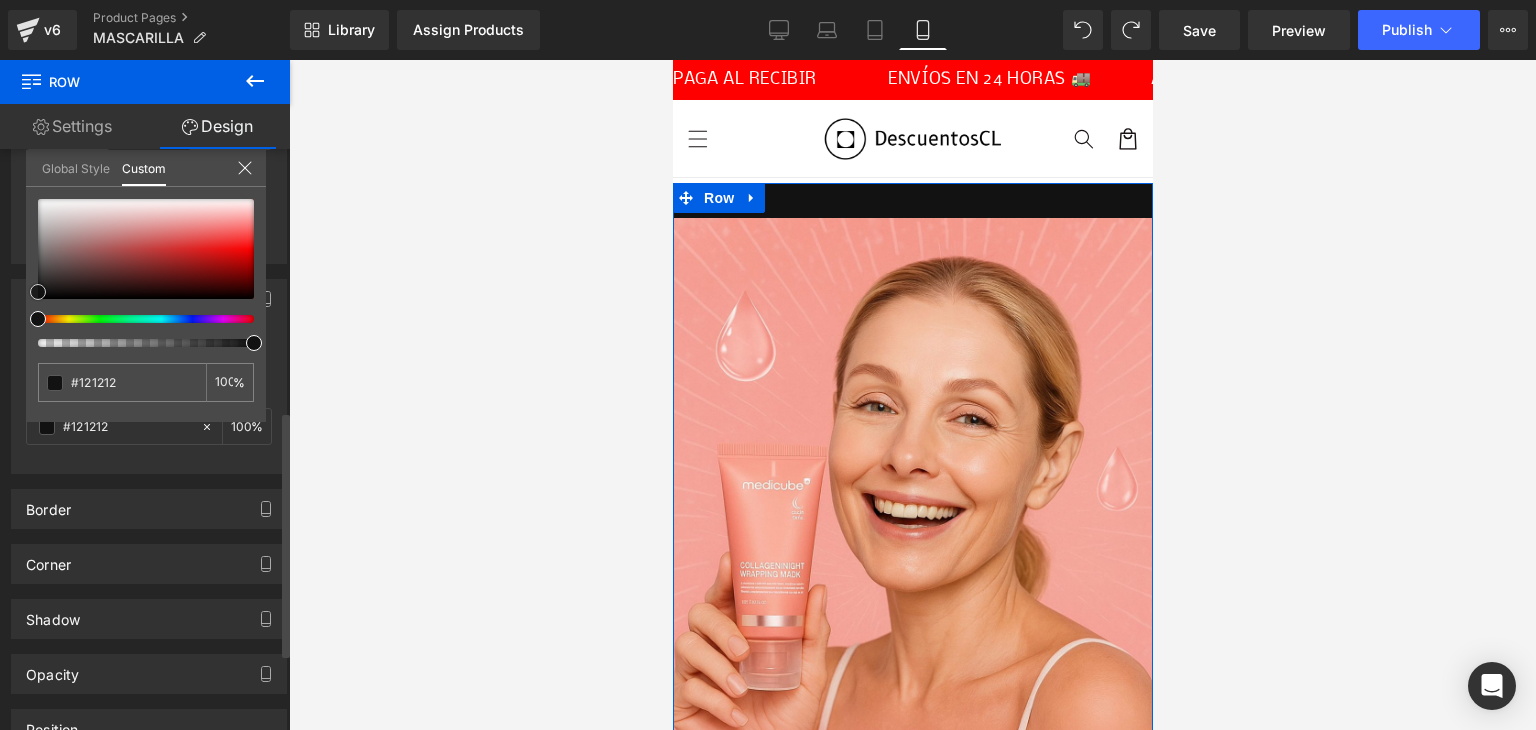 type on "#ece8e8" 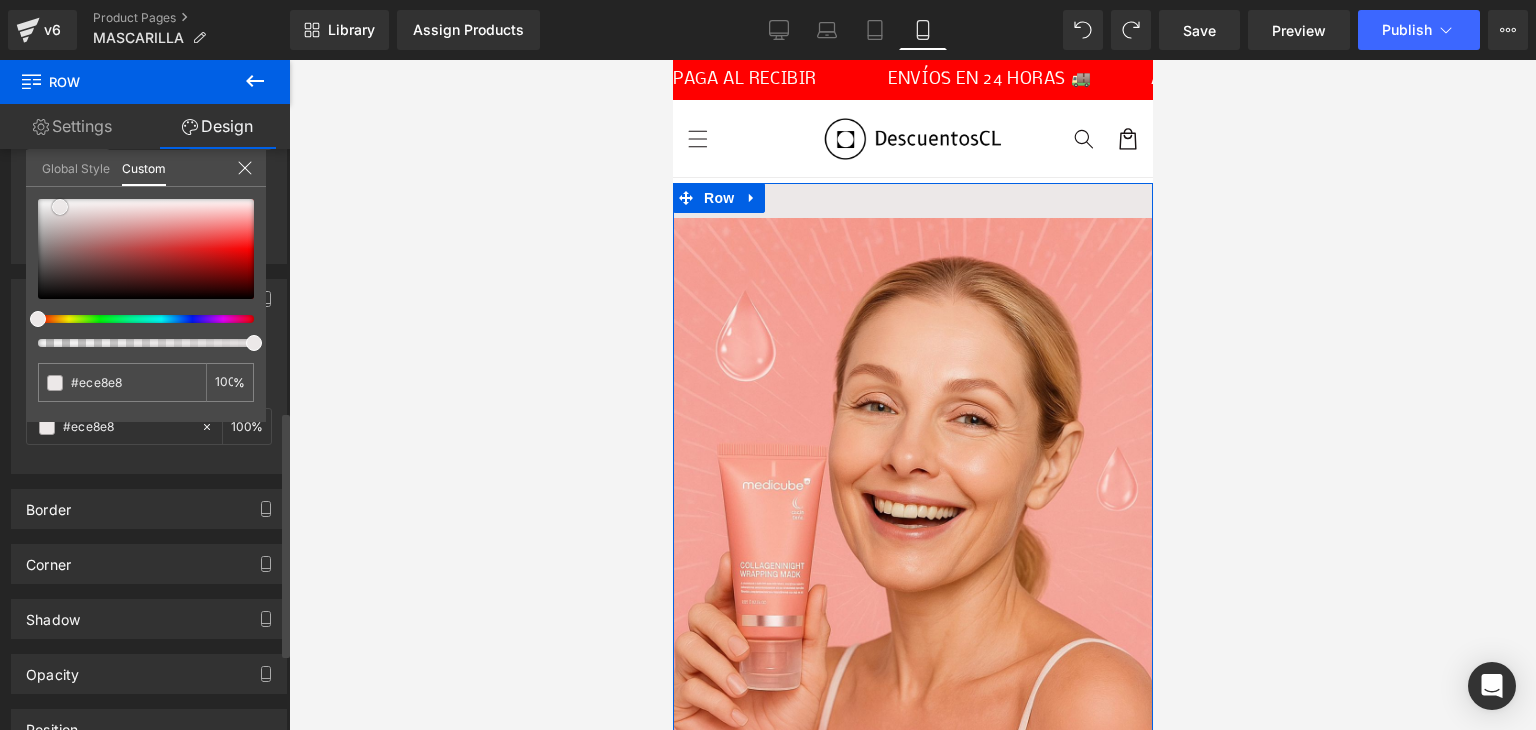 click at bounding box center [146, 249] 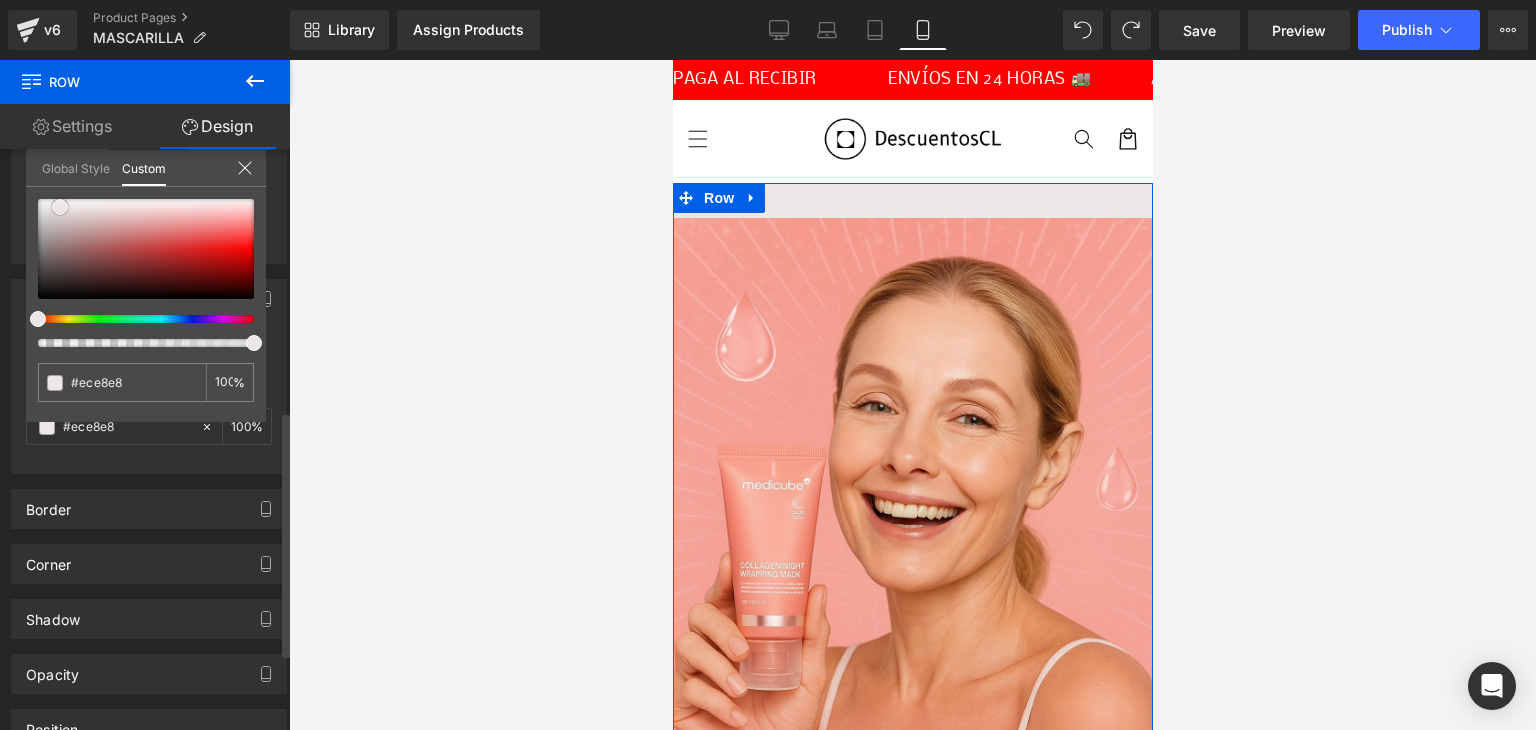 type on "#ebe9e9" 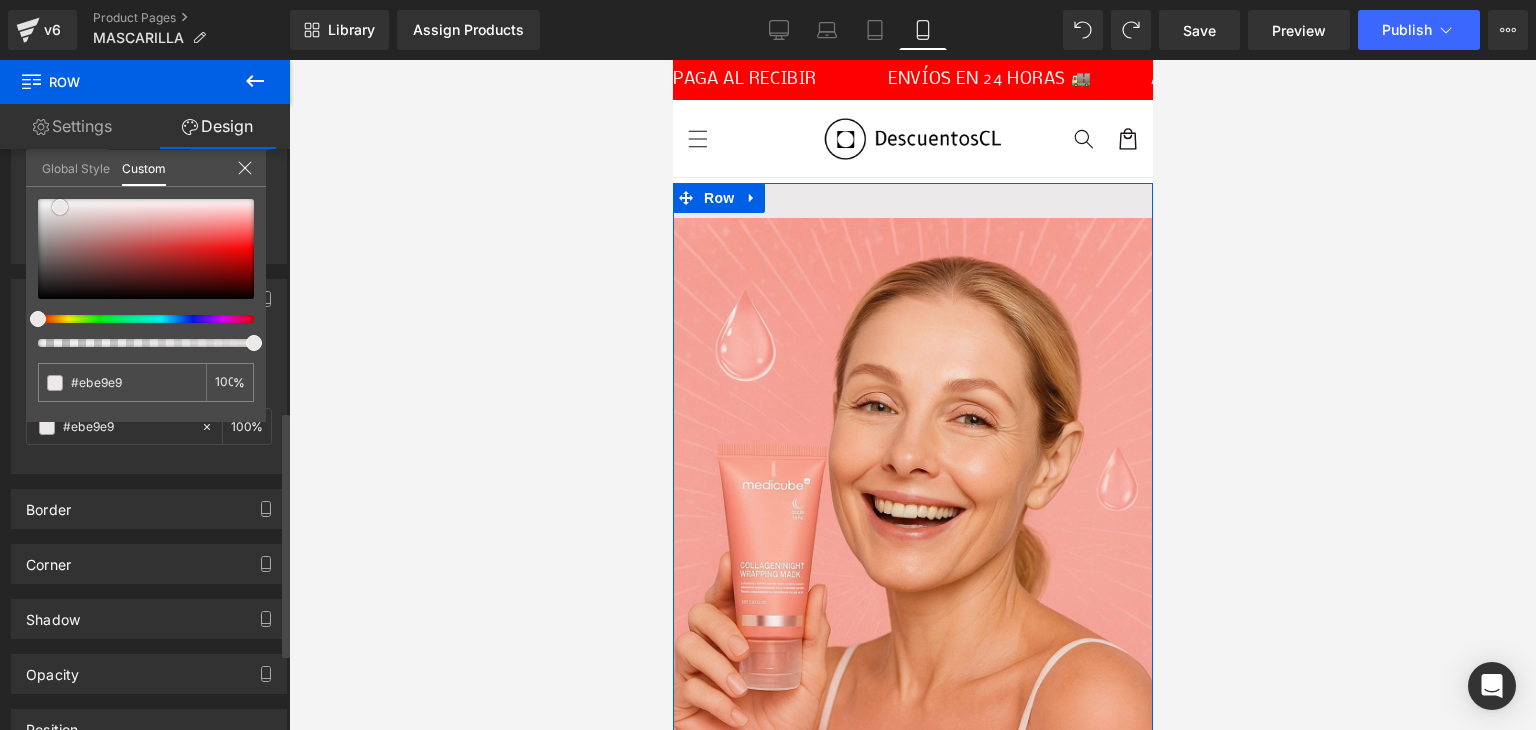 type on "#edecec" 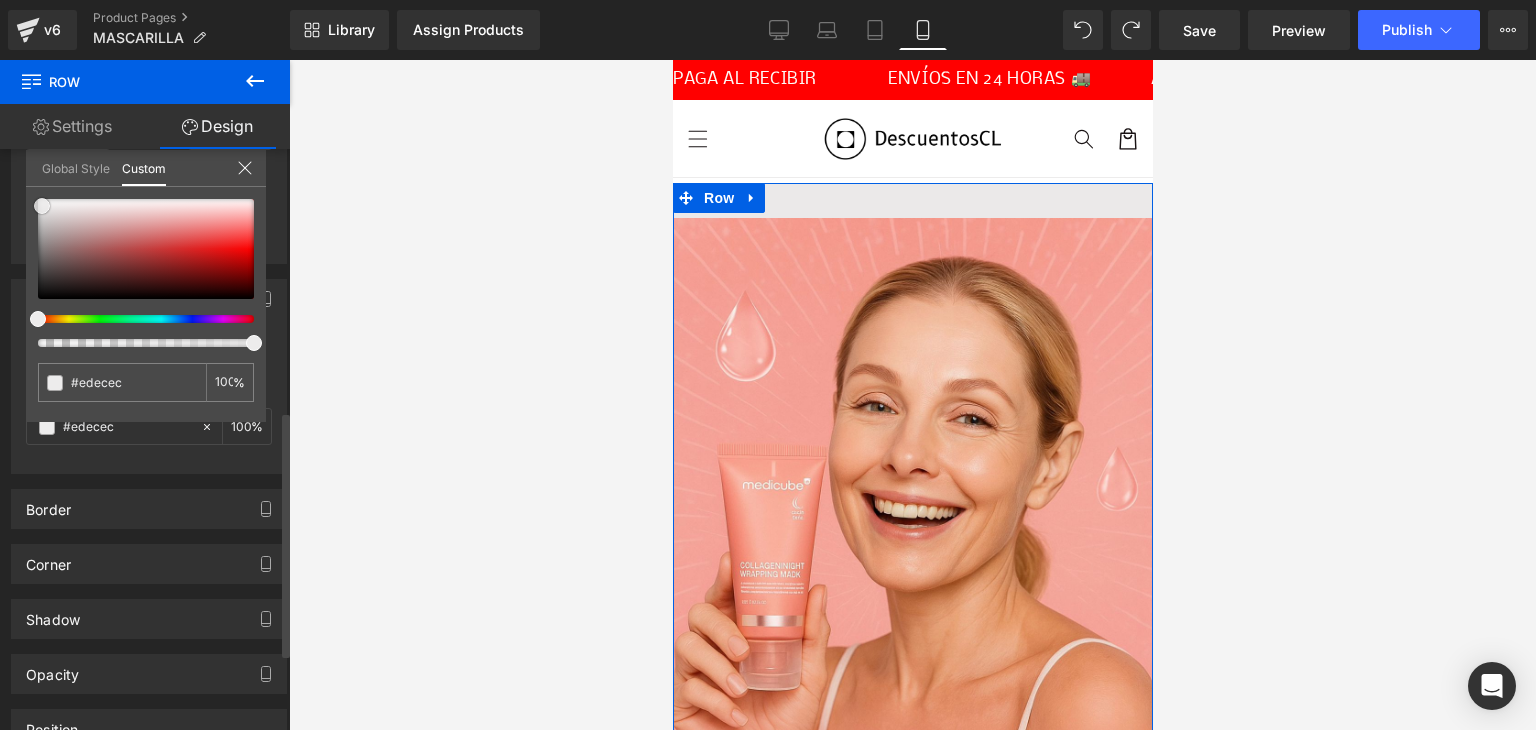 type on "#ededed" 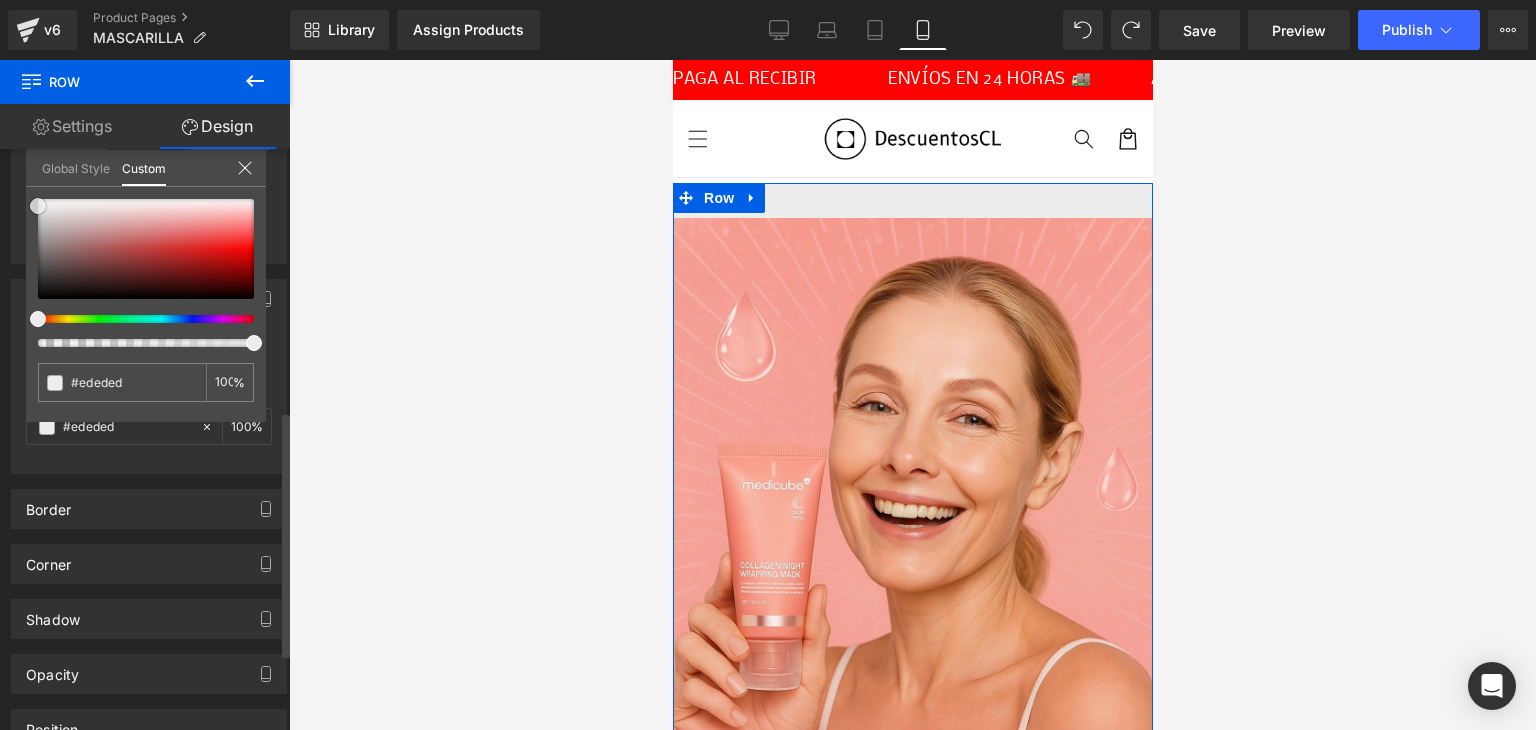 drag, startPoint x: 56, startPoint y: 212, endPoint x: 34, endPoint y: 211, distance: 22.022715 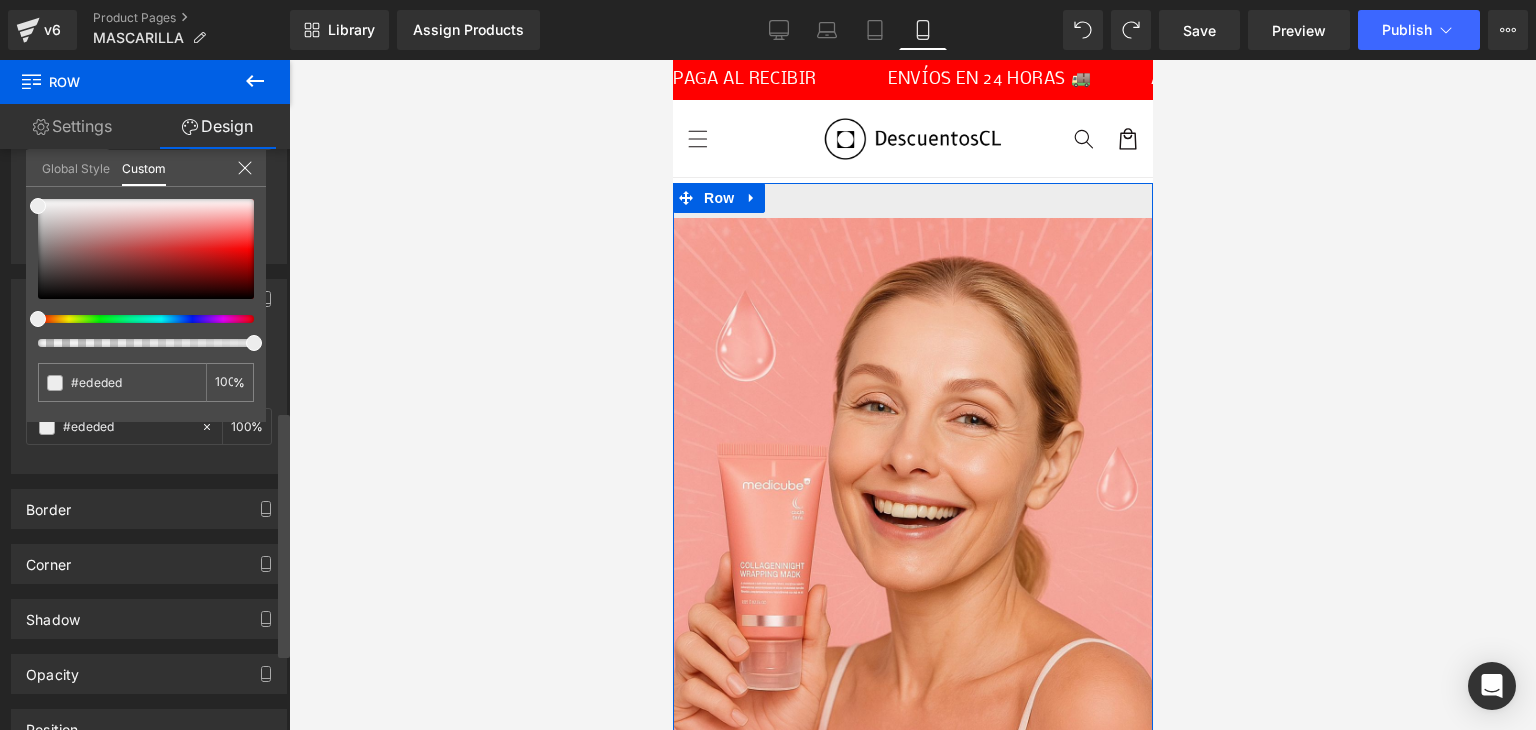 click at bounding box center [284, 444] 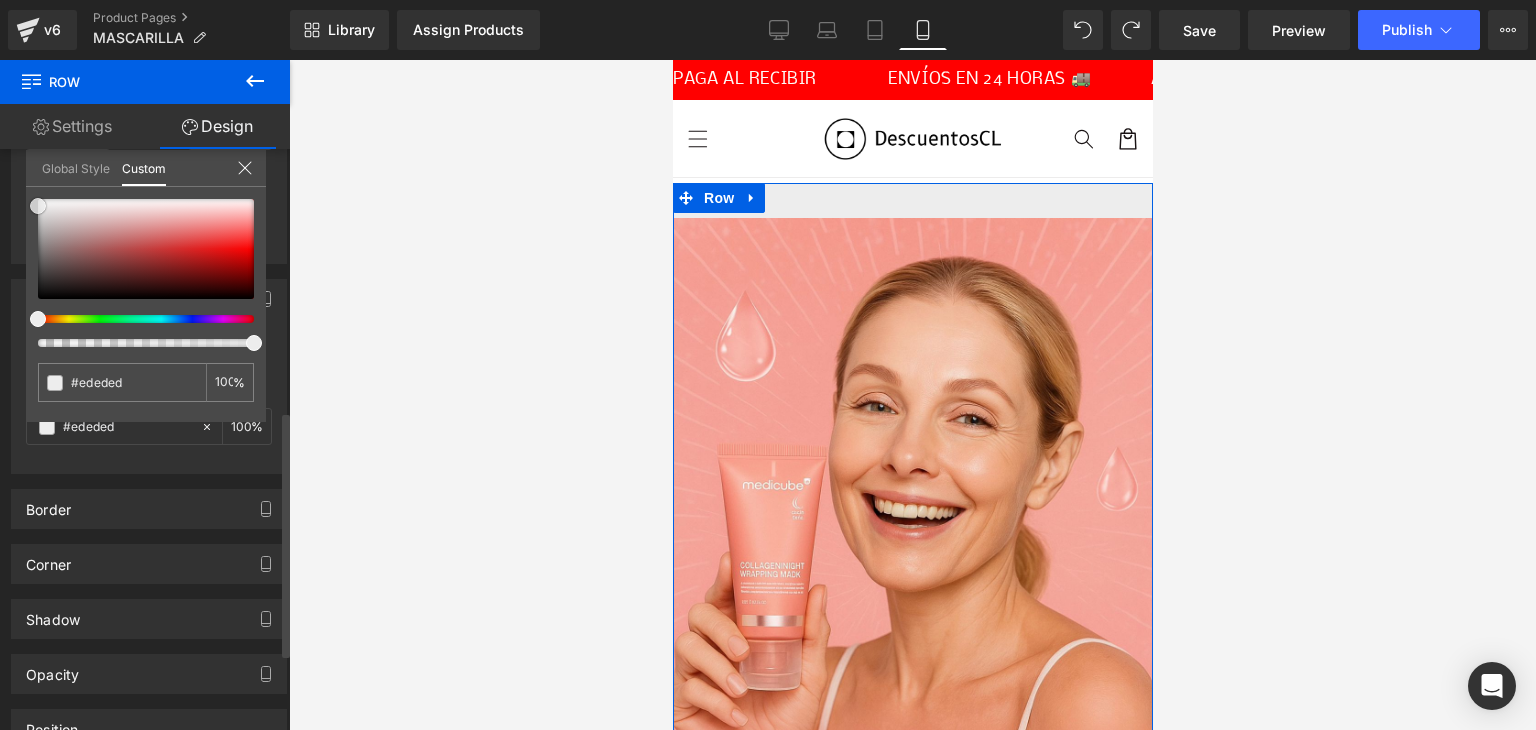 type on "#edecec" 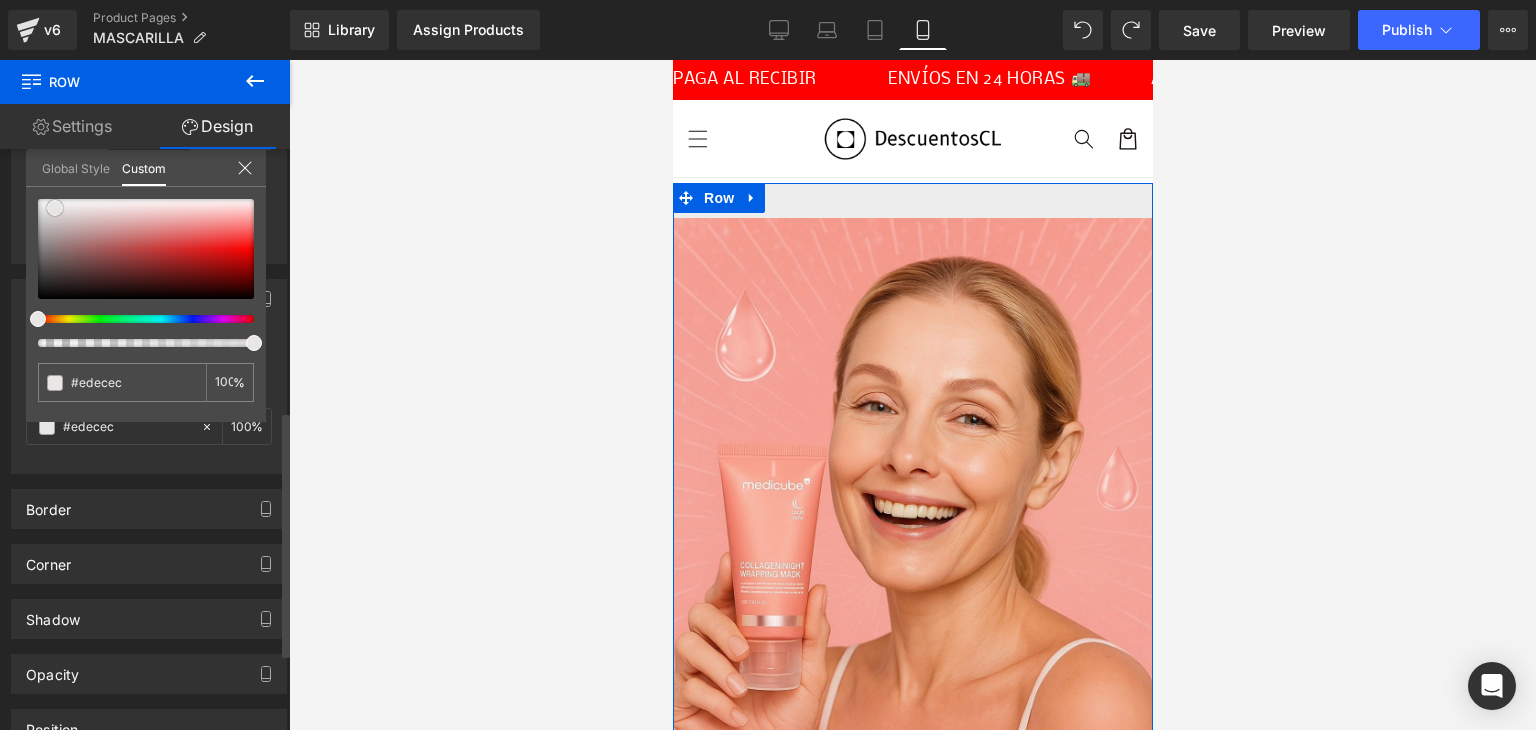 type on "#e9e6e6" 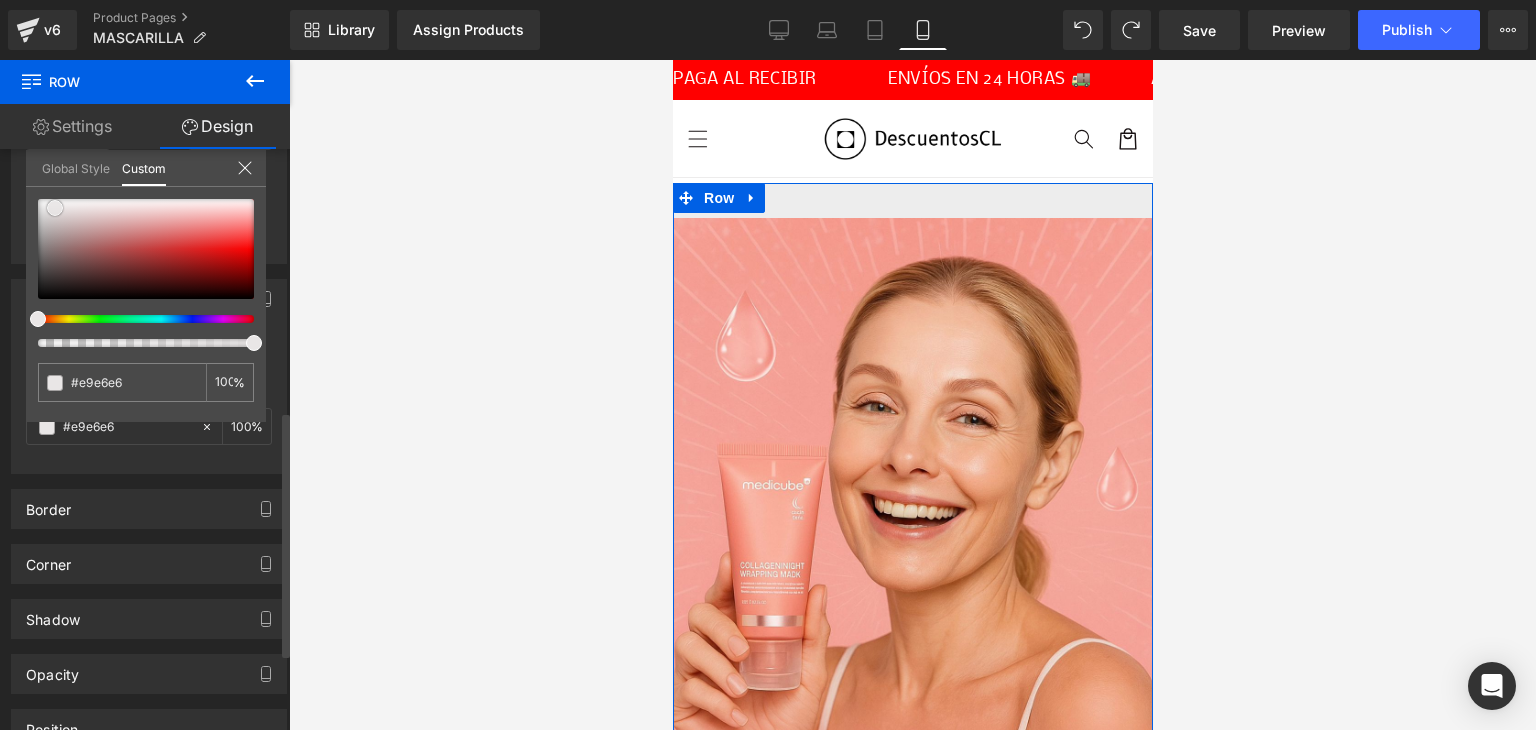 type on "#e0d5d5" 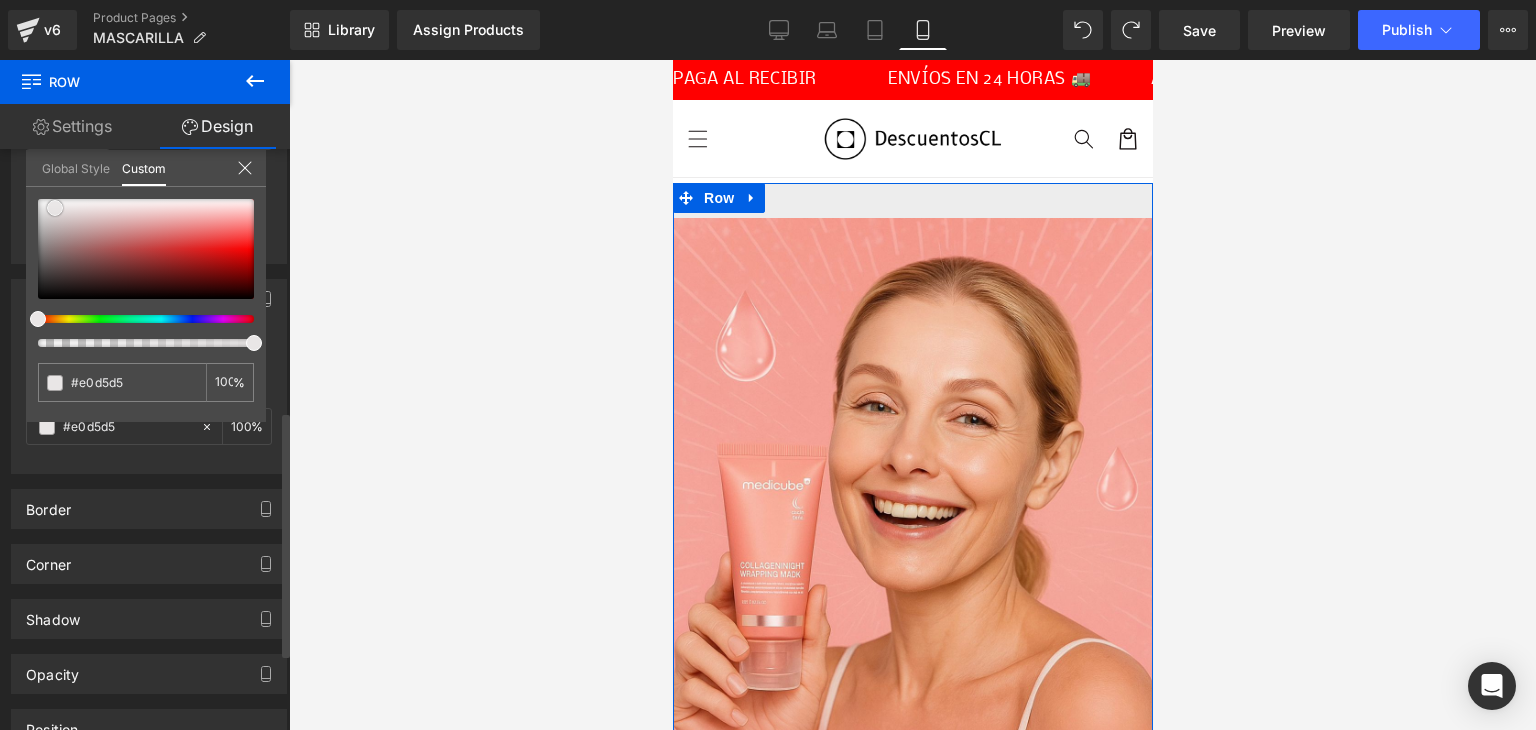 type on "#d9c8c8" 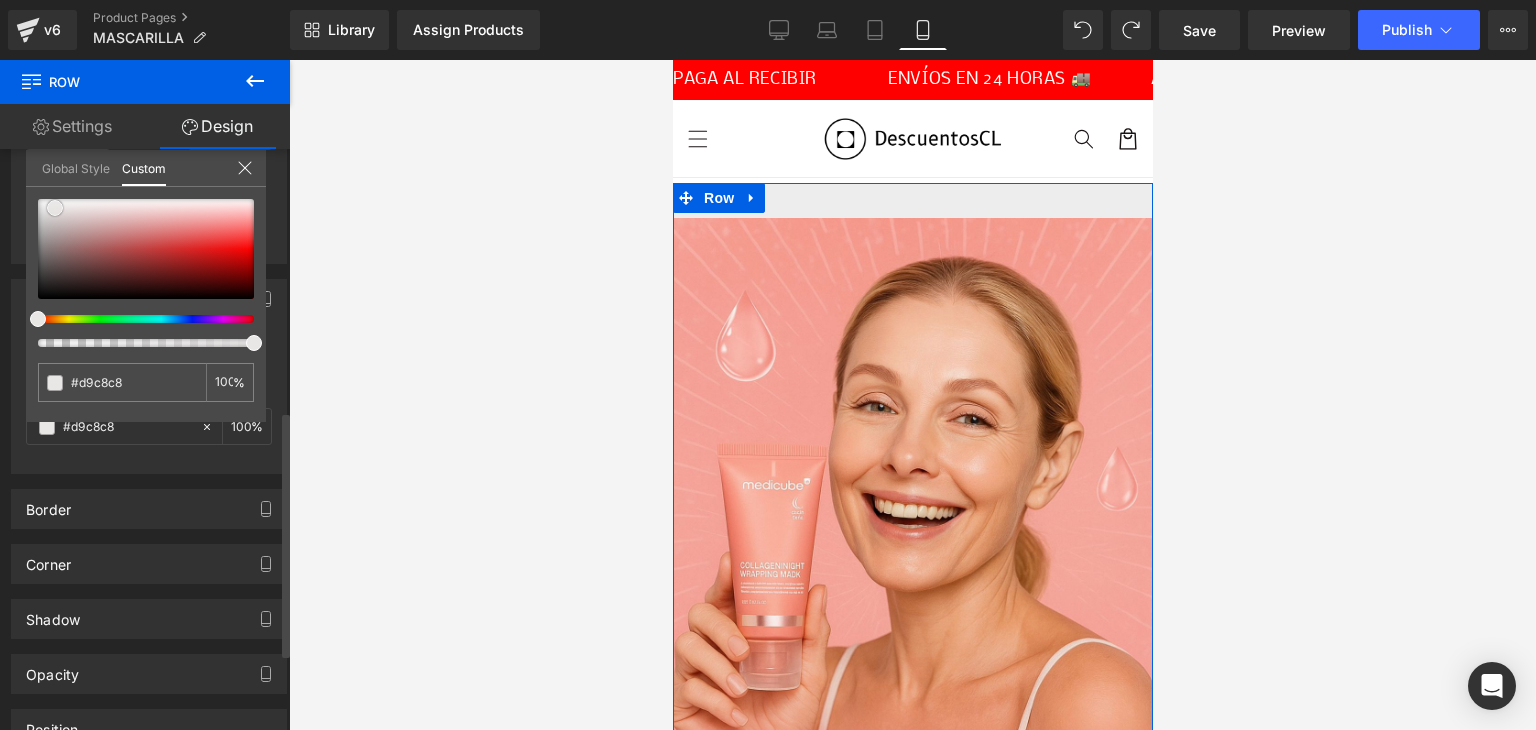 type on "#d0b3b3" 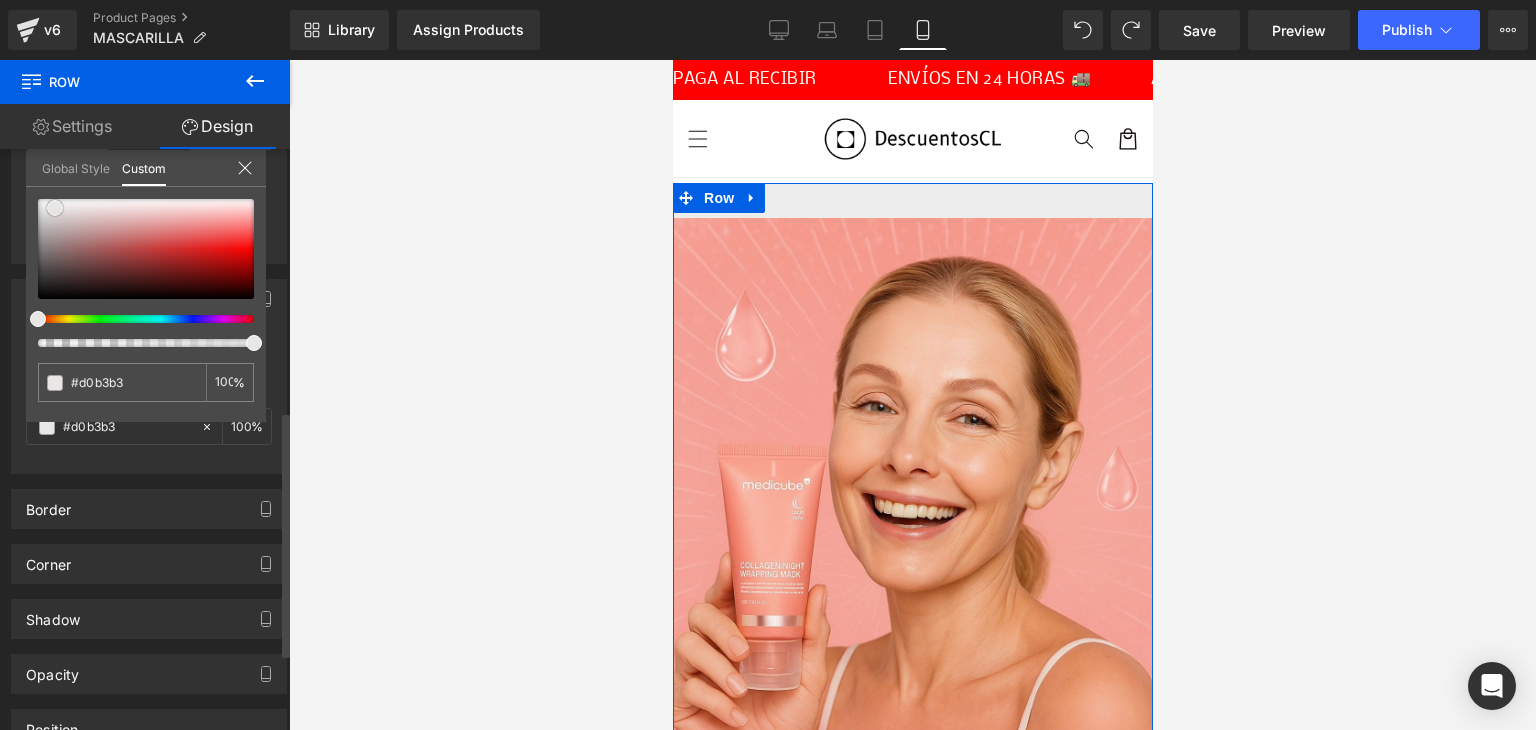 type on "#cda6a6" 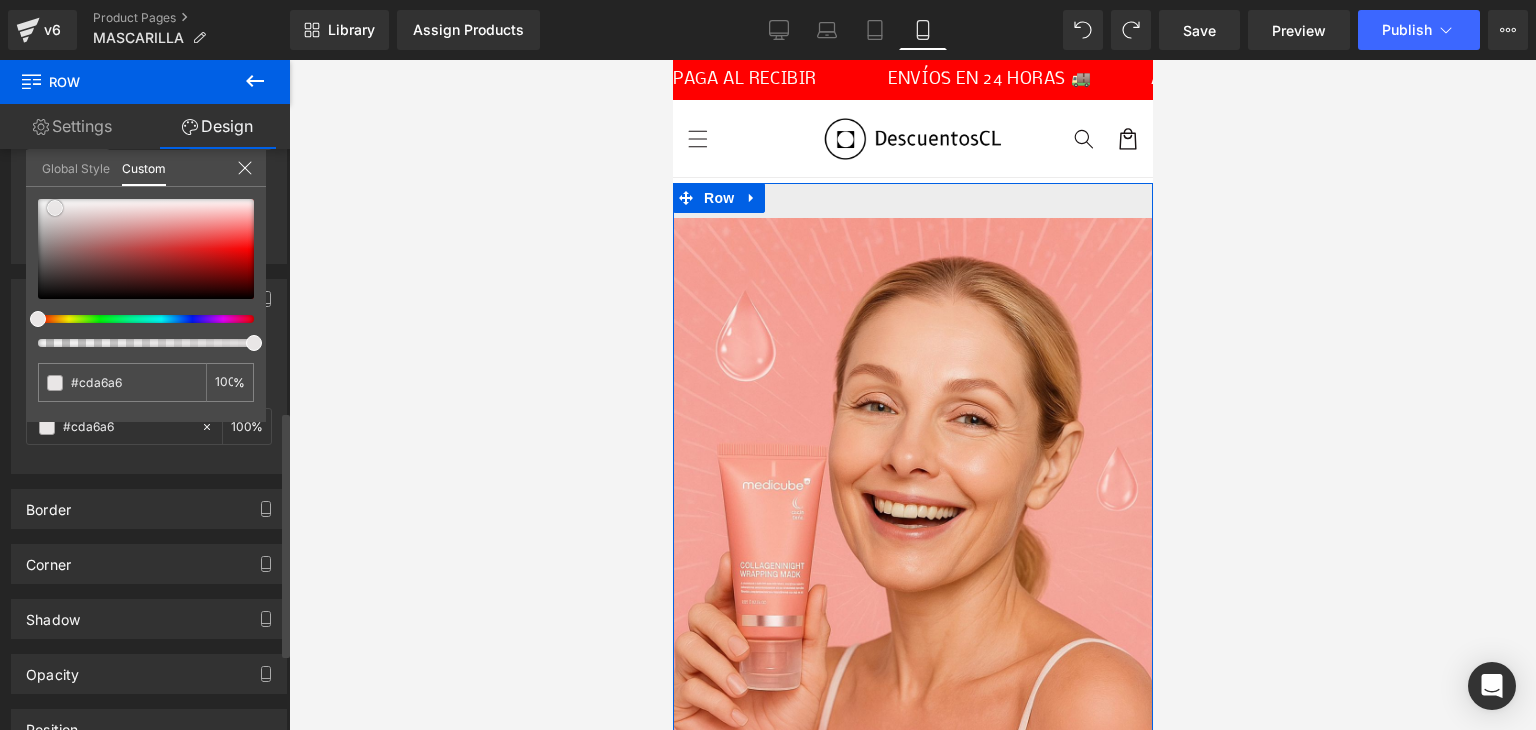 type on "#c79898" 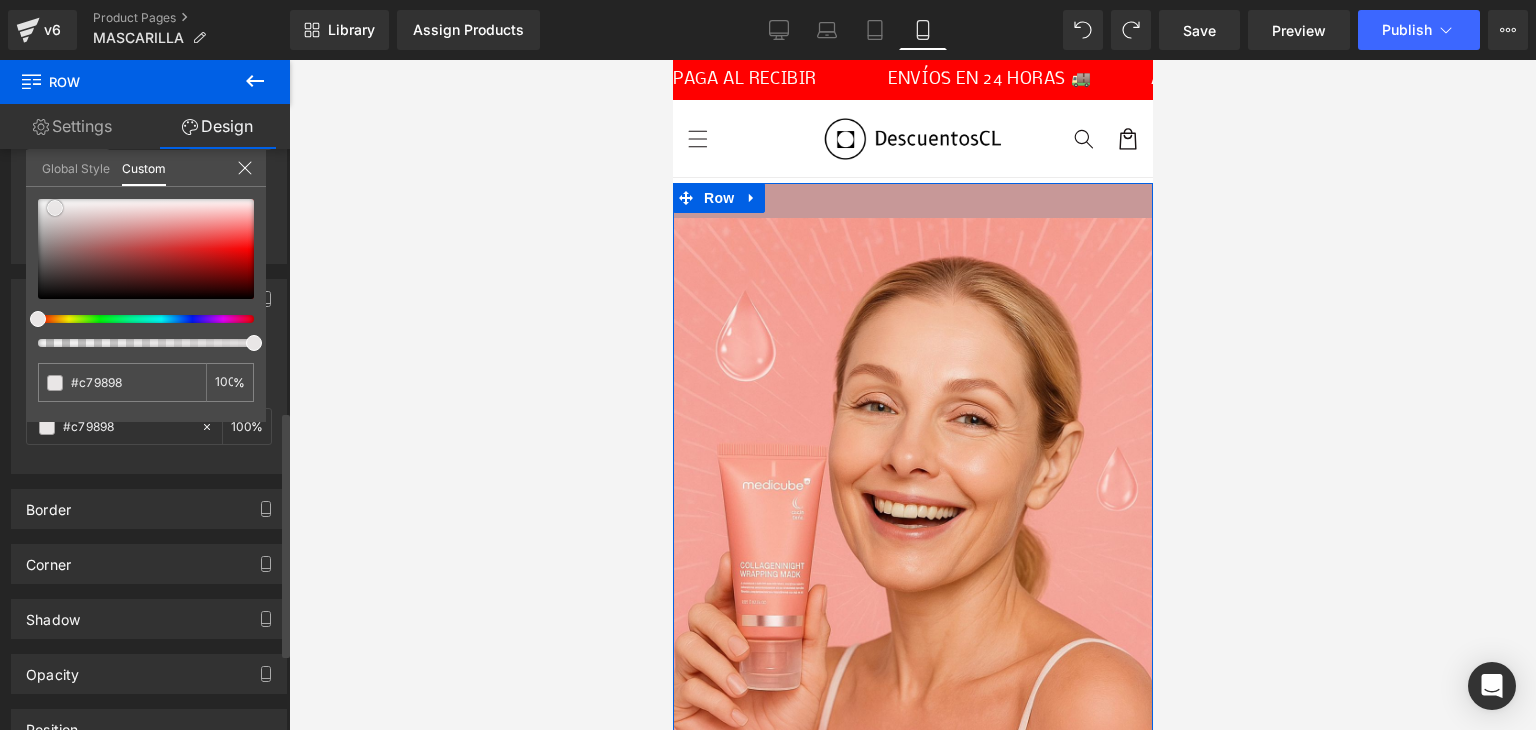 type on "#c79393" 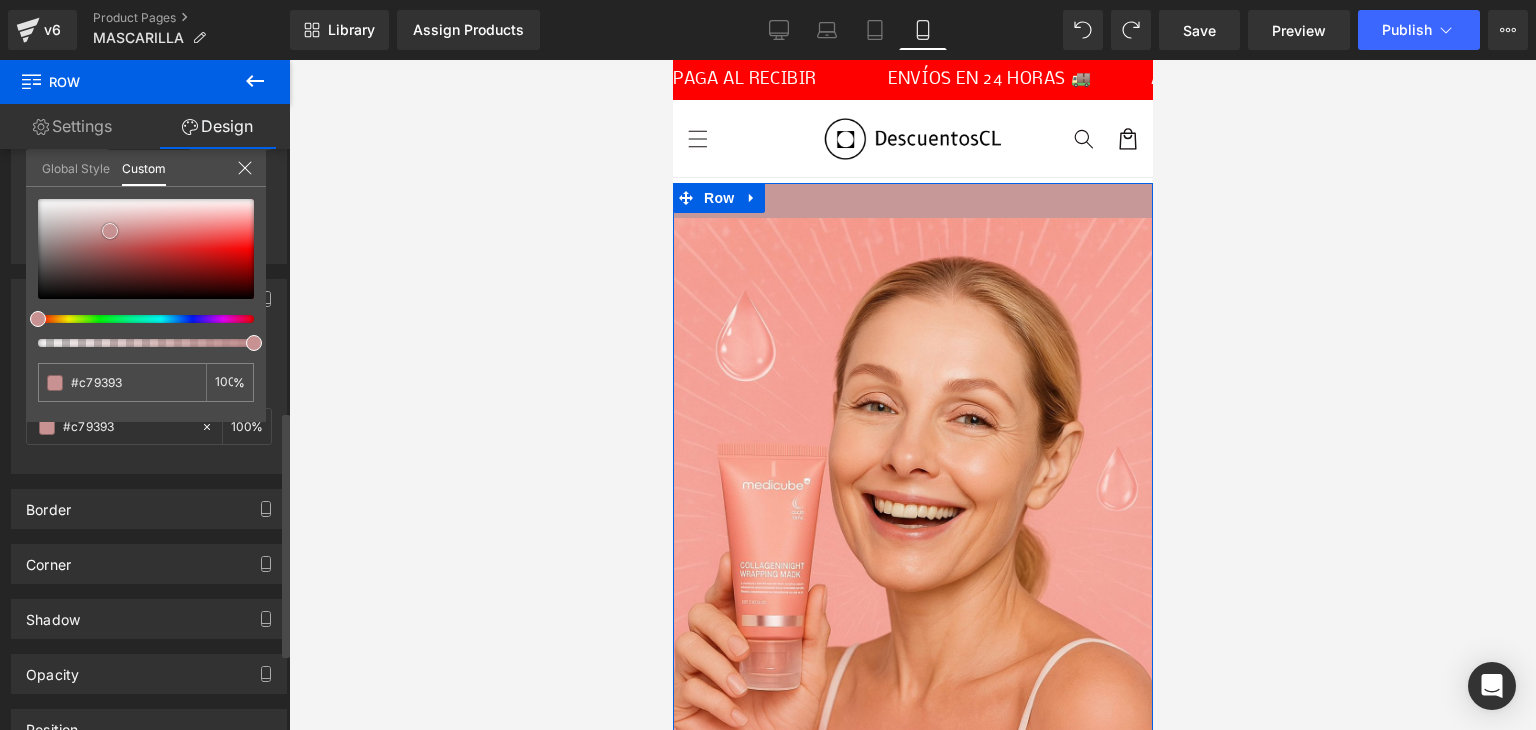 type on "#c89292" 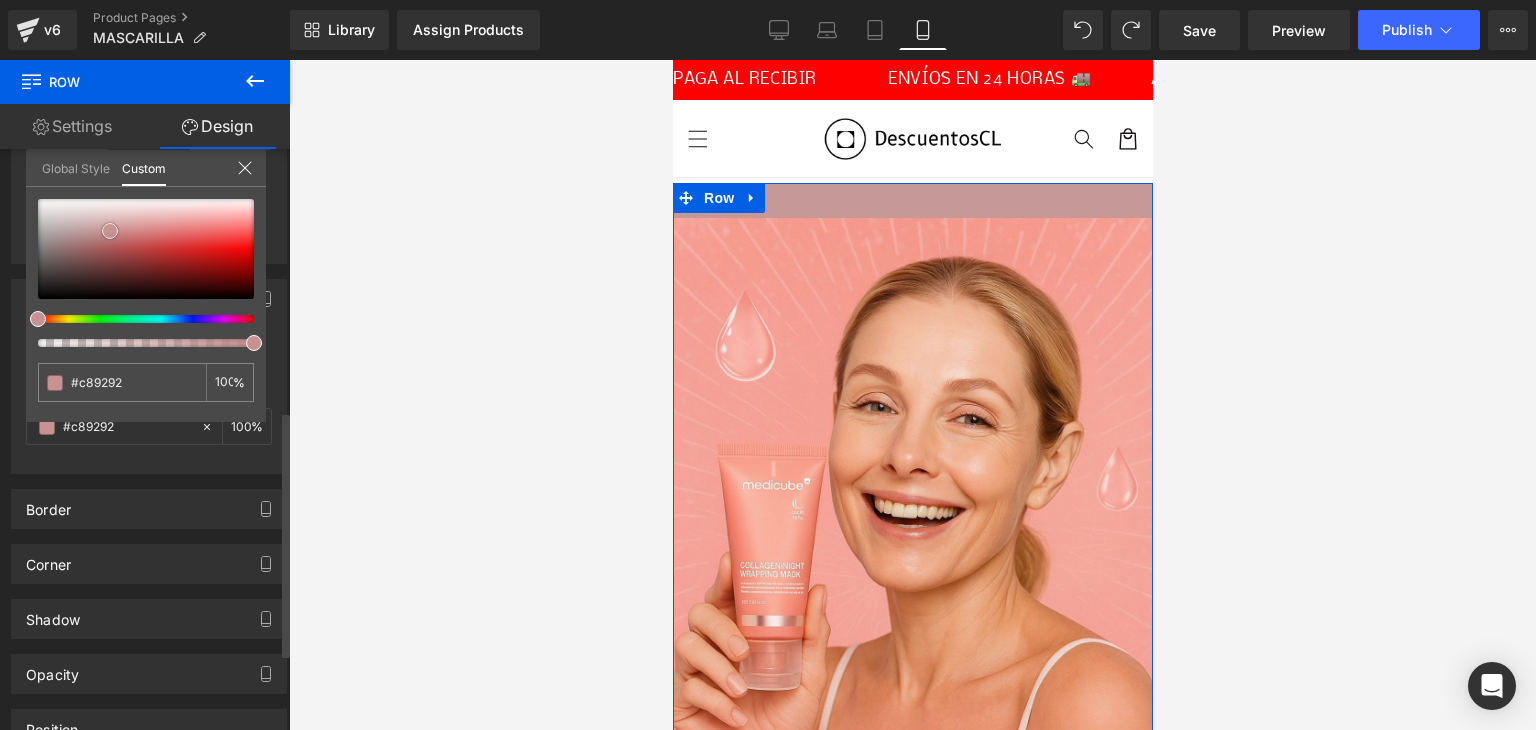 type on "#c99090" 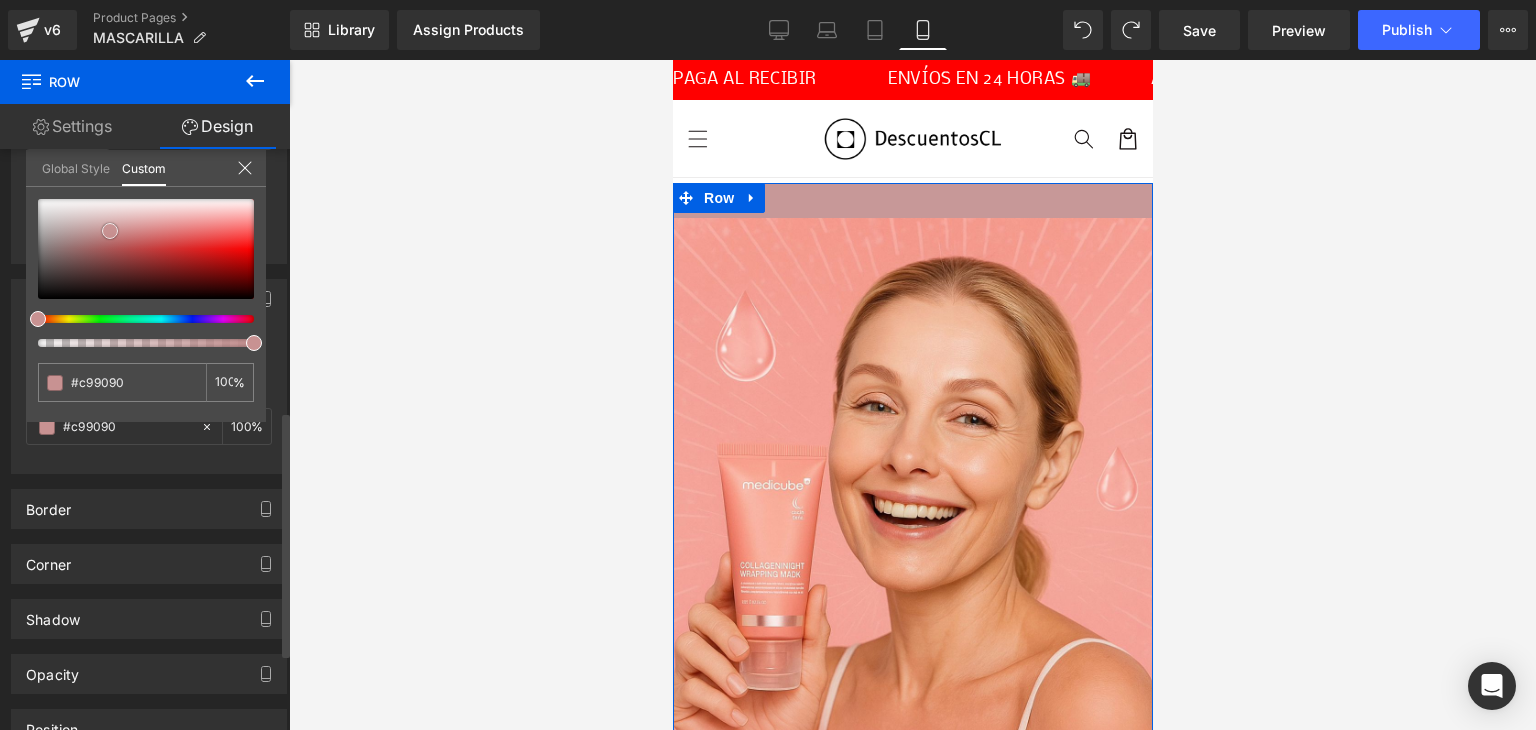 type on "#c98c8c" 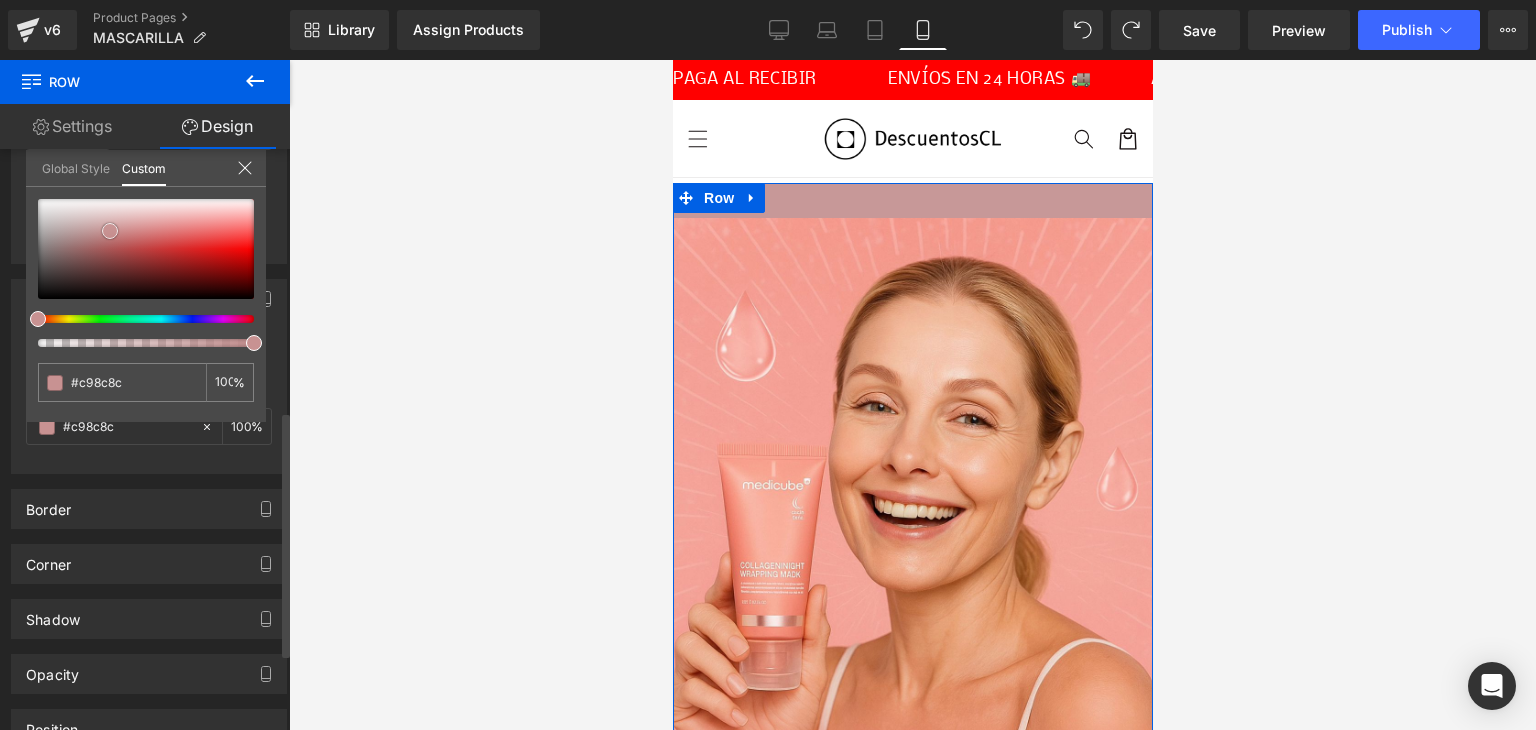 type on "#ca8a8a" 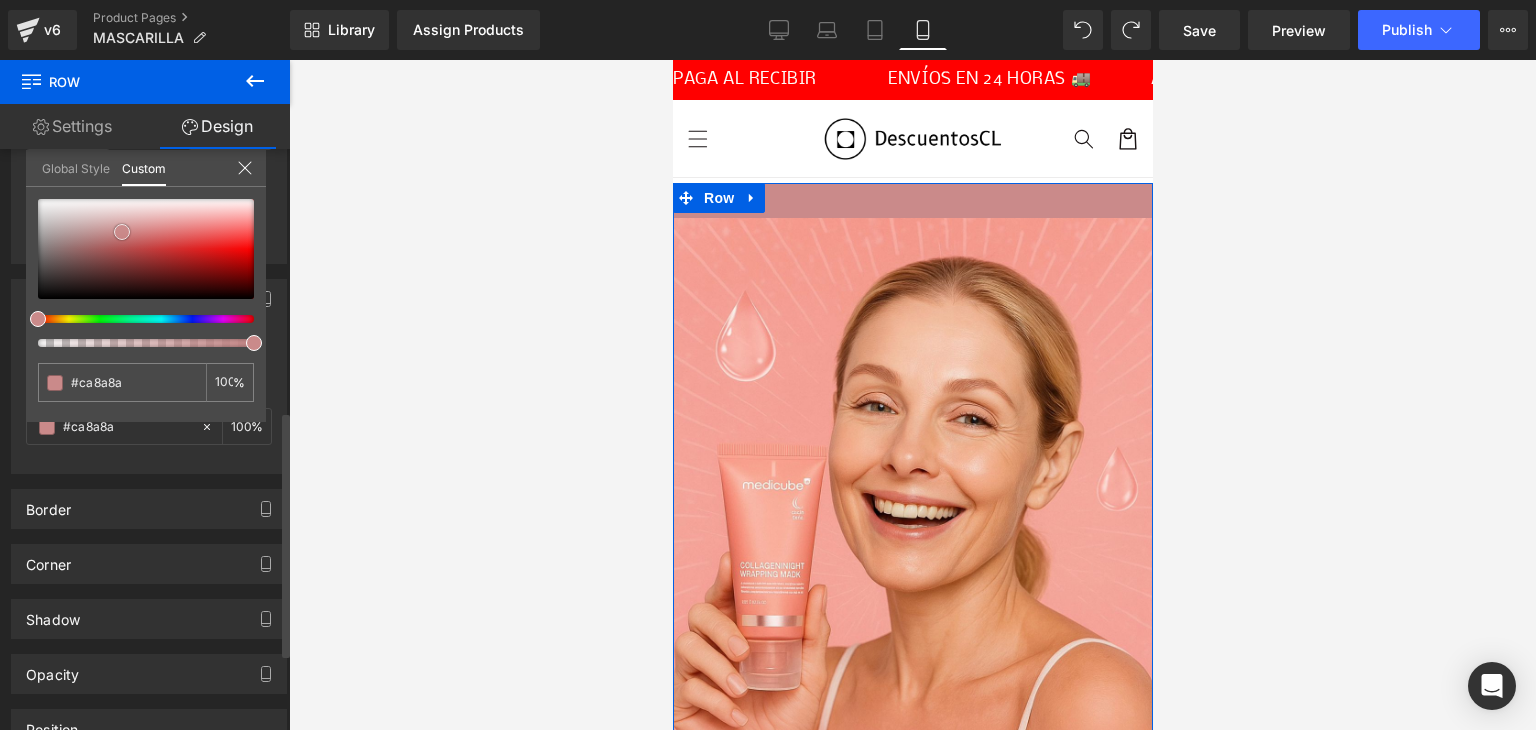 type on "#cf8181" 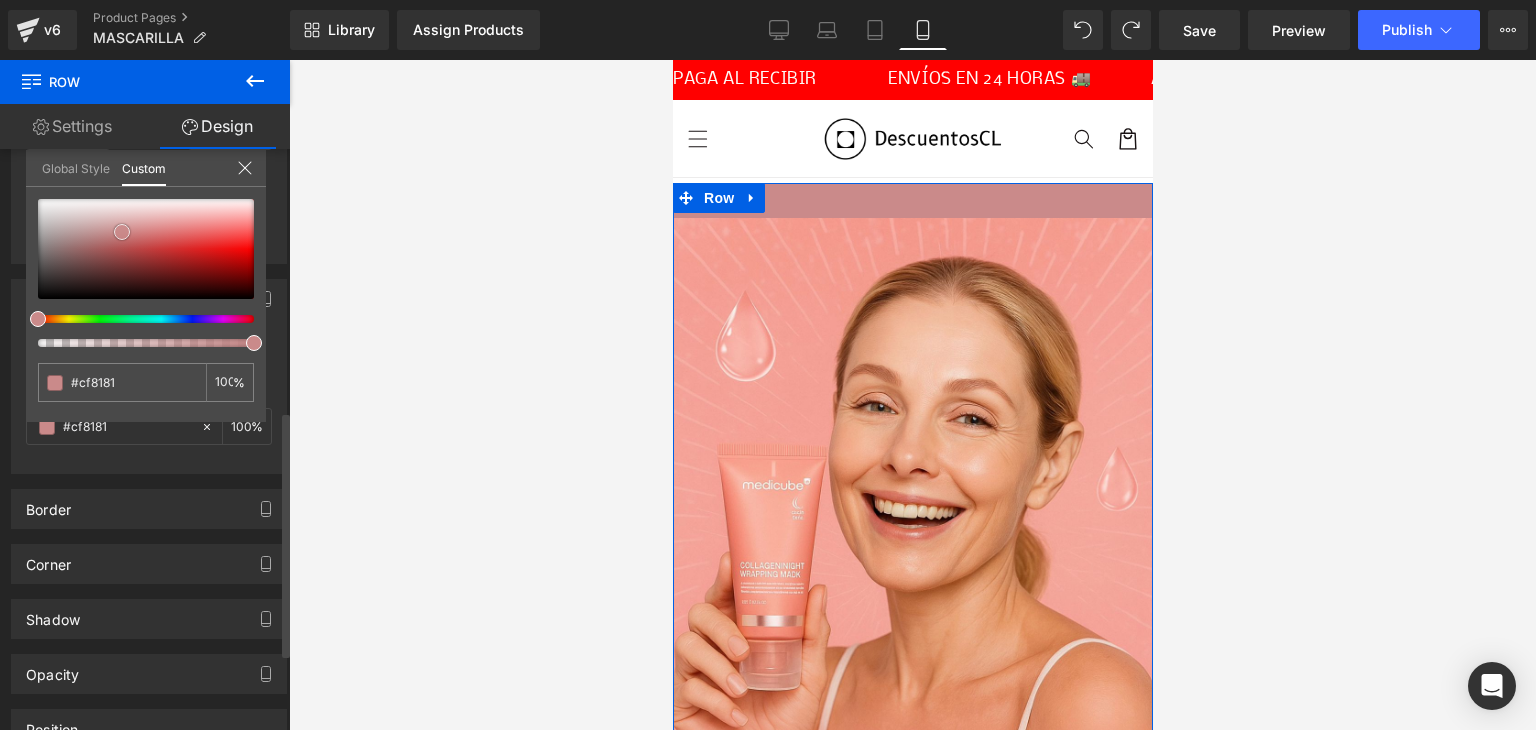 type on "#d17575" 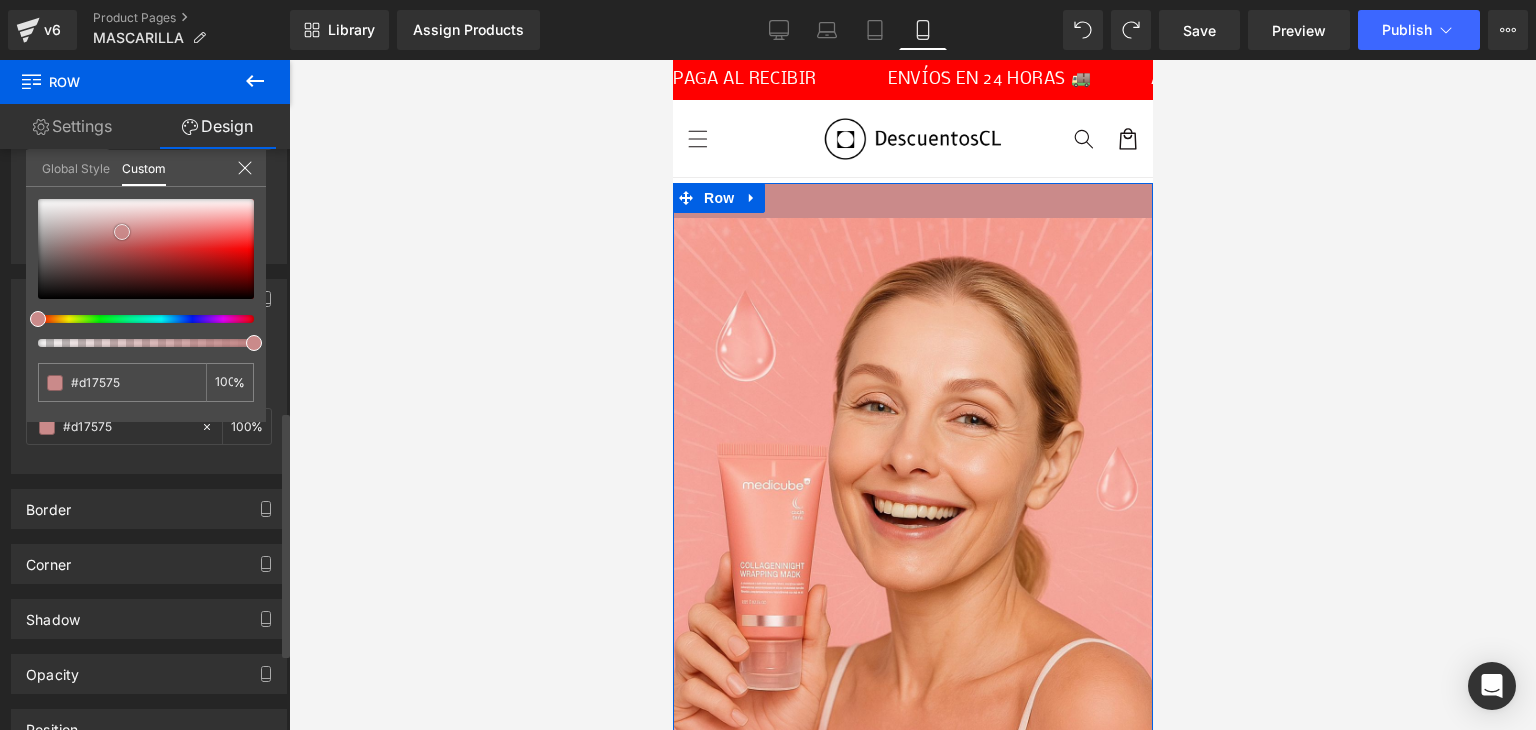 type on "#d27474" 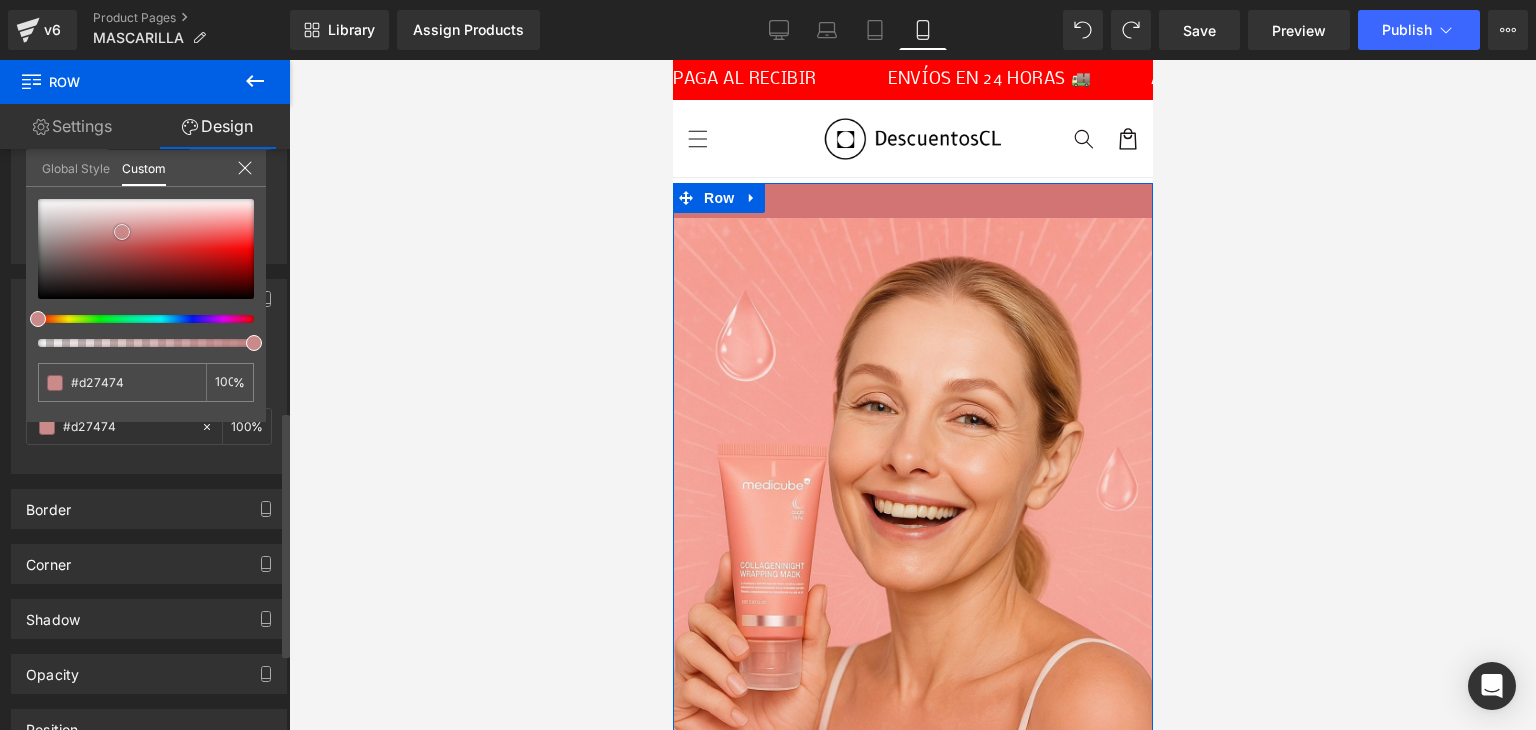 type on "#d27373" 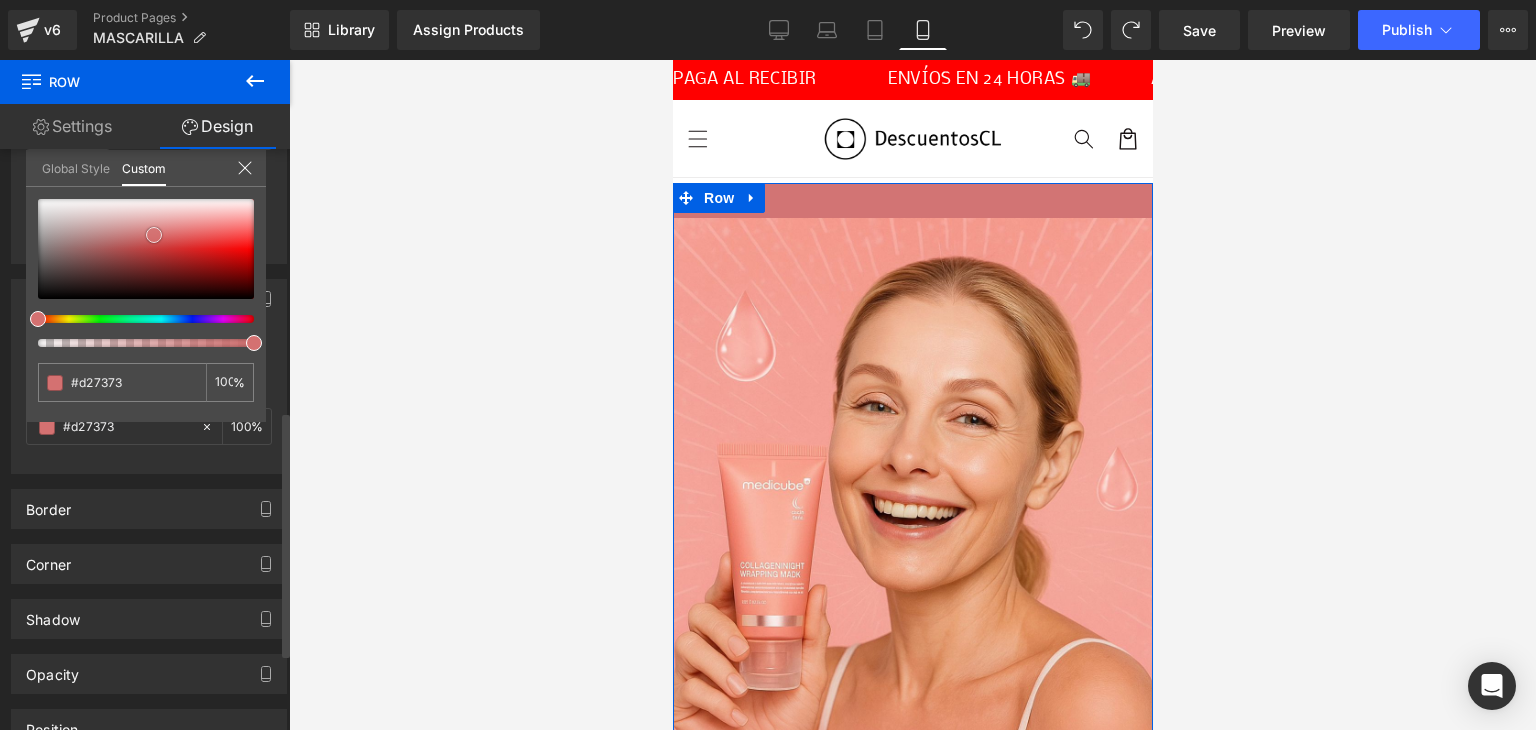 type on "#d47171" 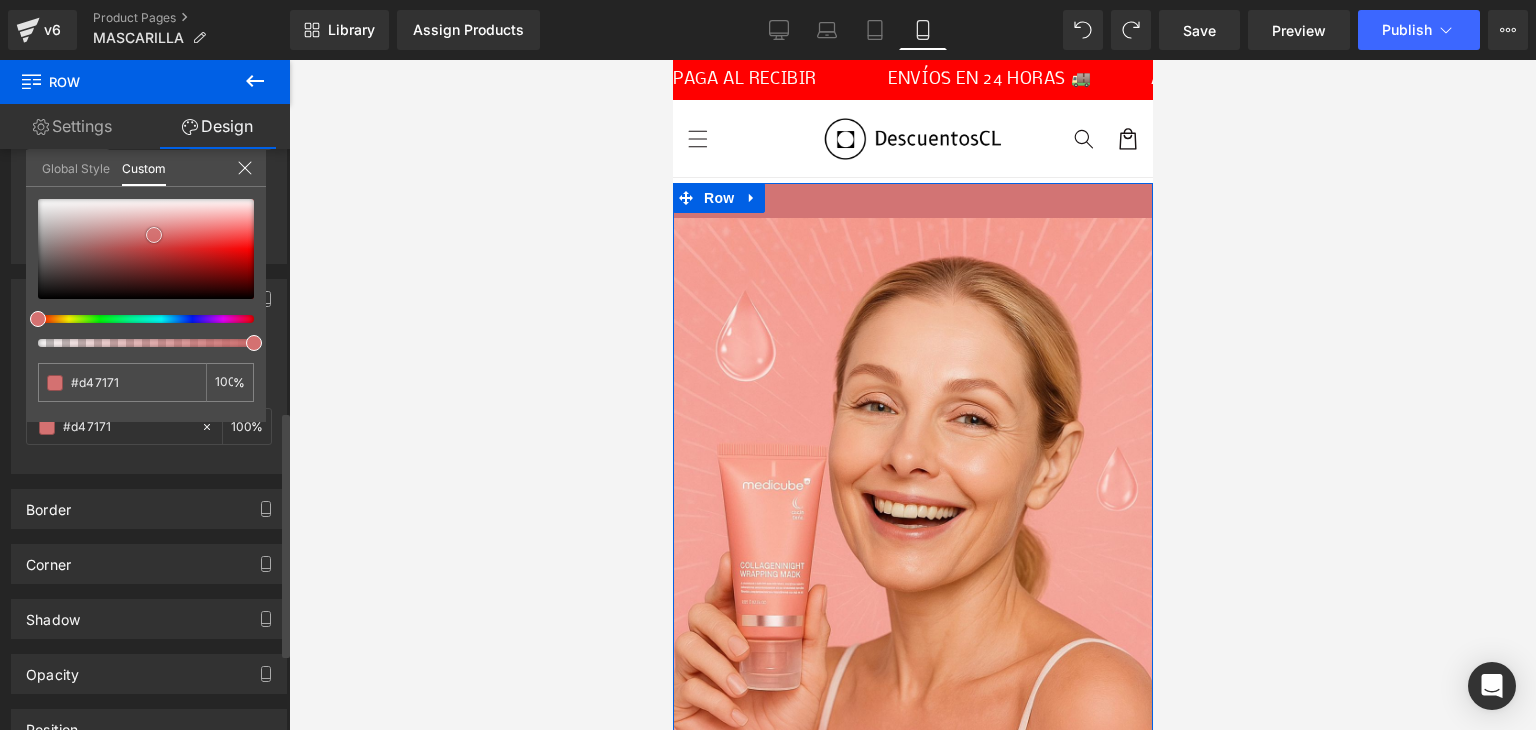 type on "#d57070" 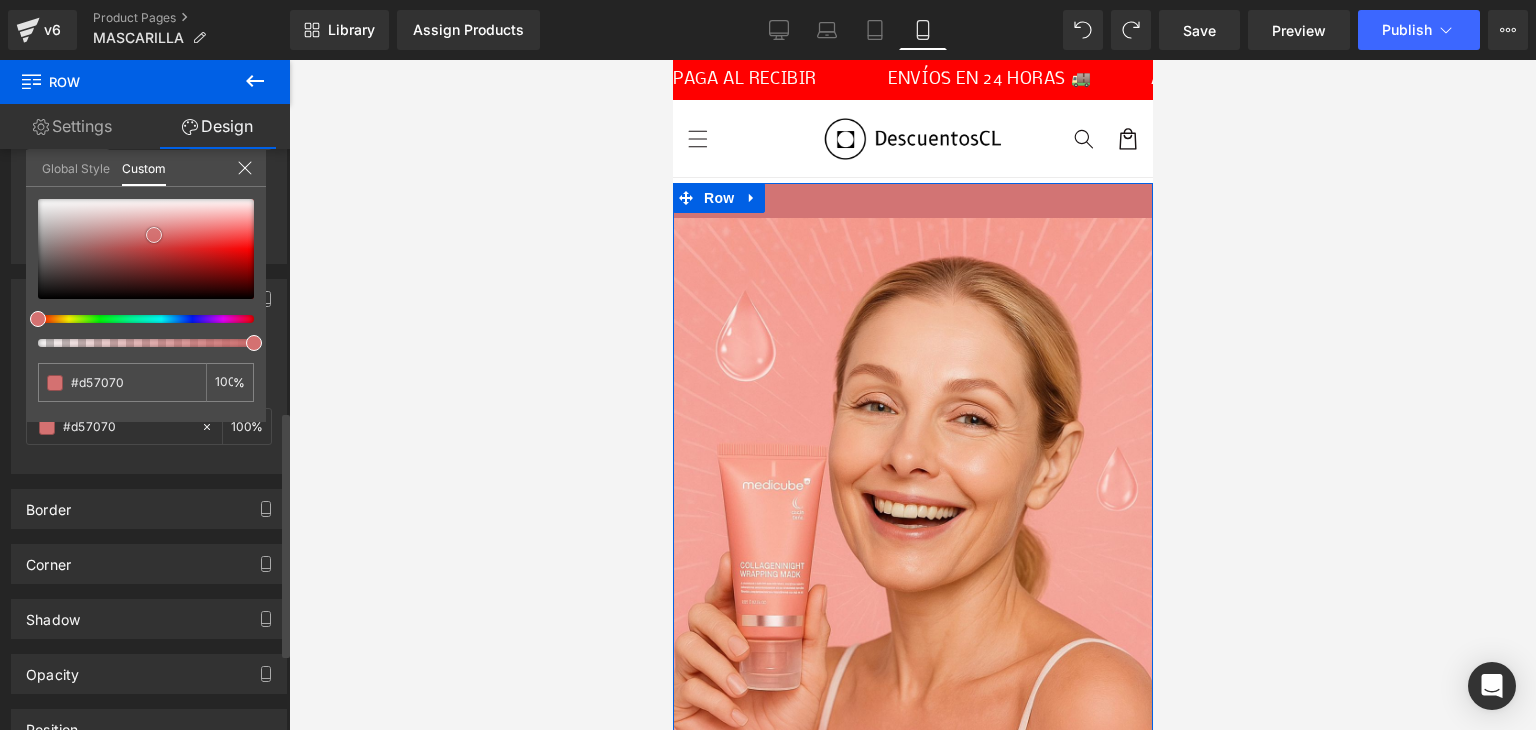 type on "#d66f6f" 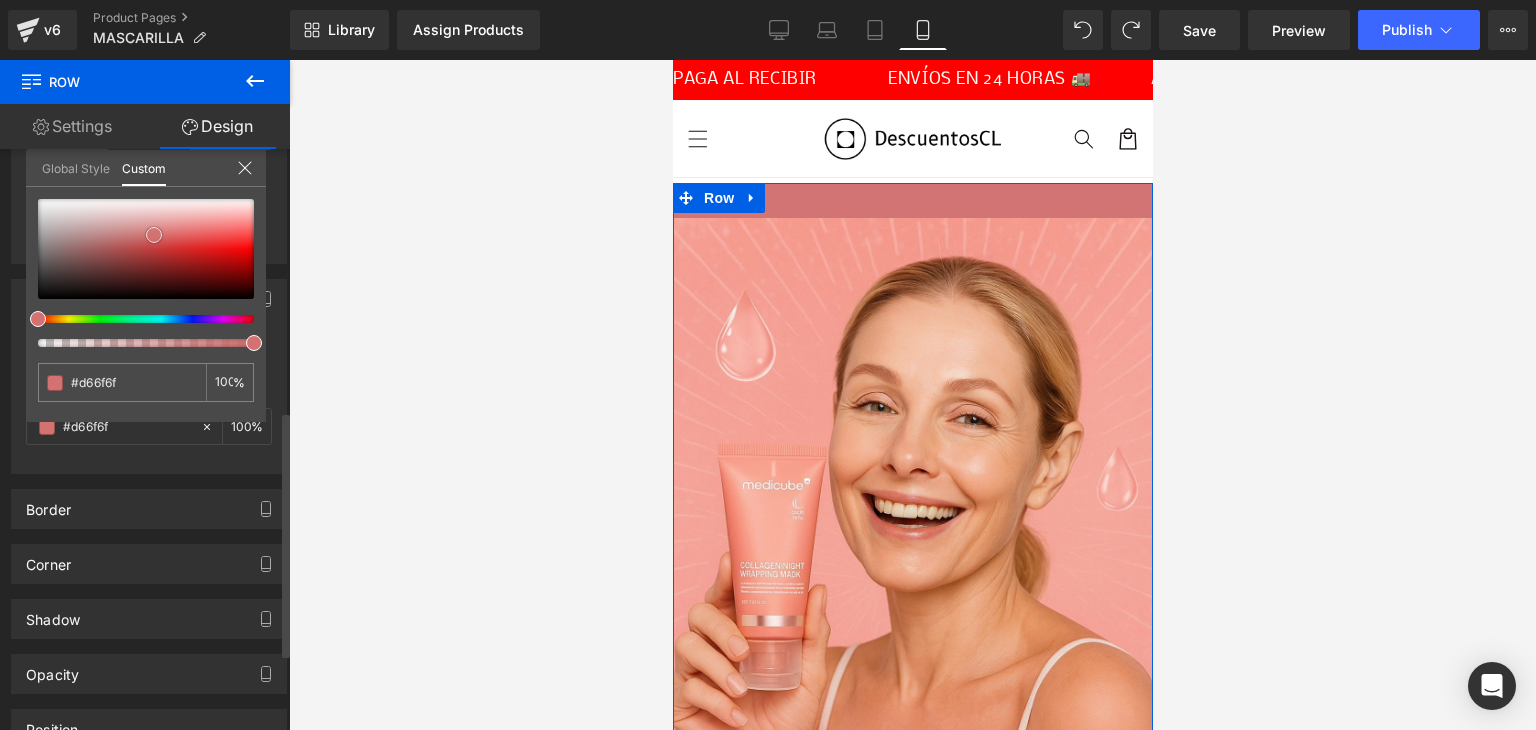 type on "#d76e6e" 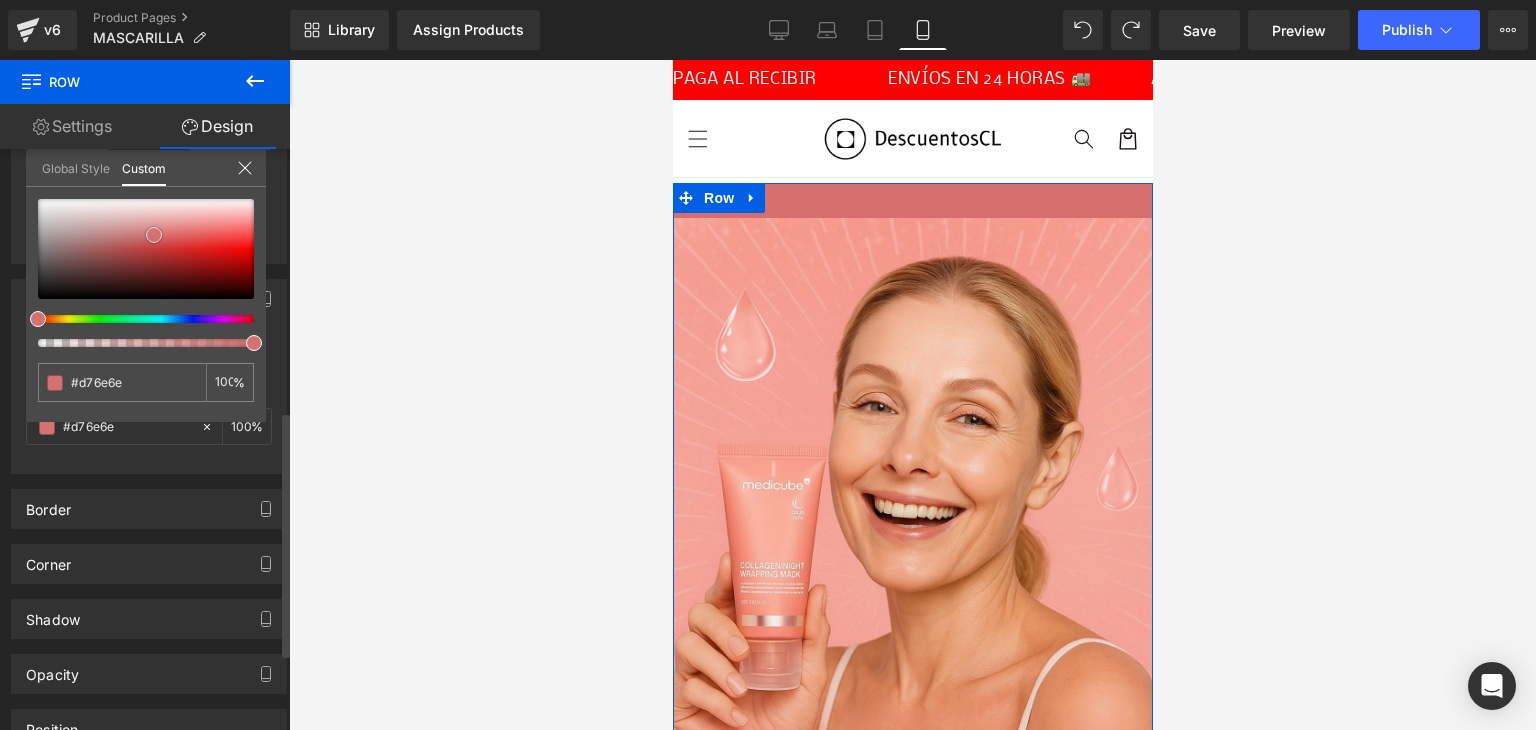 type on "#d96d6d" 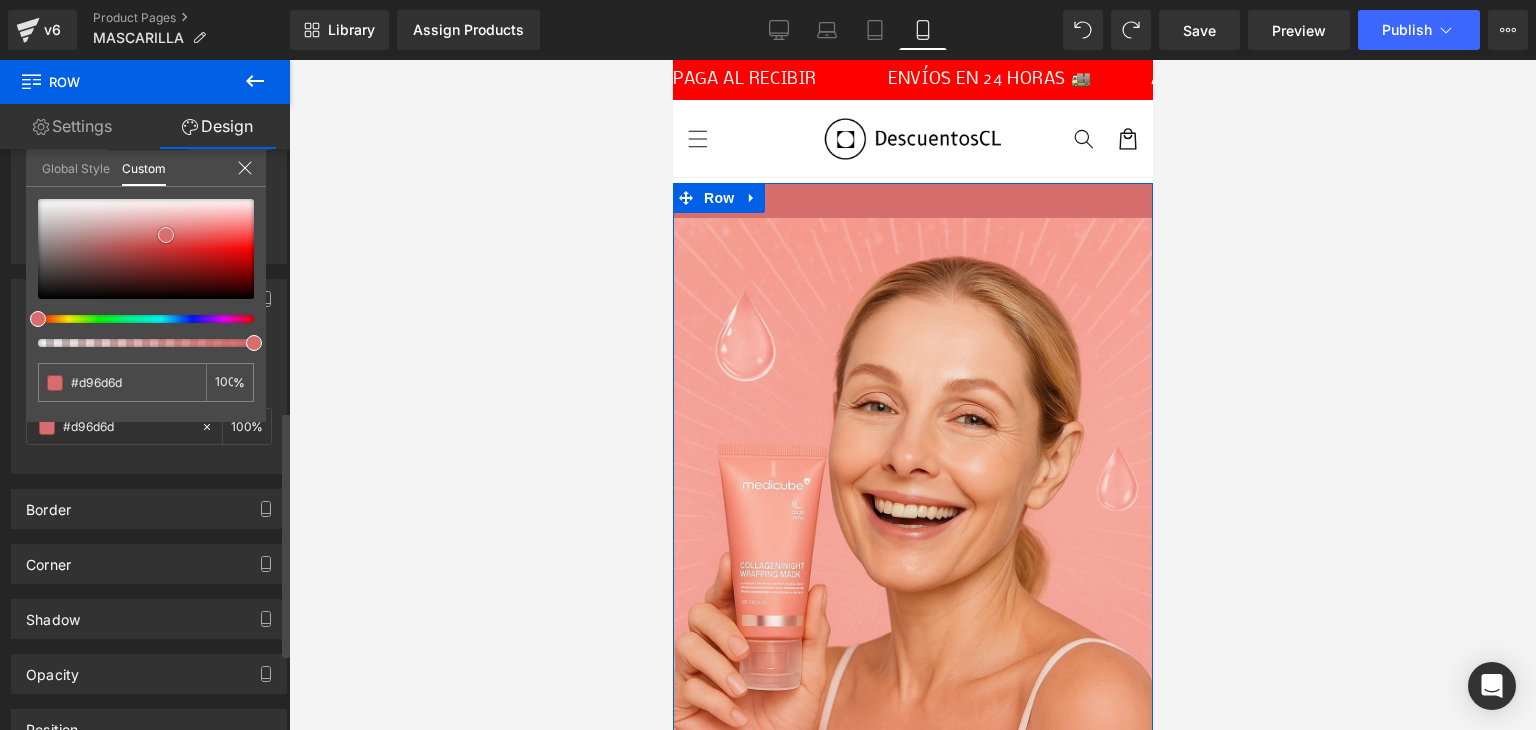 type on "#da6c6c" 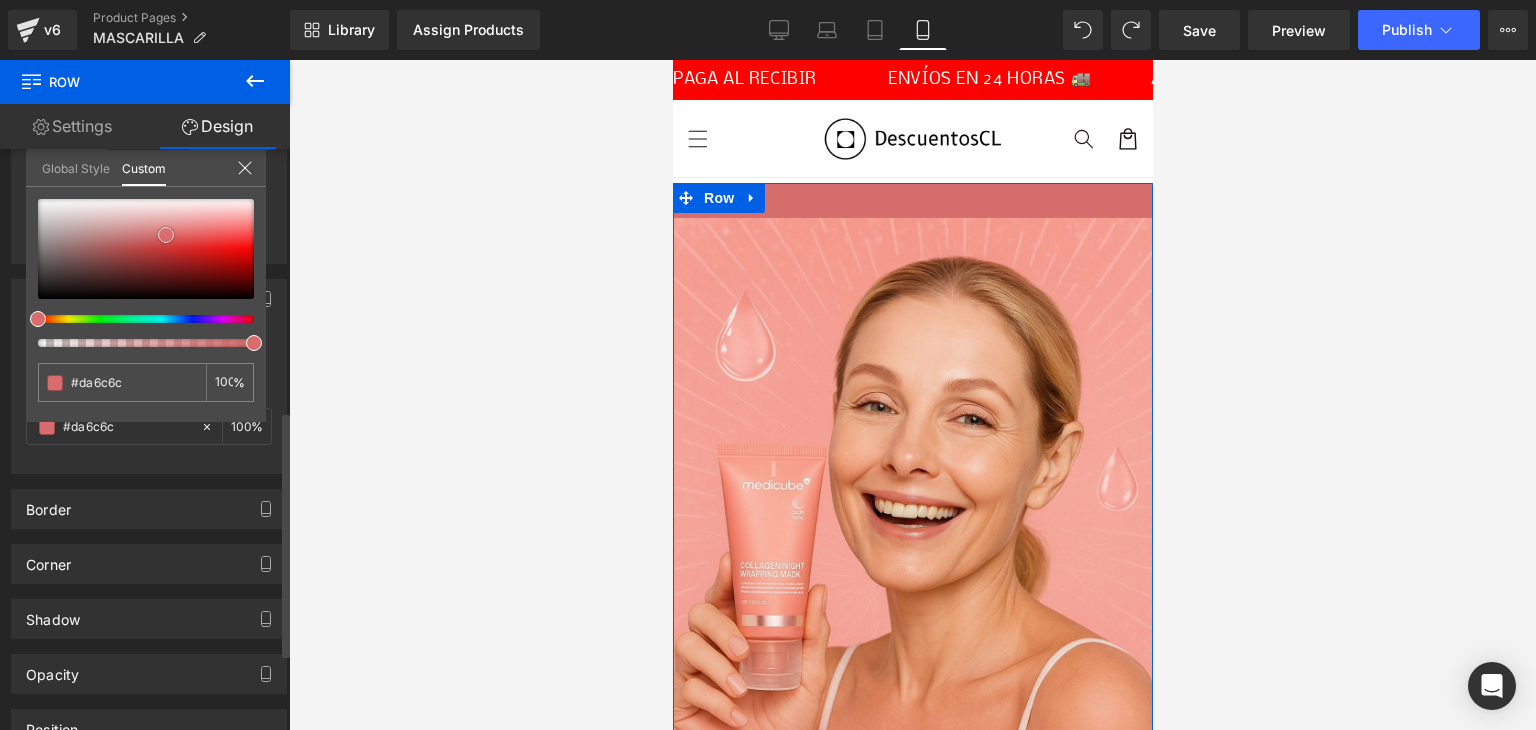 type on "#db6b6b" 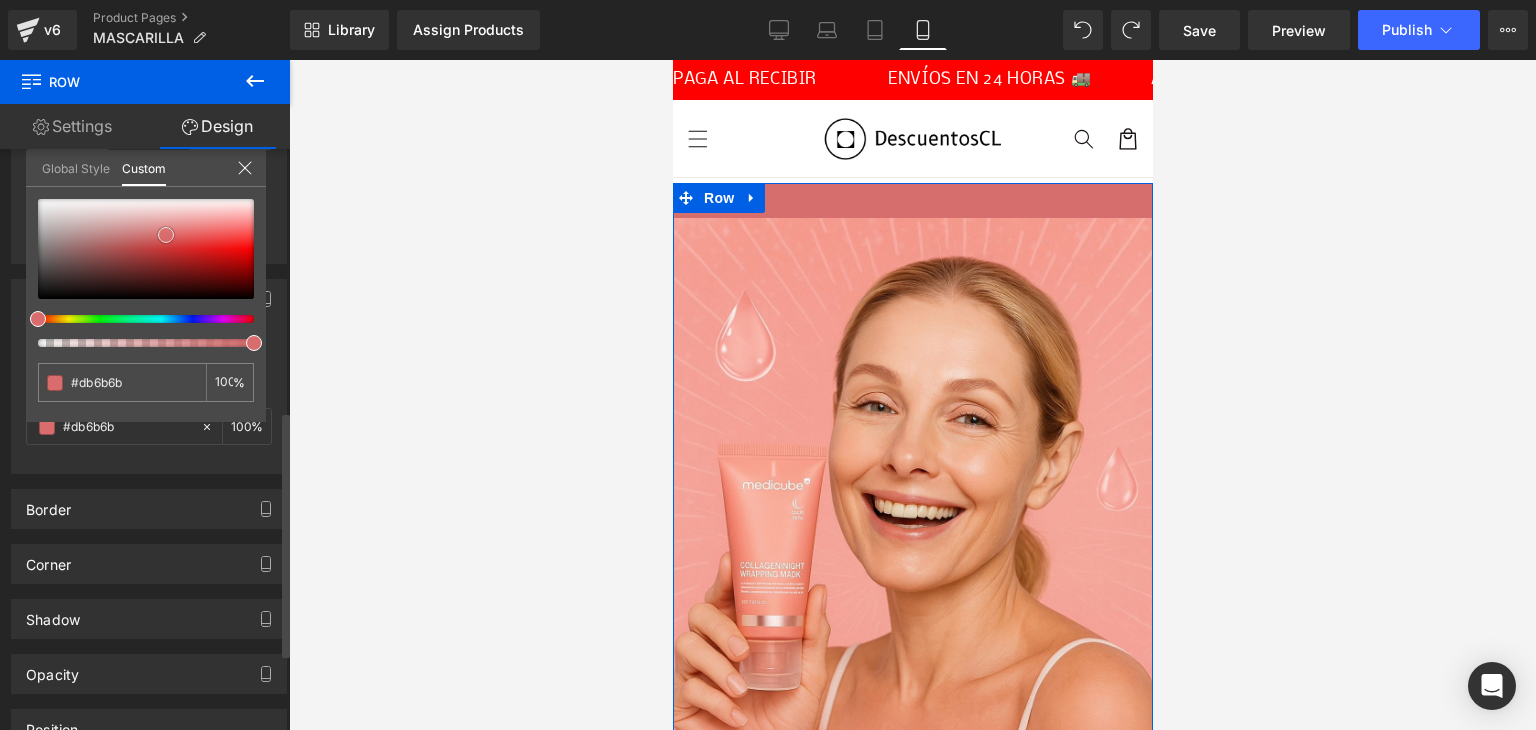 type on "#dc6a6a" 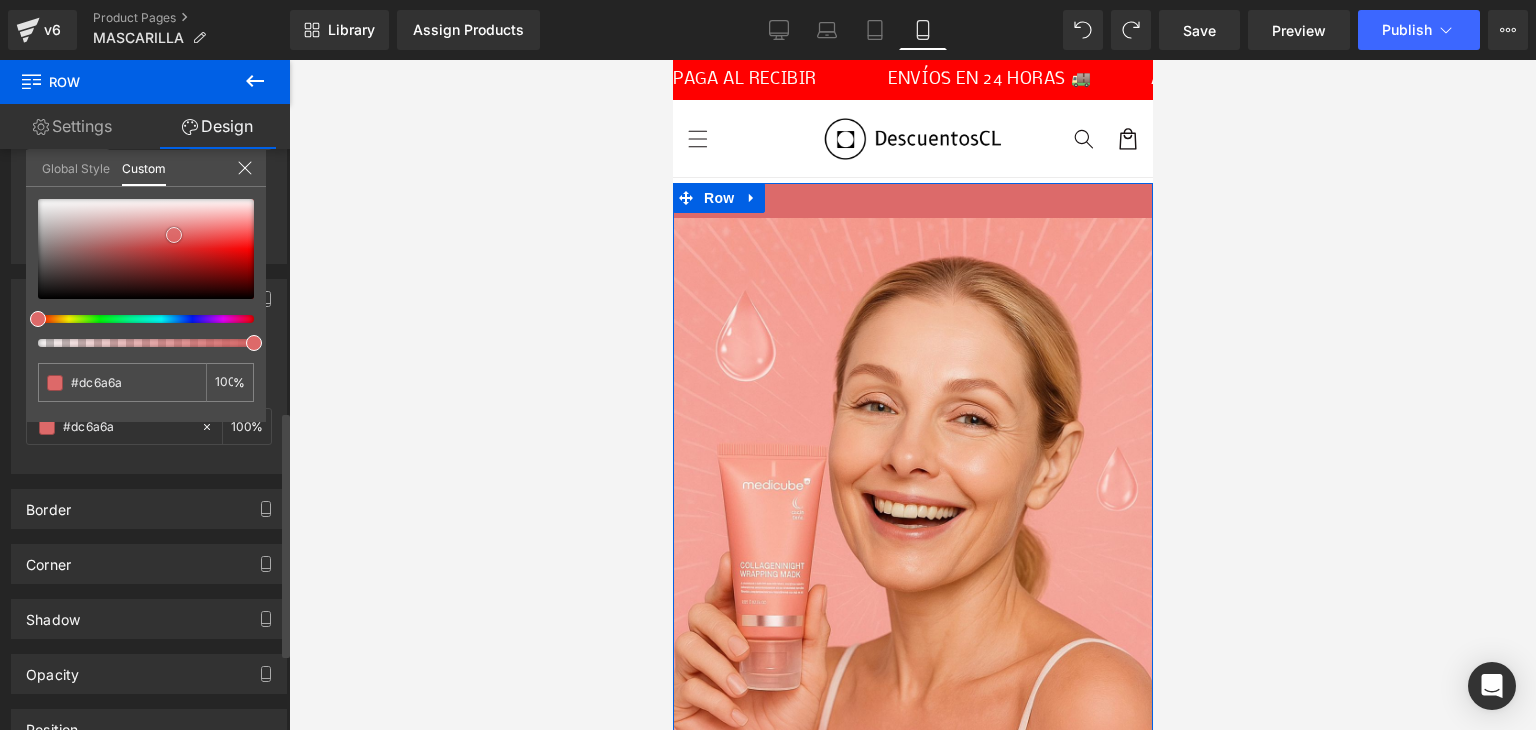 type on "#dd6969" 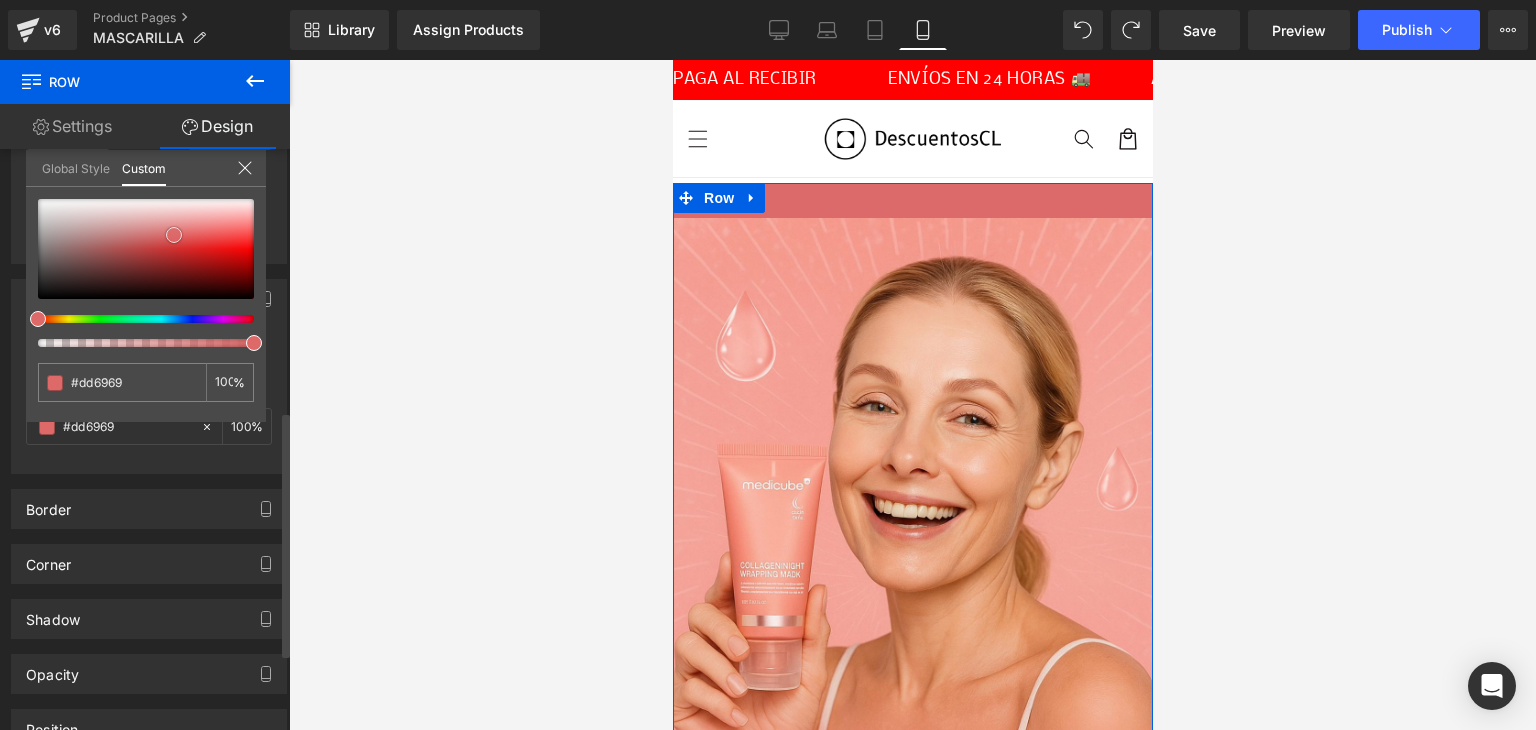 type on "#dd6868" 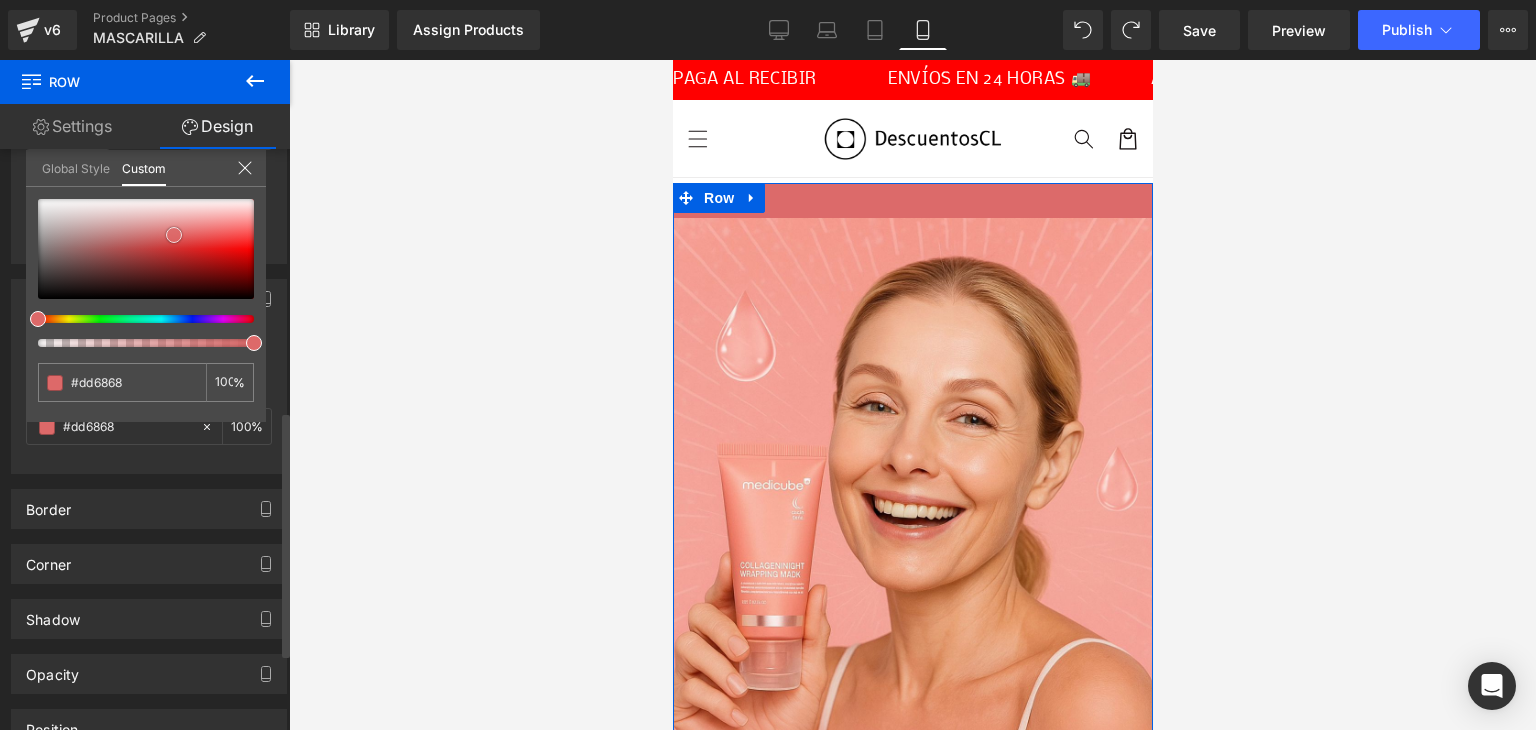 type on "#de6767" 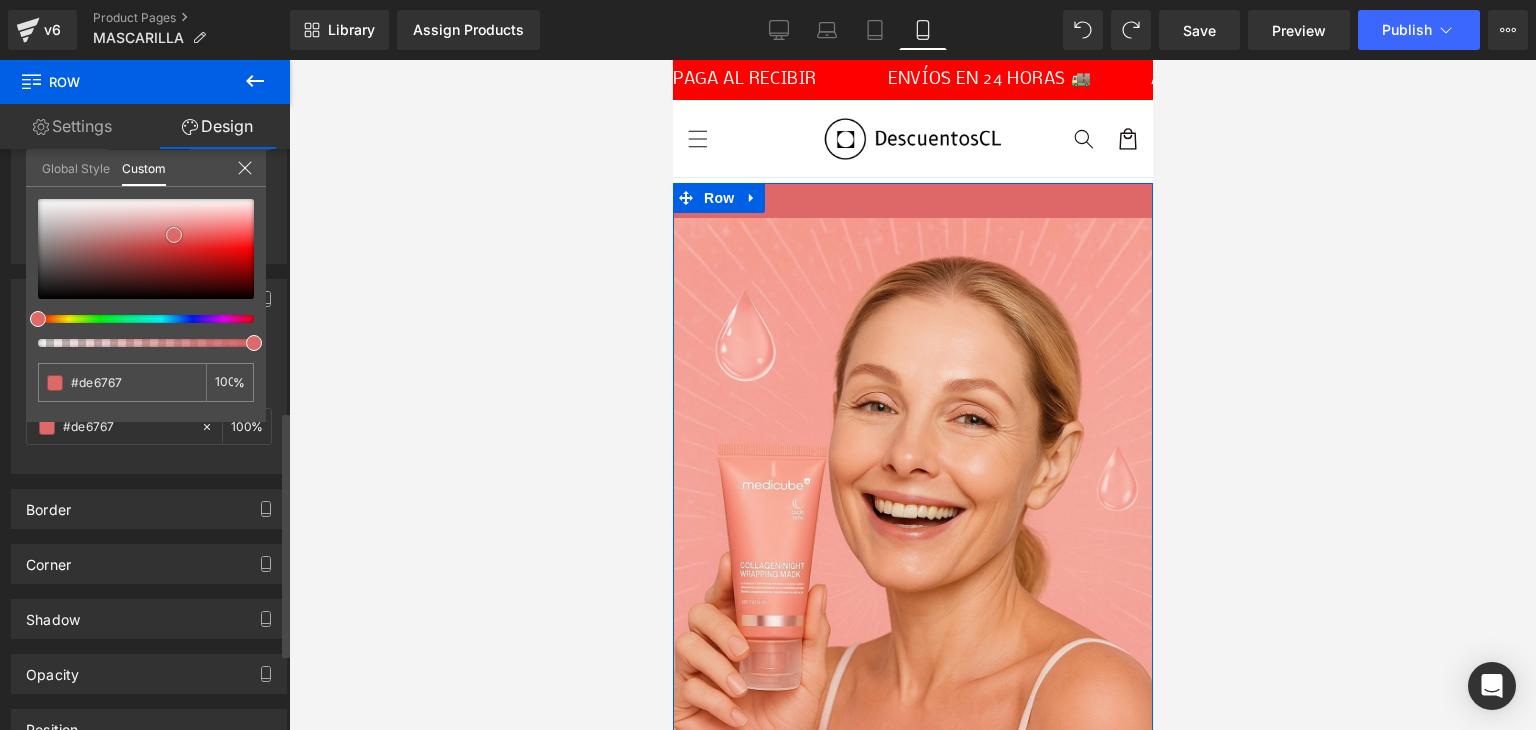 type on "#df6666" 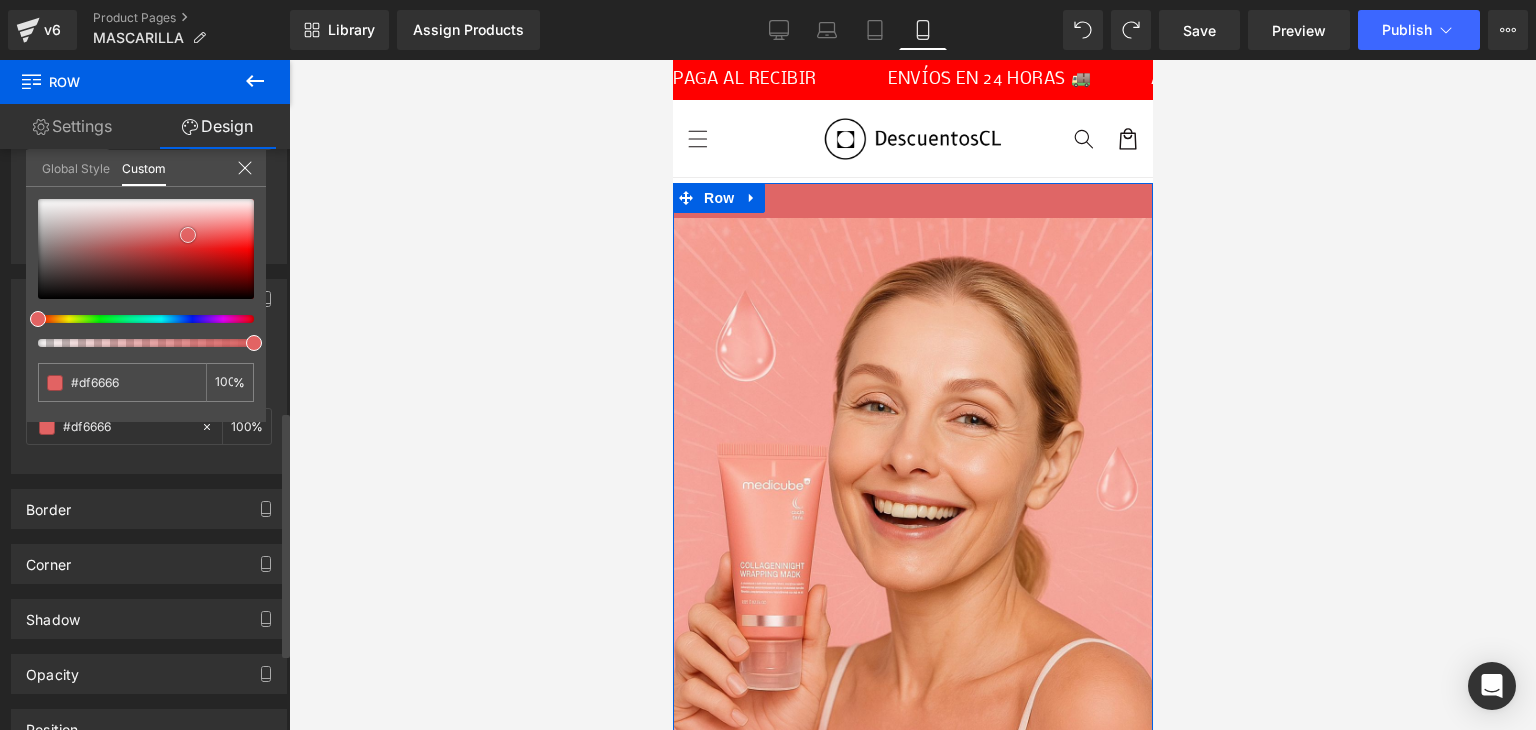 type on "#e26363" 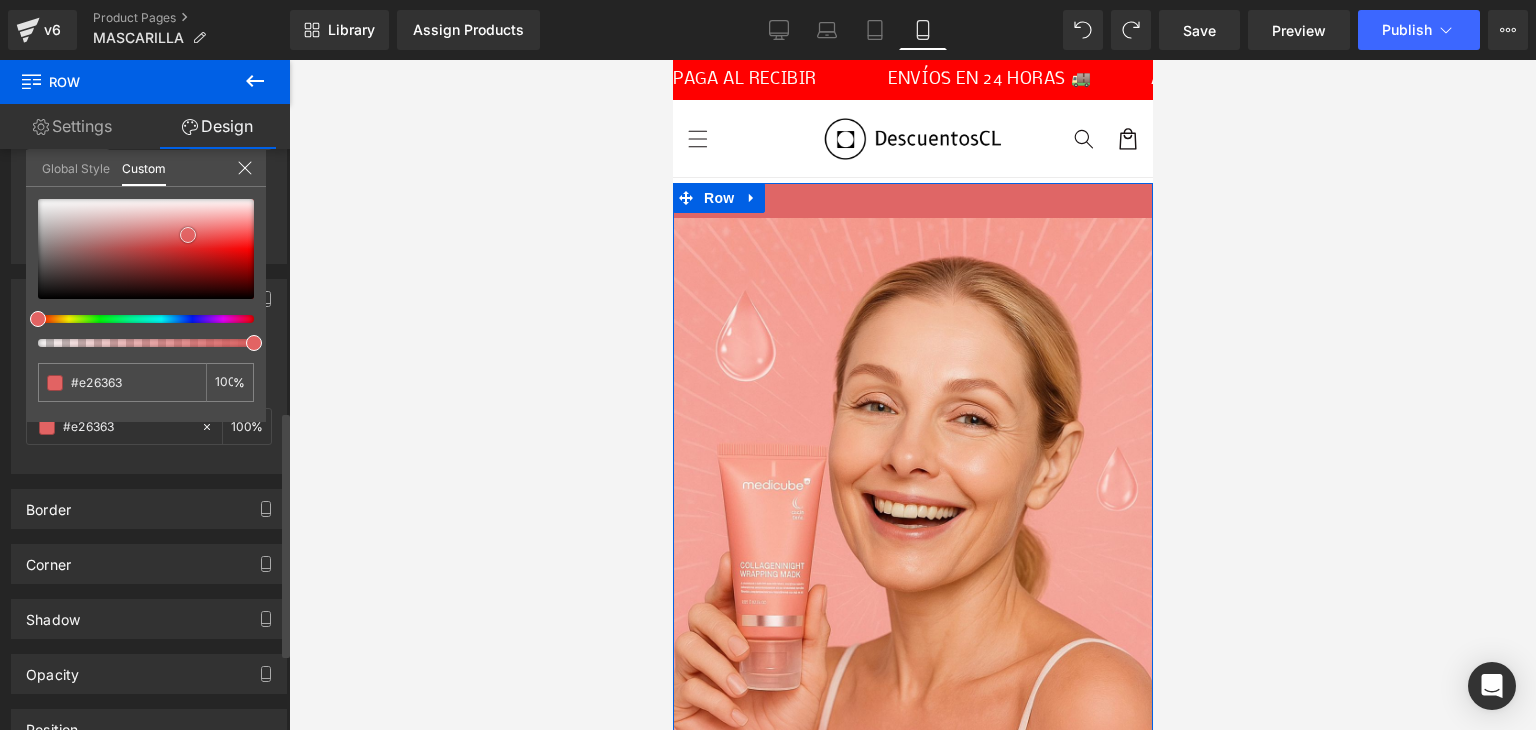 type on "#e36262" 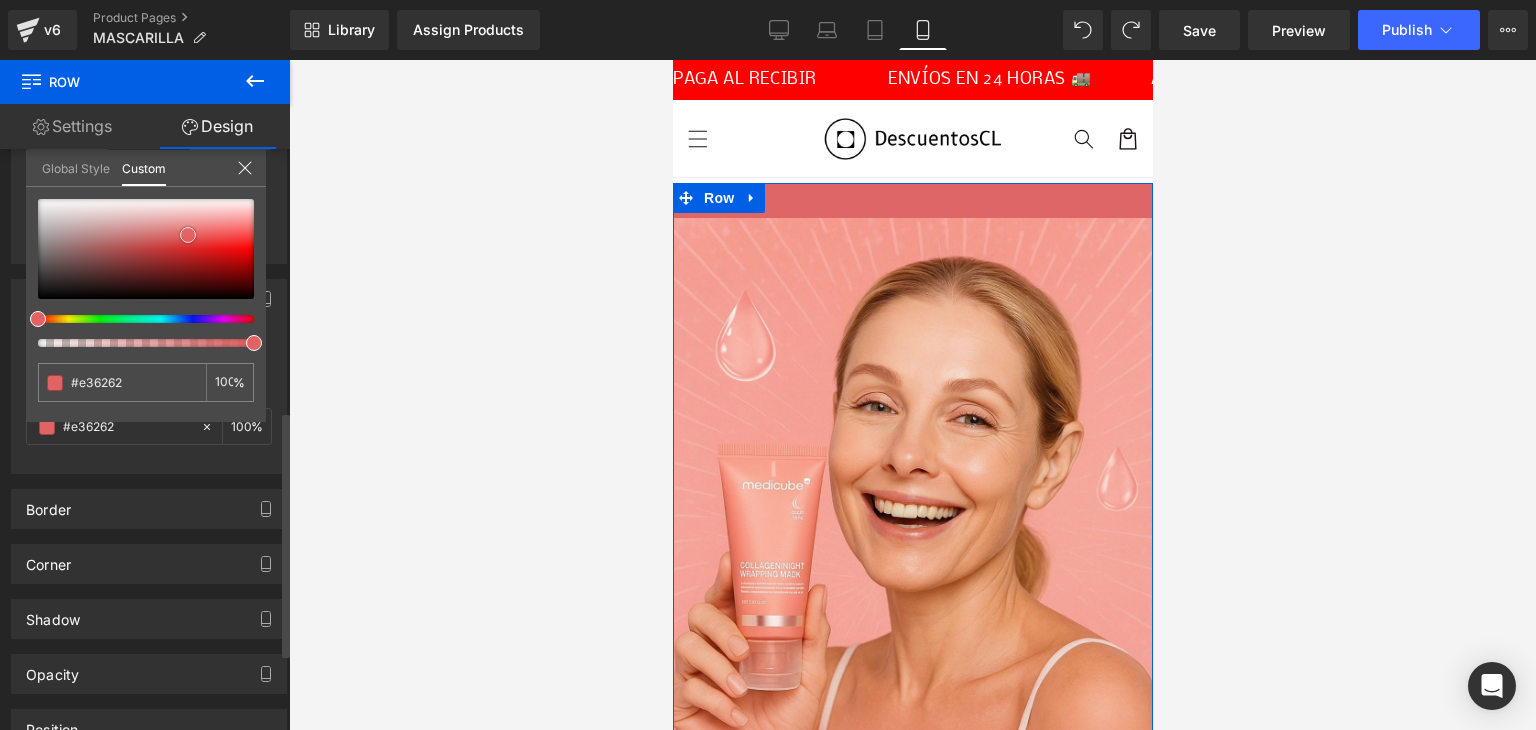 type on "#e46262" 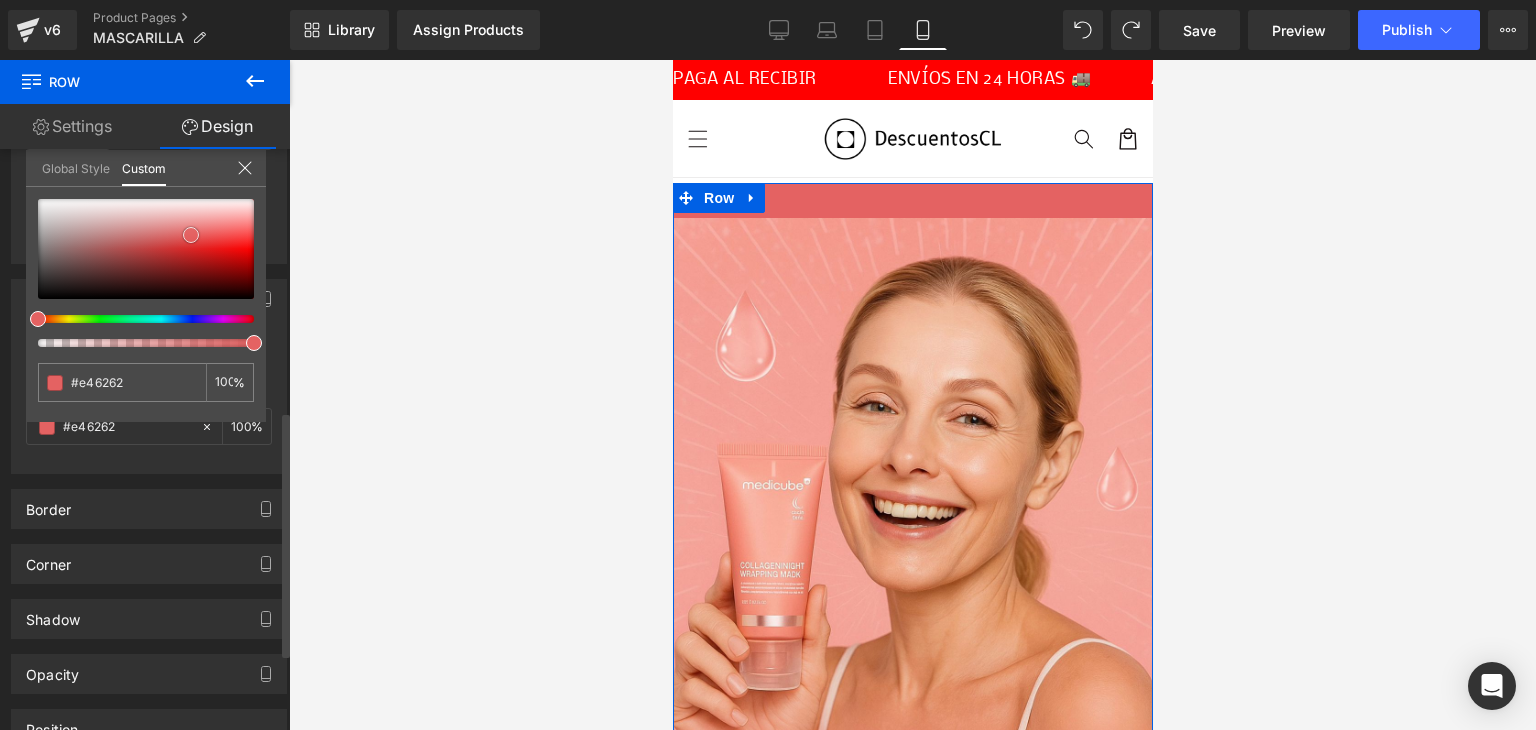 type on "#e35d5d" 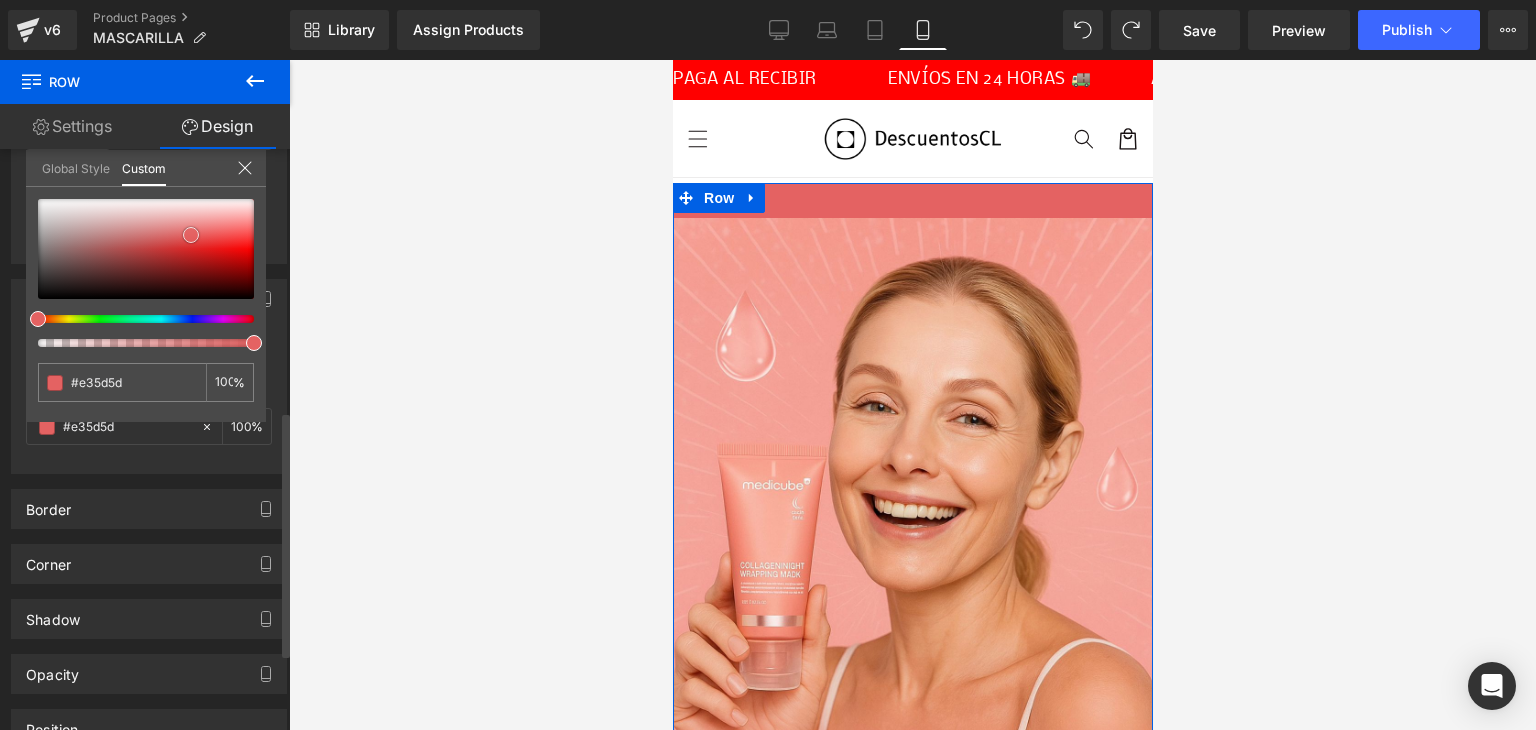 type on "#e25959" 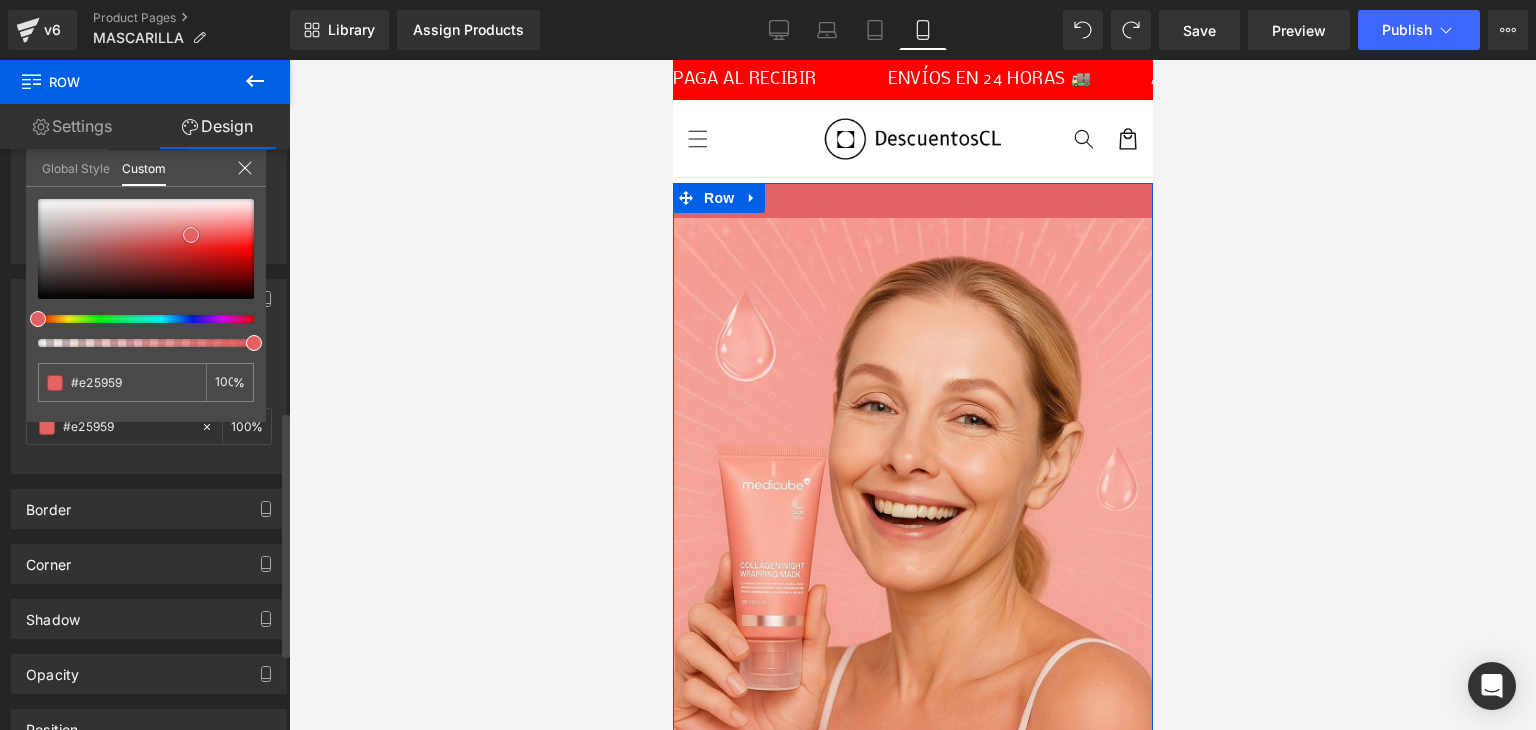 type on "#e44d4d" 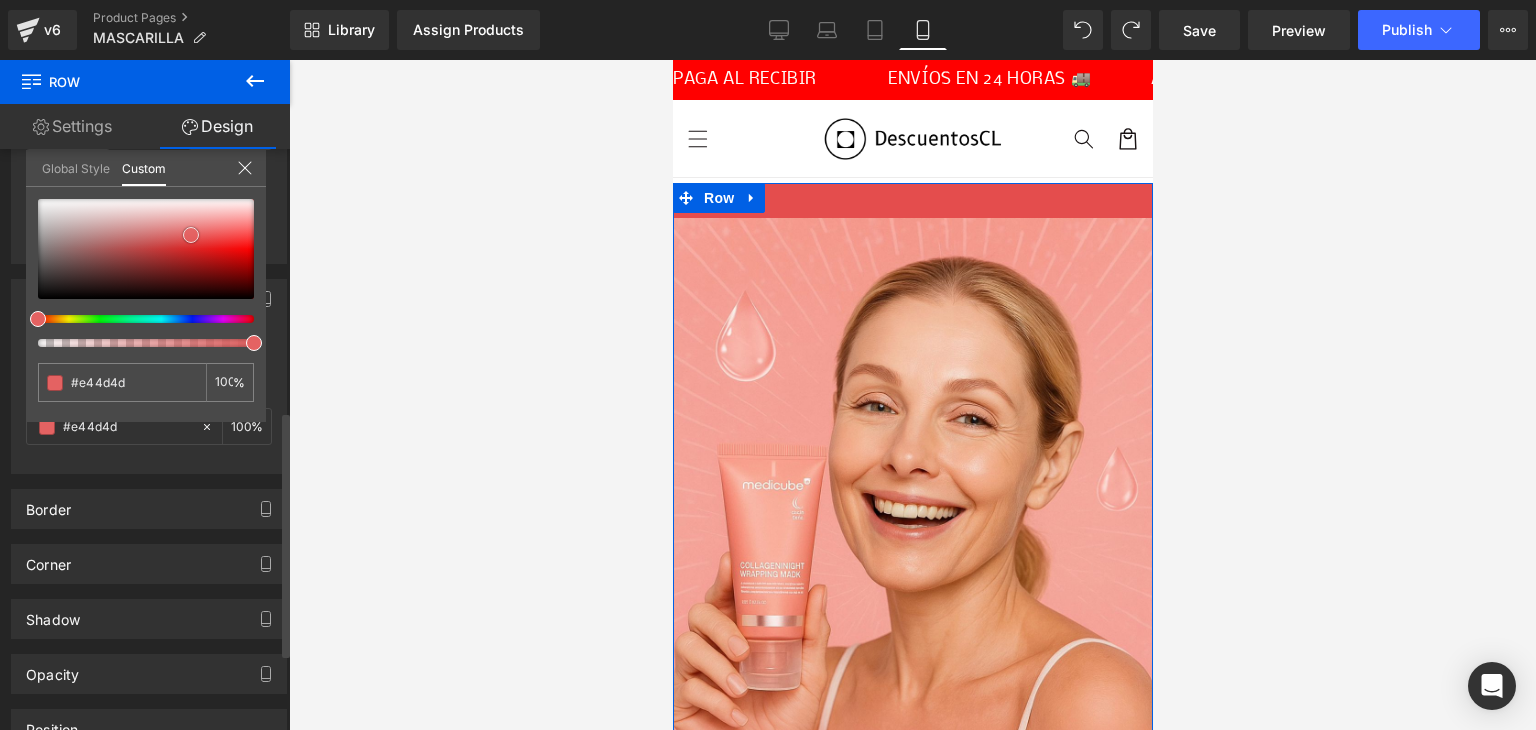 type on "#e54c4c" 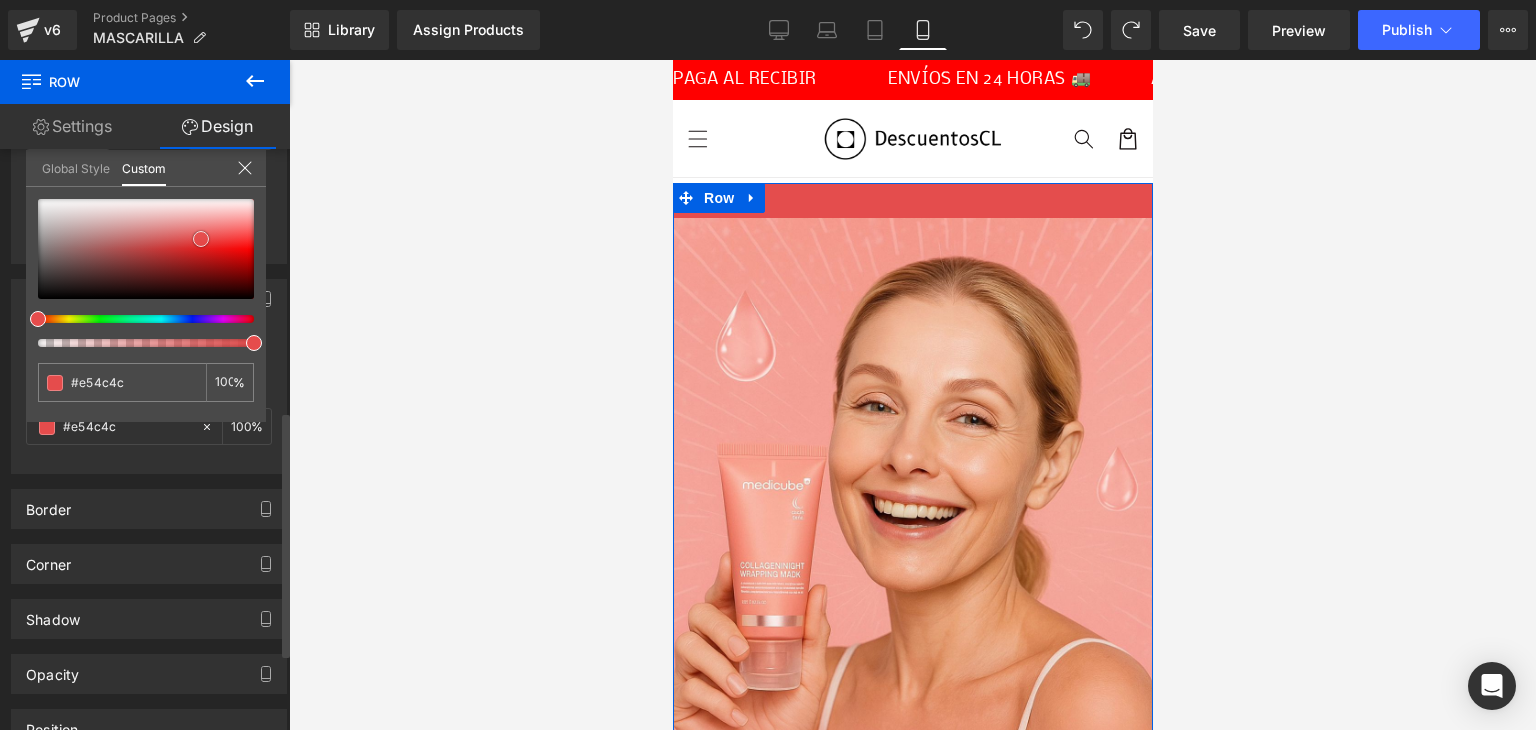 type on "#e64b4b" 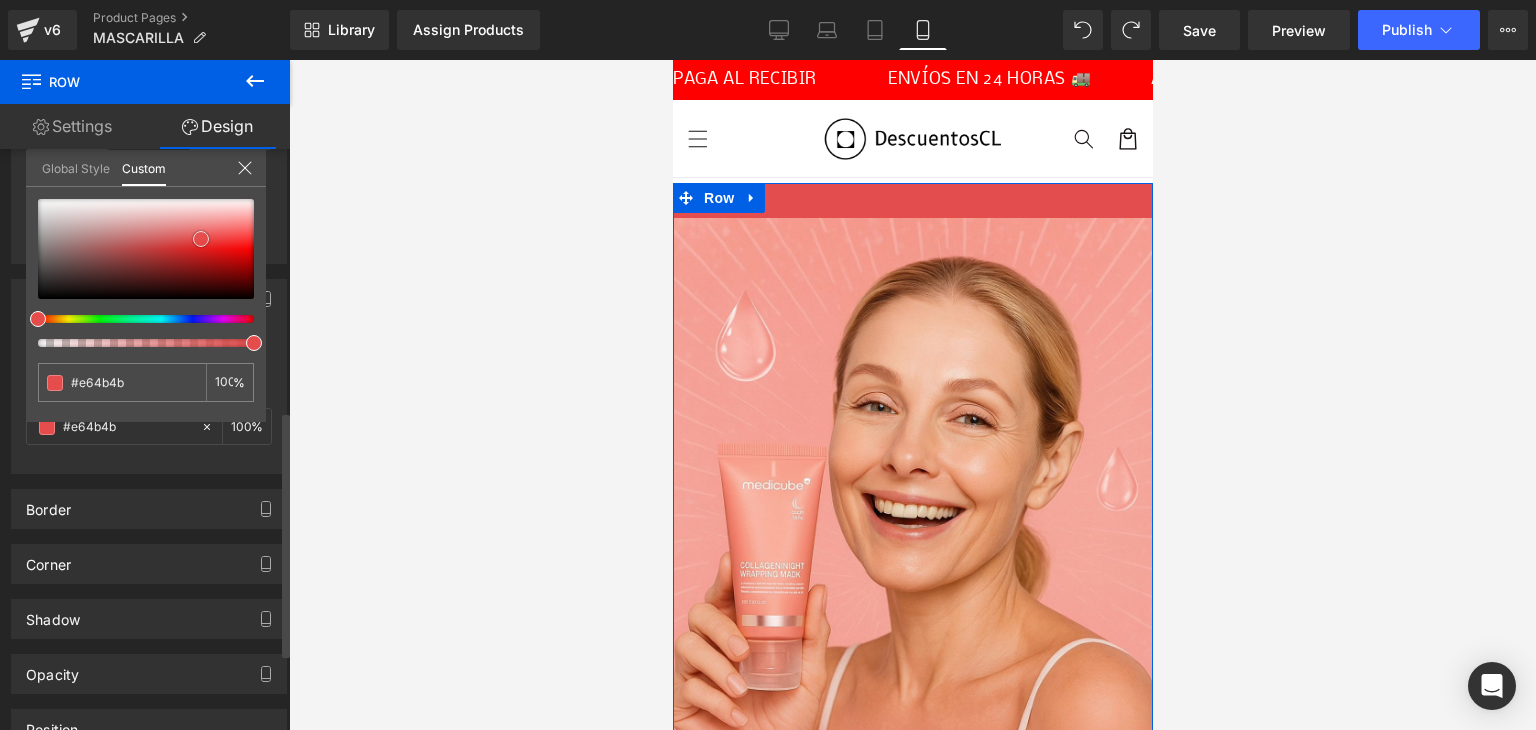 type on "#e74a4a" 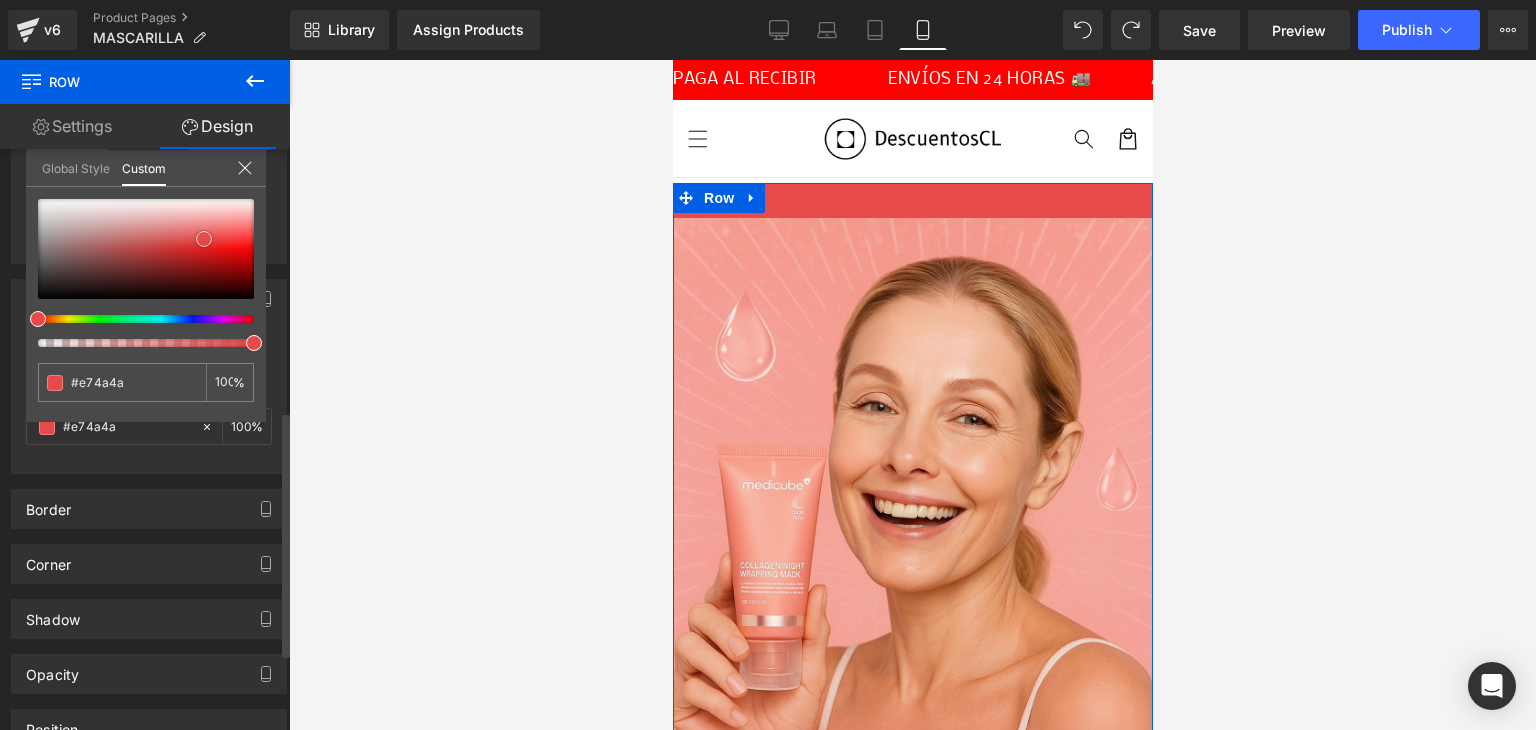 type on "#e64b4b" 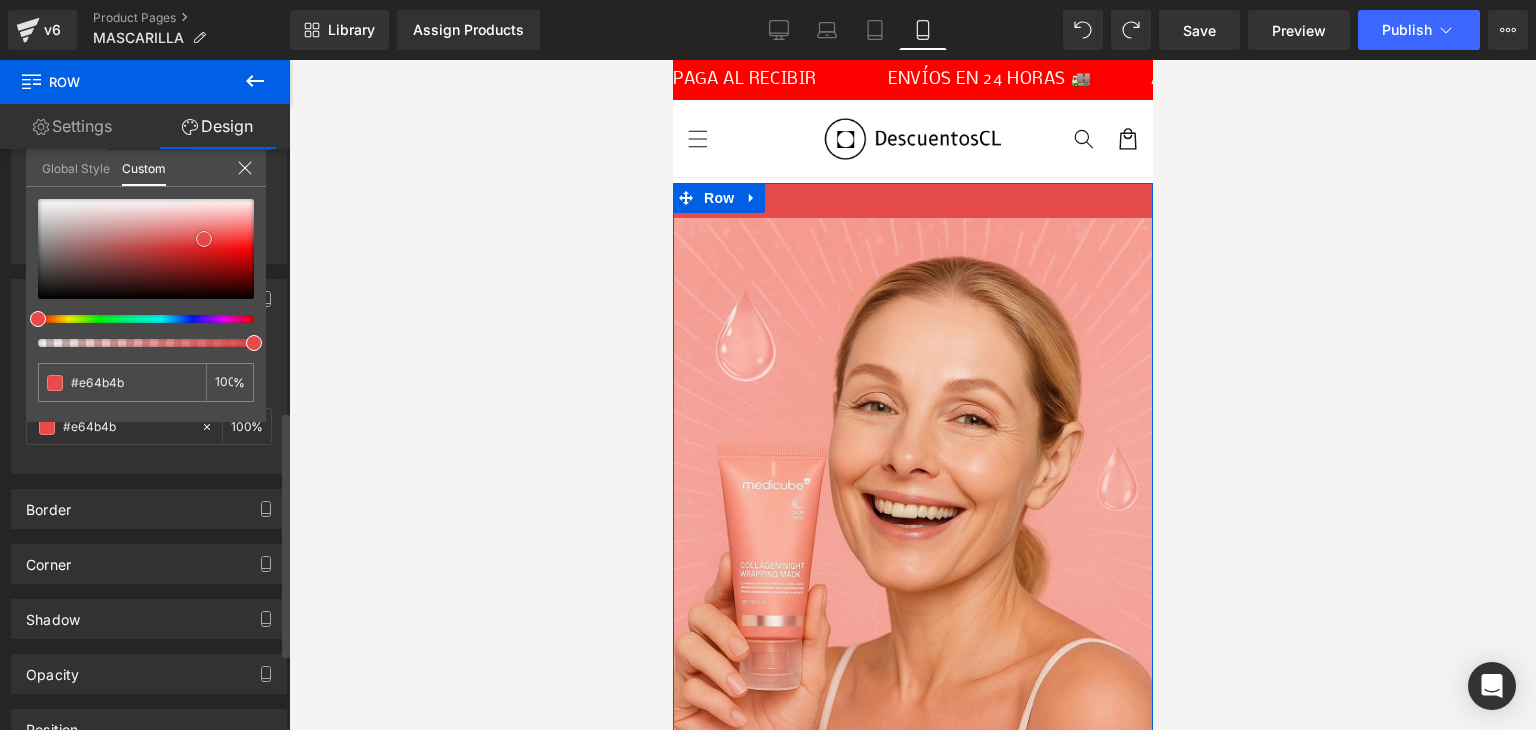 type on "#e74f4f" 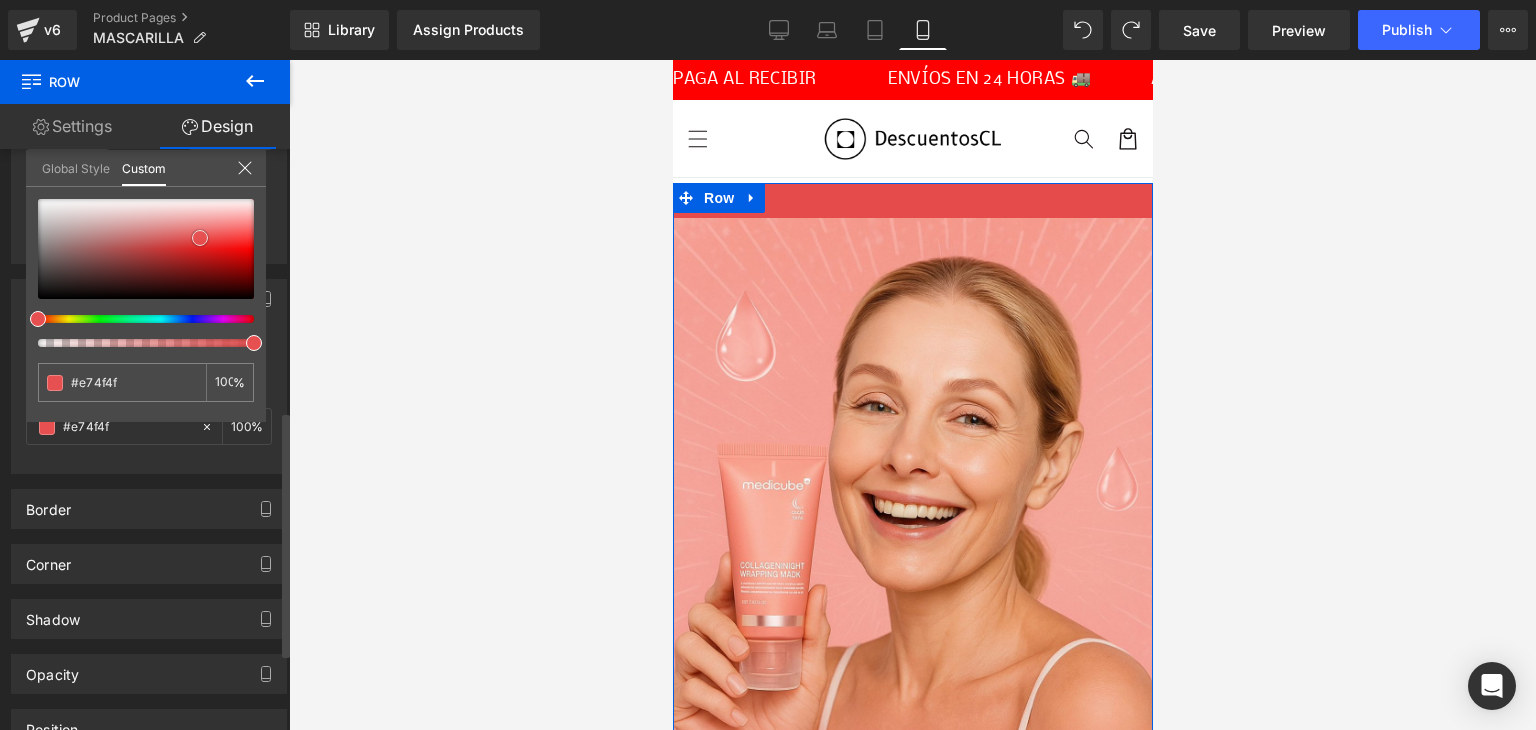 type on "#e65050" 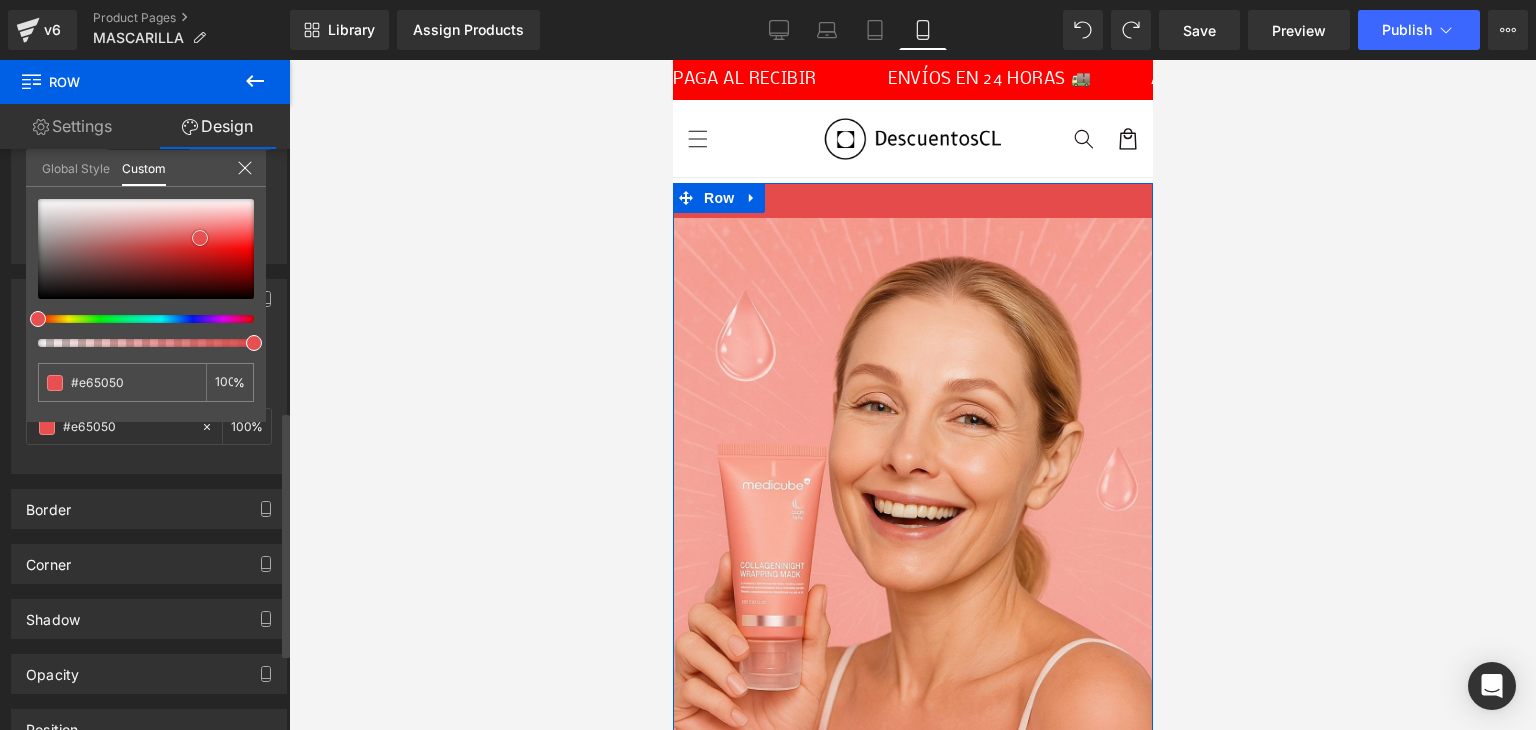 type on "#e55656" 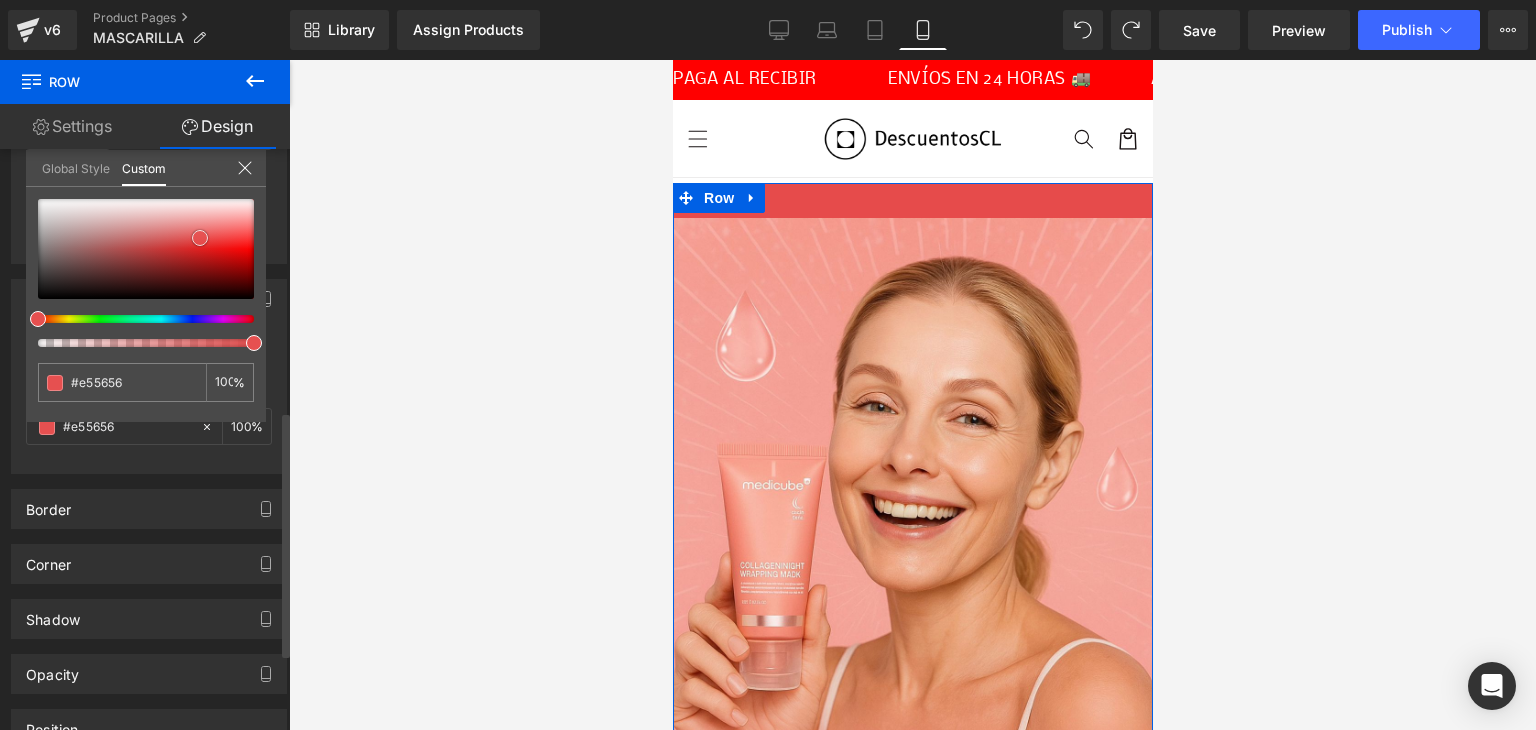 type on "#e45757" 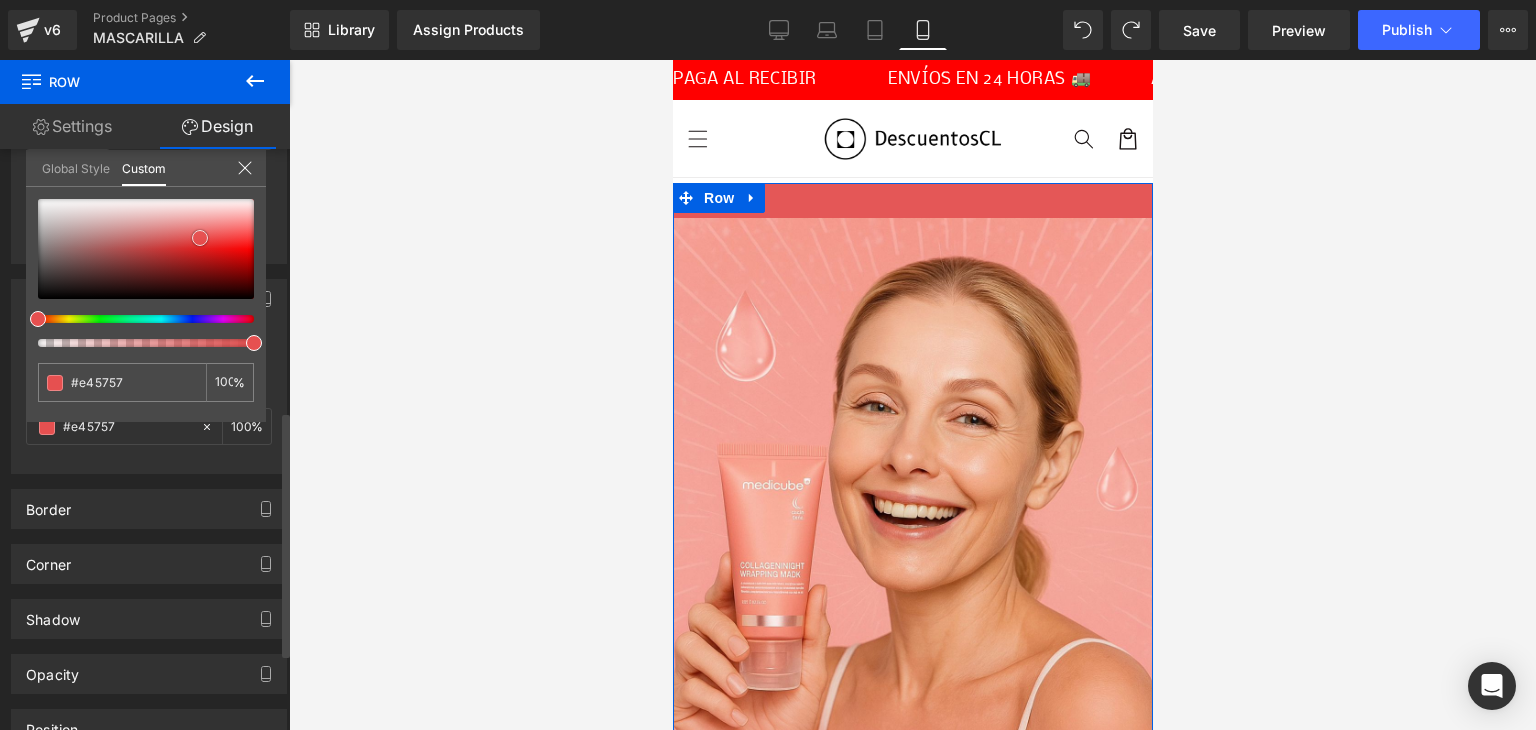 type on "#e35858" 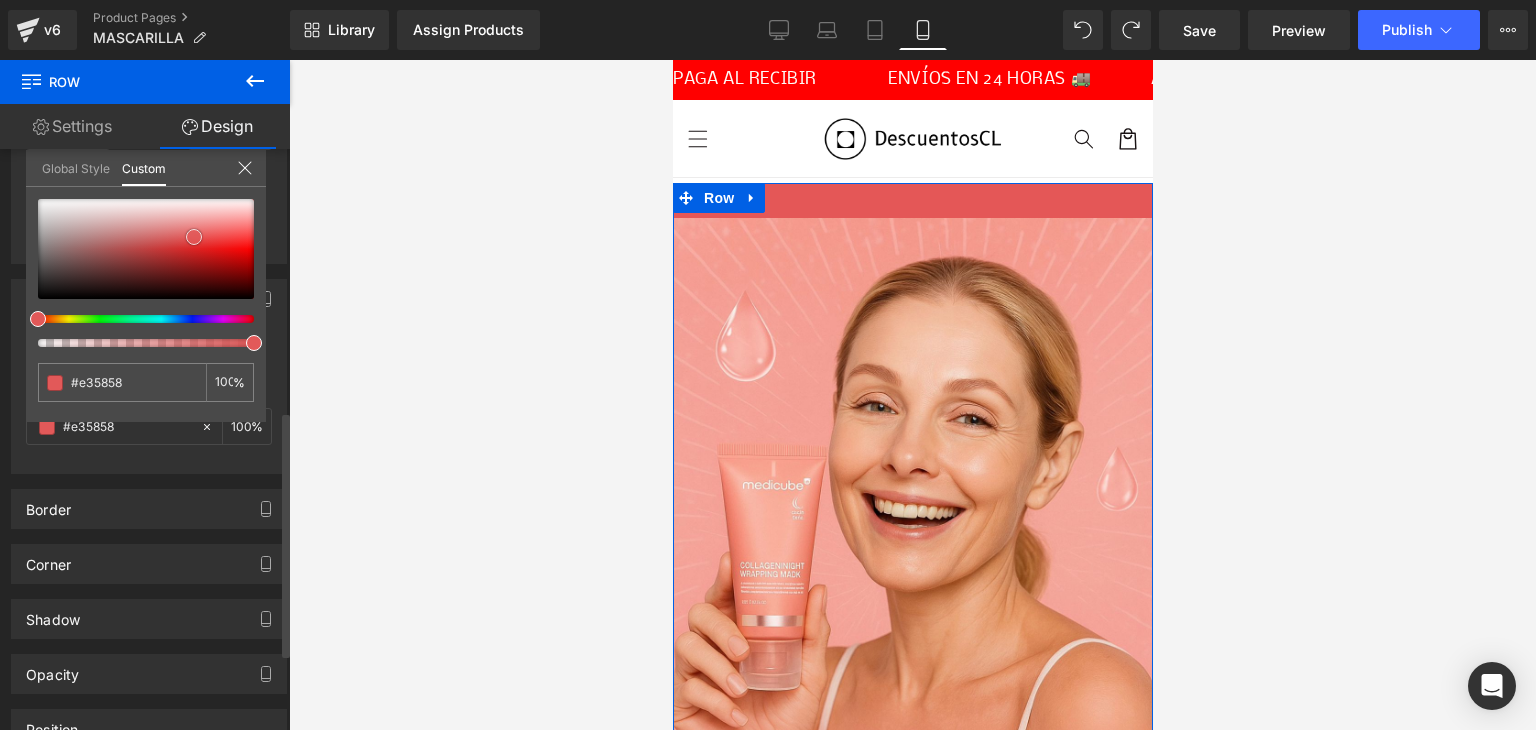 type on "#e25959" 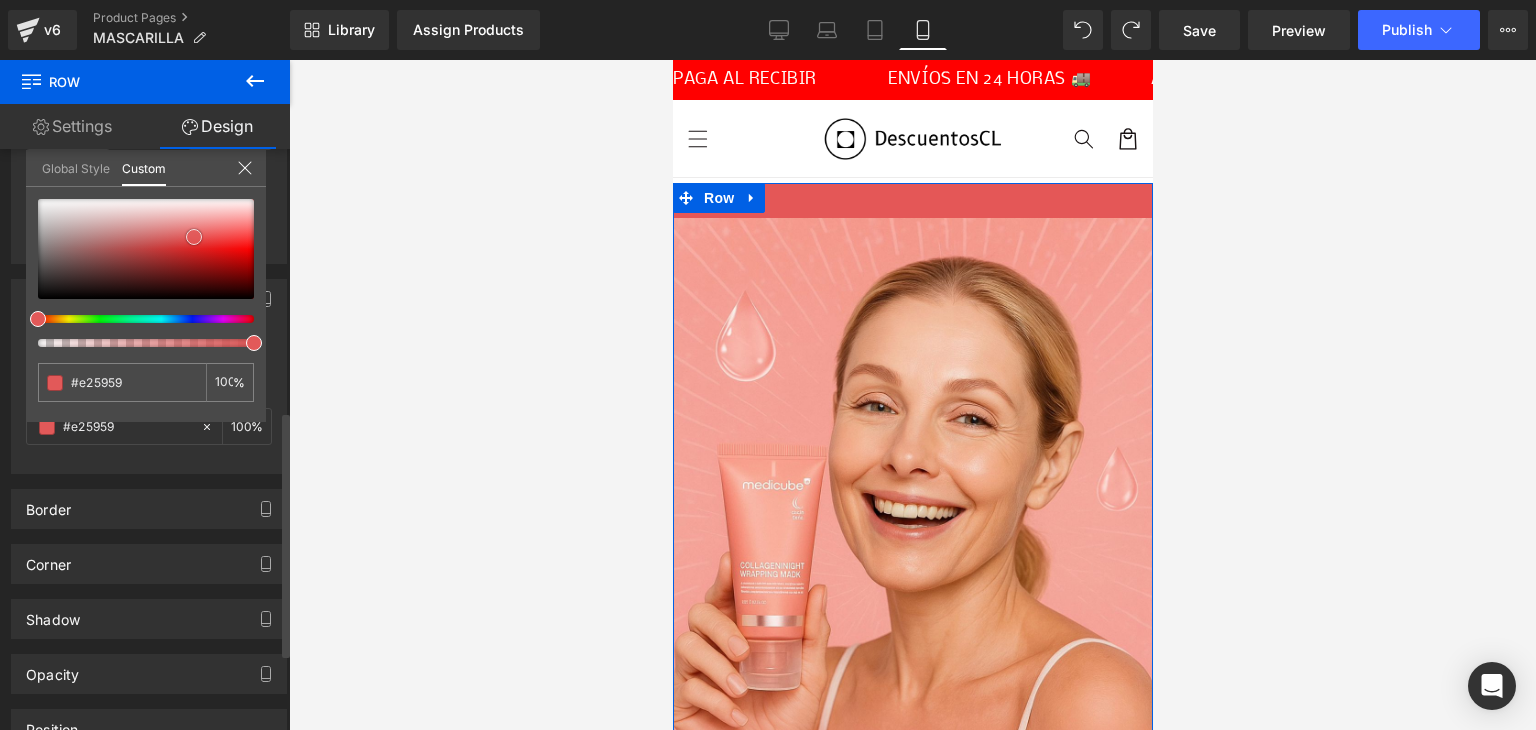 type on "#e45c5c" 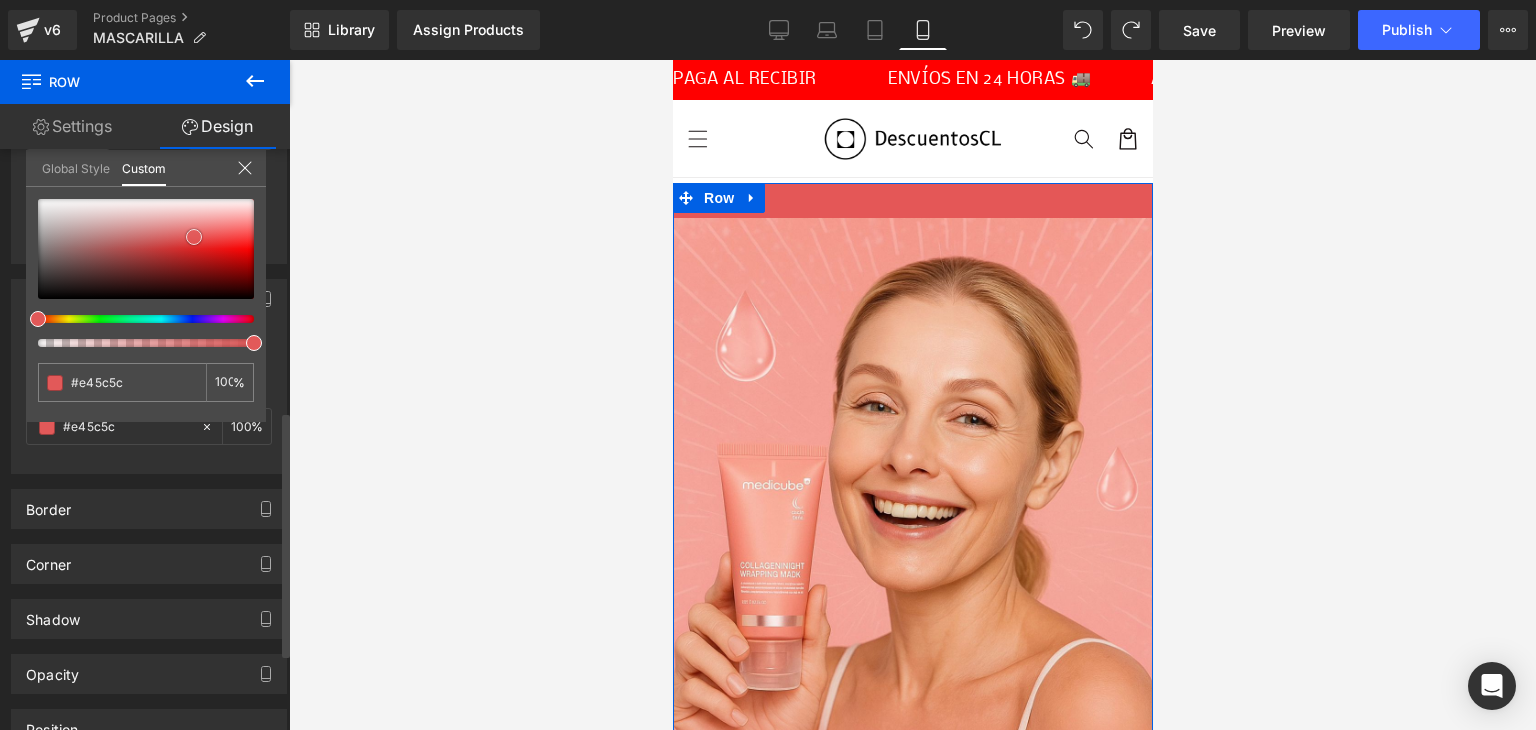 type on "#e35d5d" 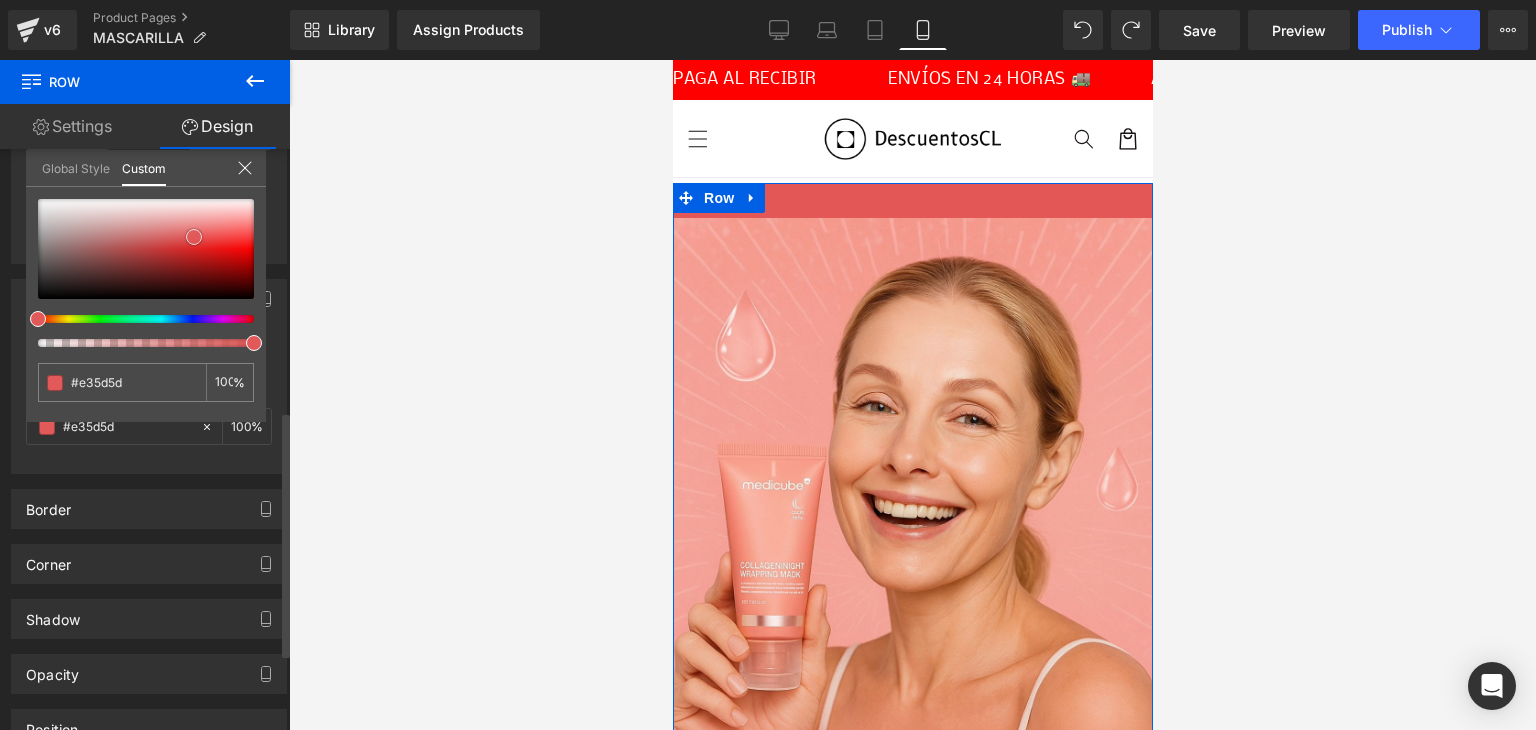 type on "#e46262" 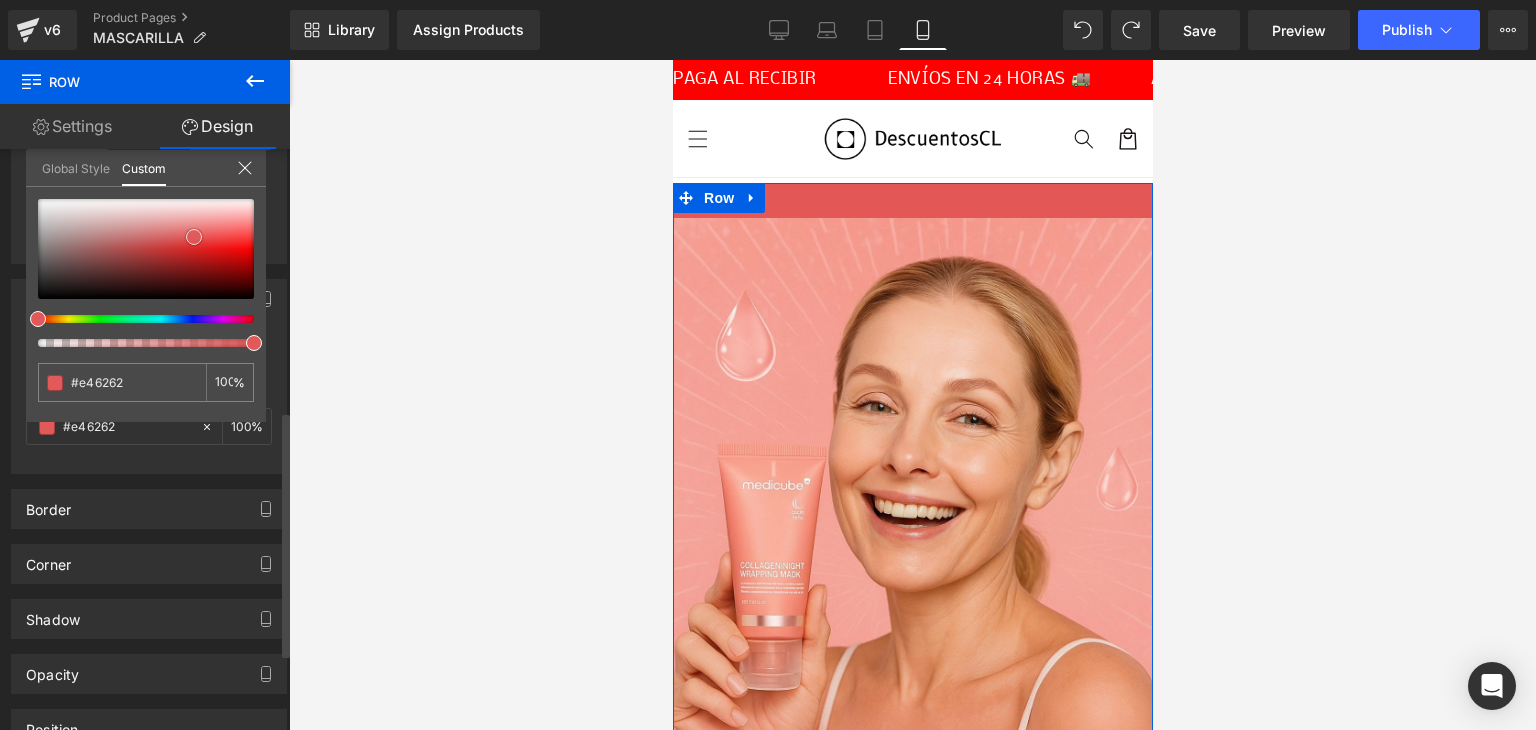 type on "#e36262" 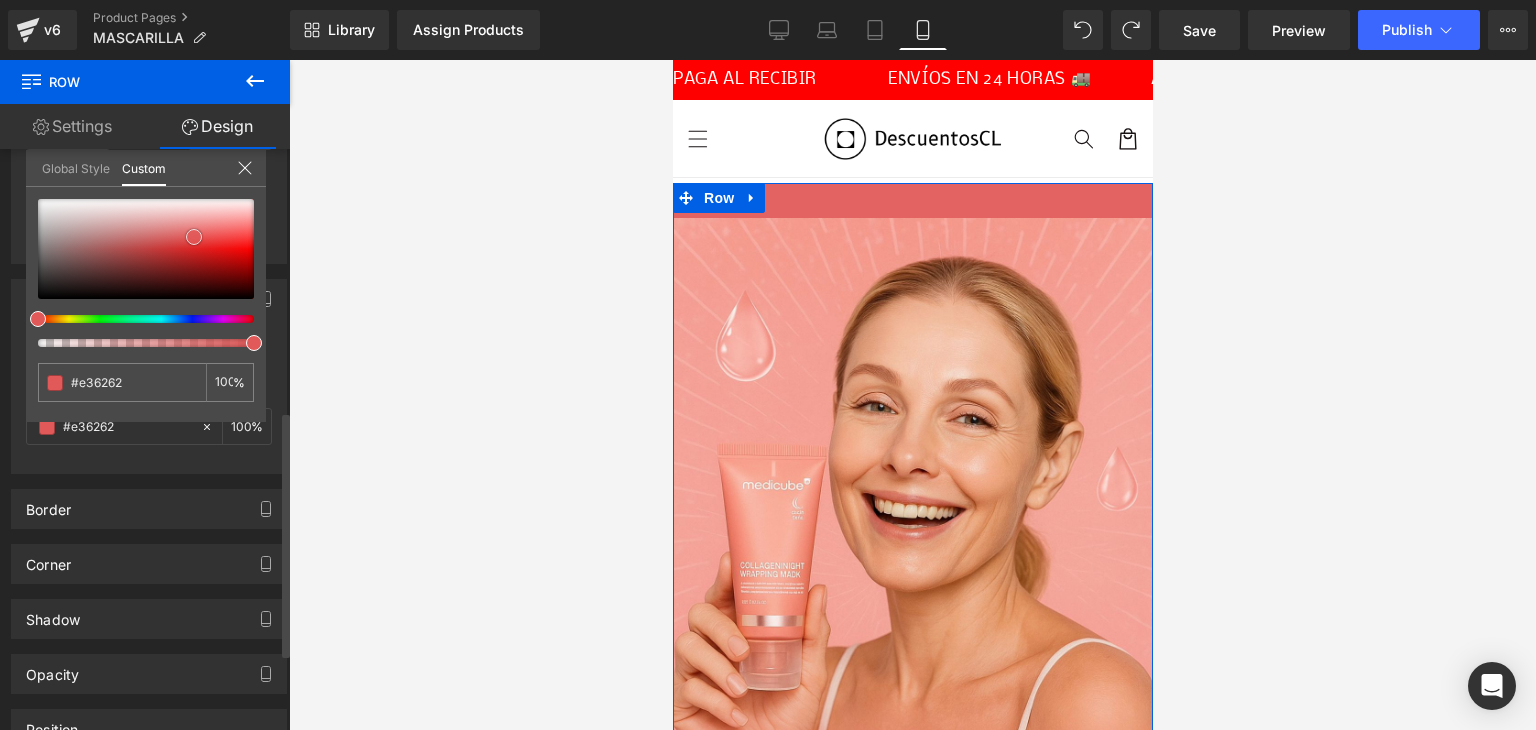 type on "#e26363" 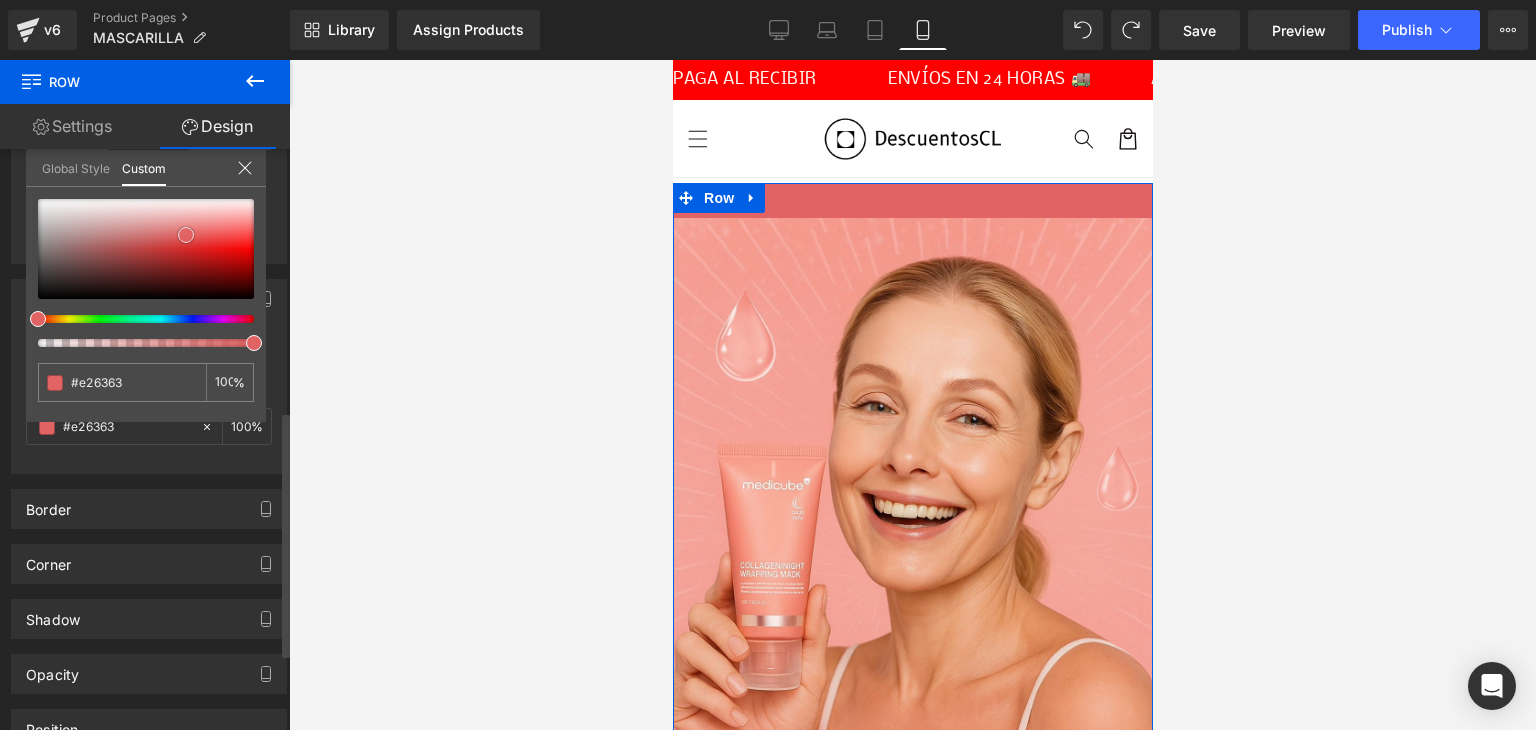 drag, startPoint x: 36, startPoint y: 208, endPoint x: 184, endPoint y: 237, distance: 150.81445 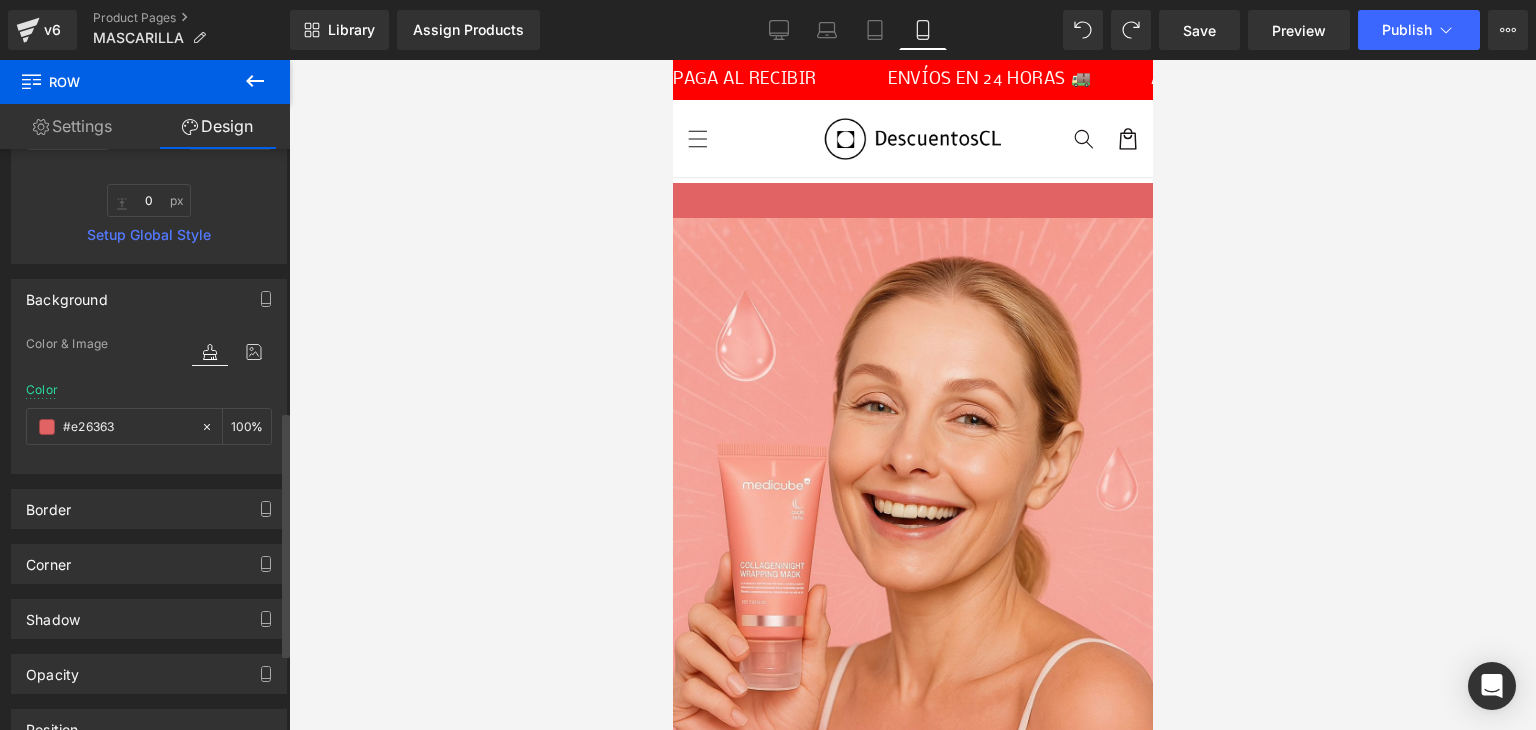 click at bounding box center (912, 395) 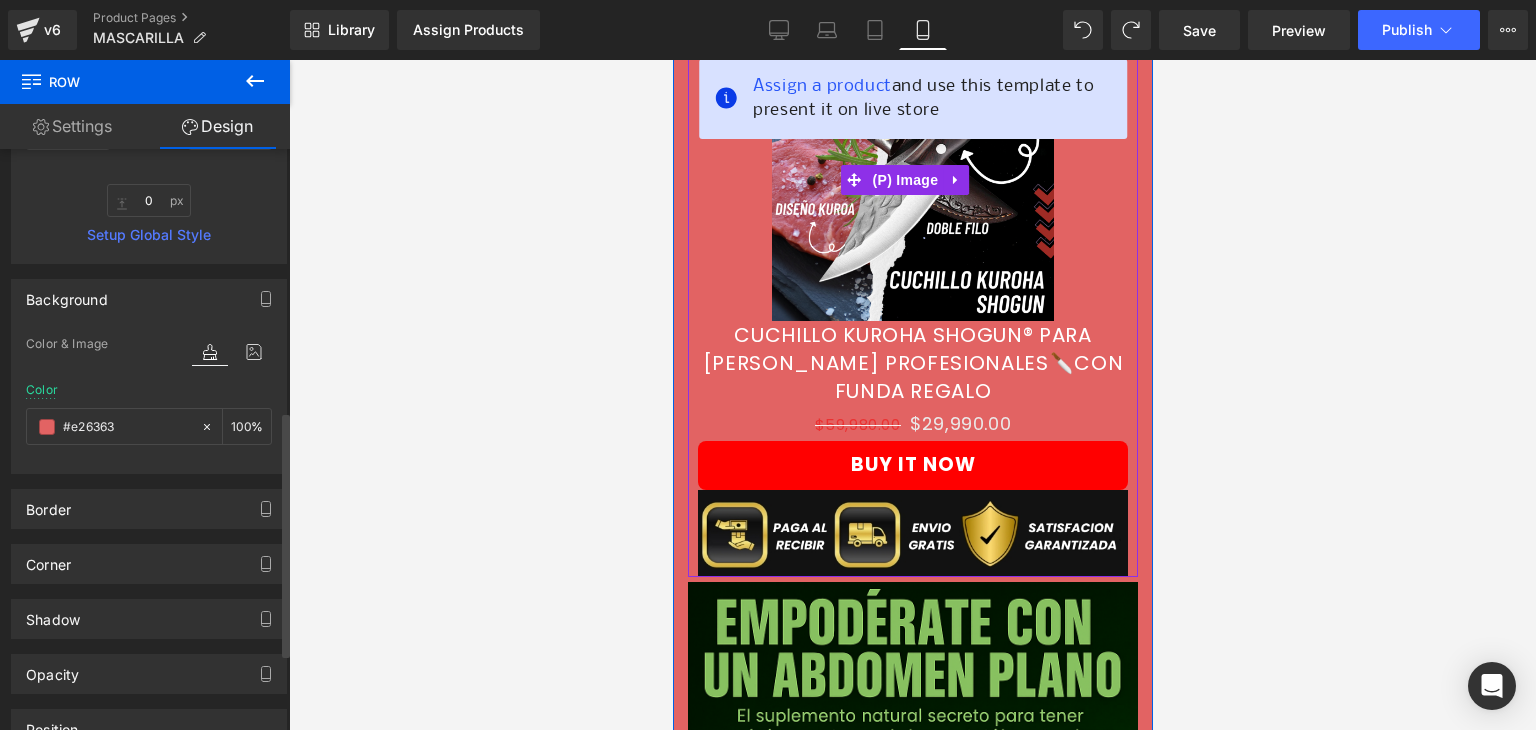 scroll, scrollTop: 1201, scrollLeft: 0, axis: vertical 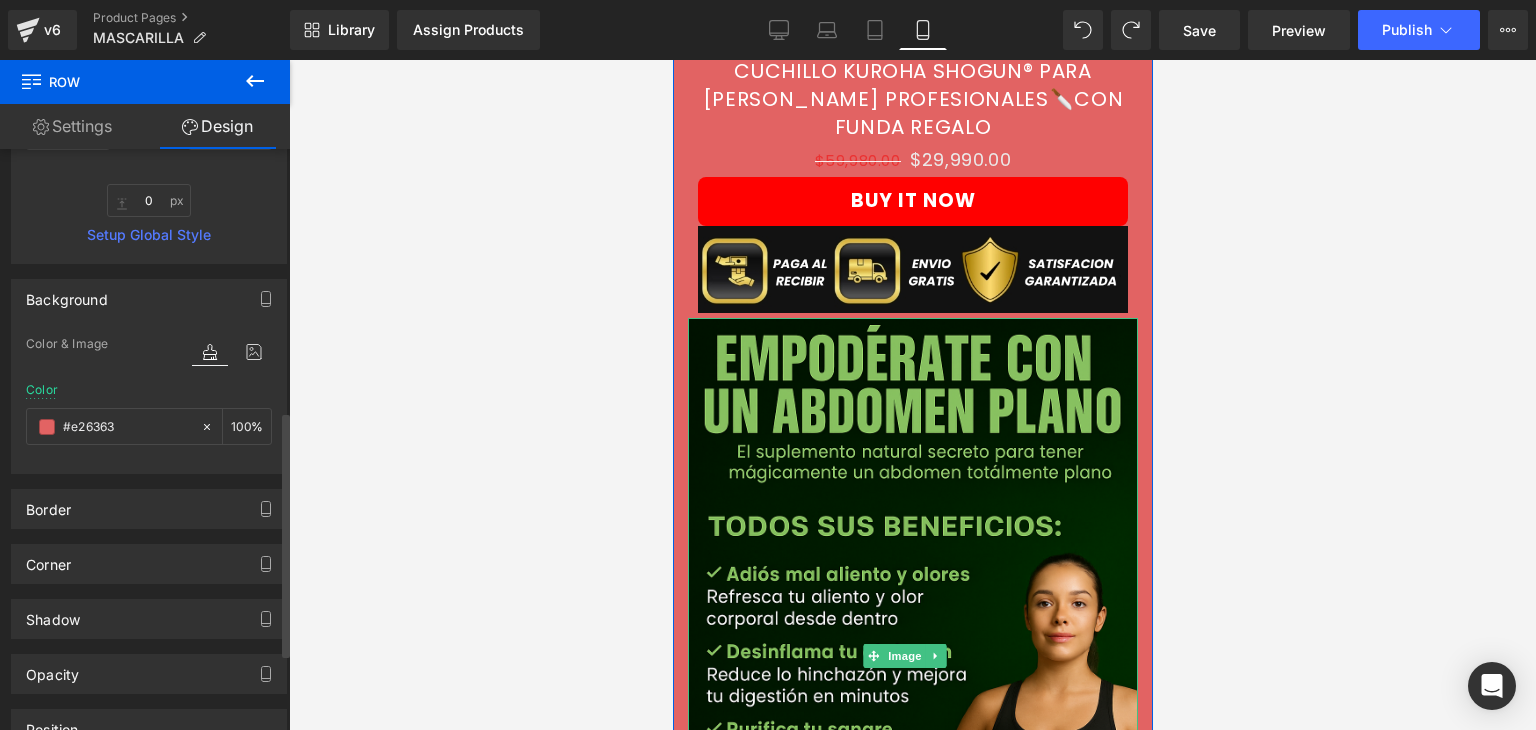 click at bounding box center [912, 655] 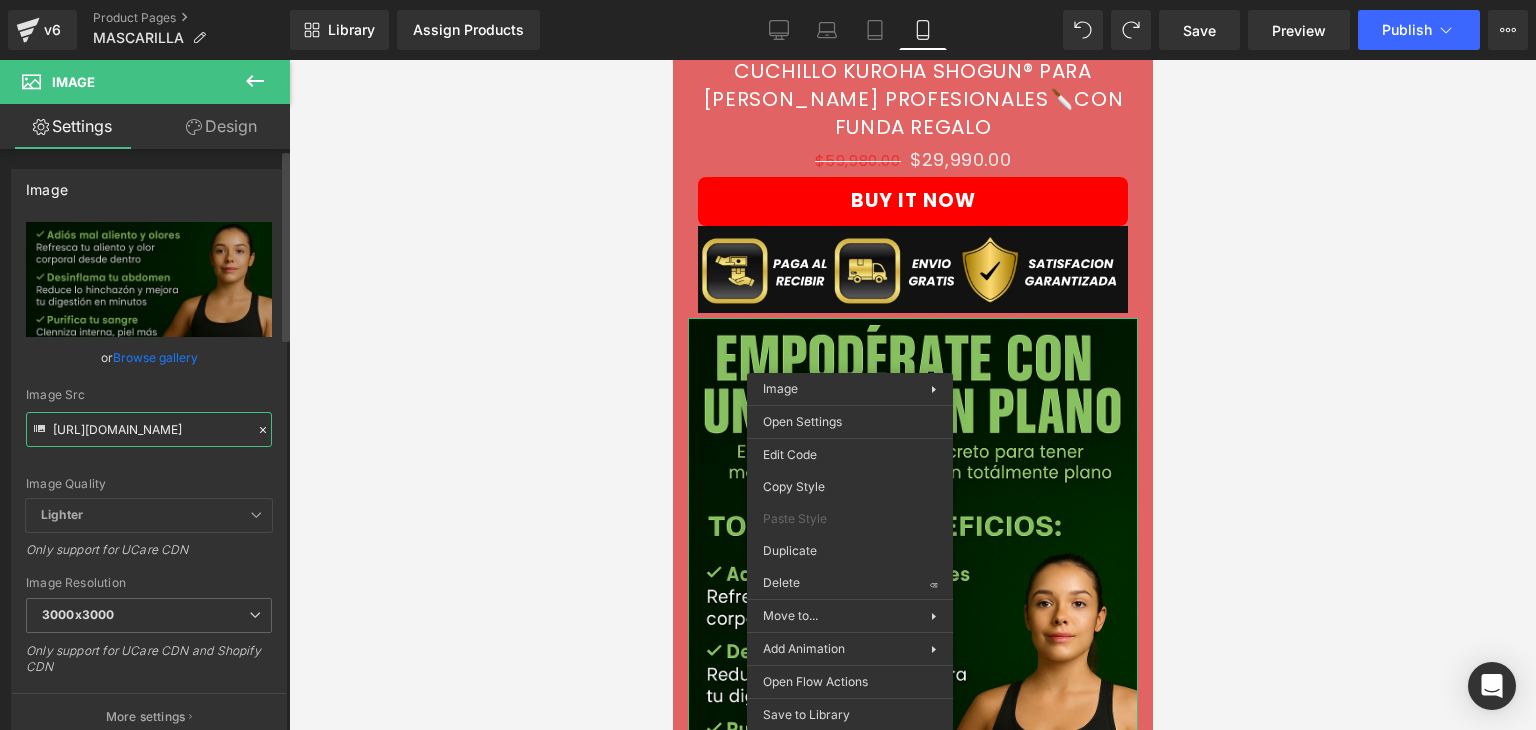 click on "[URL][DOMAIN_NAME]" at bounding box center [149, 429] 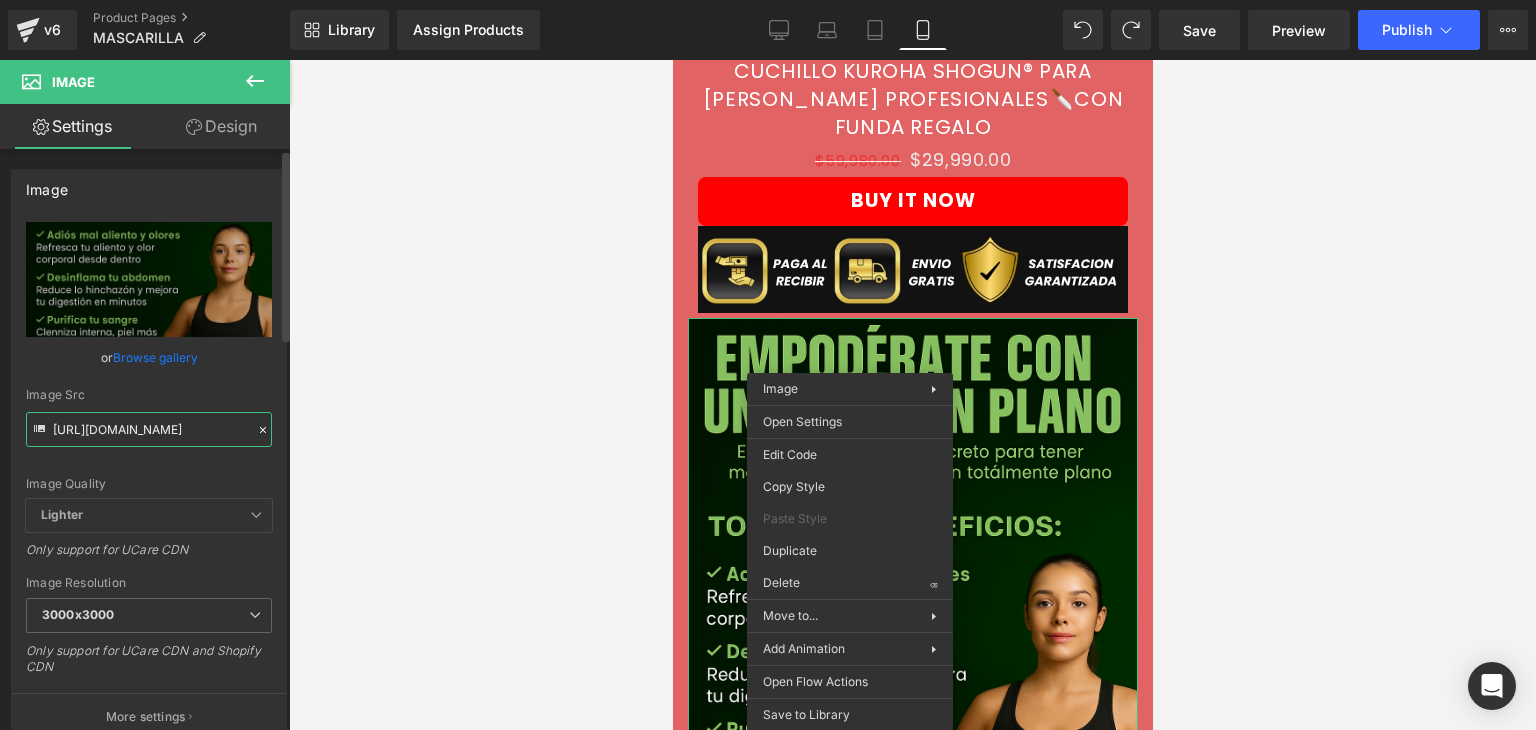 click on "[URL][DOMAIN_NAME]" at bounding box center (149, 429) 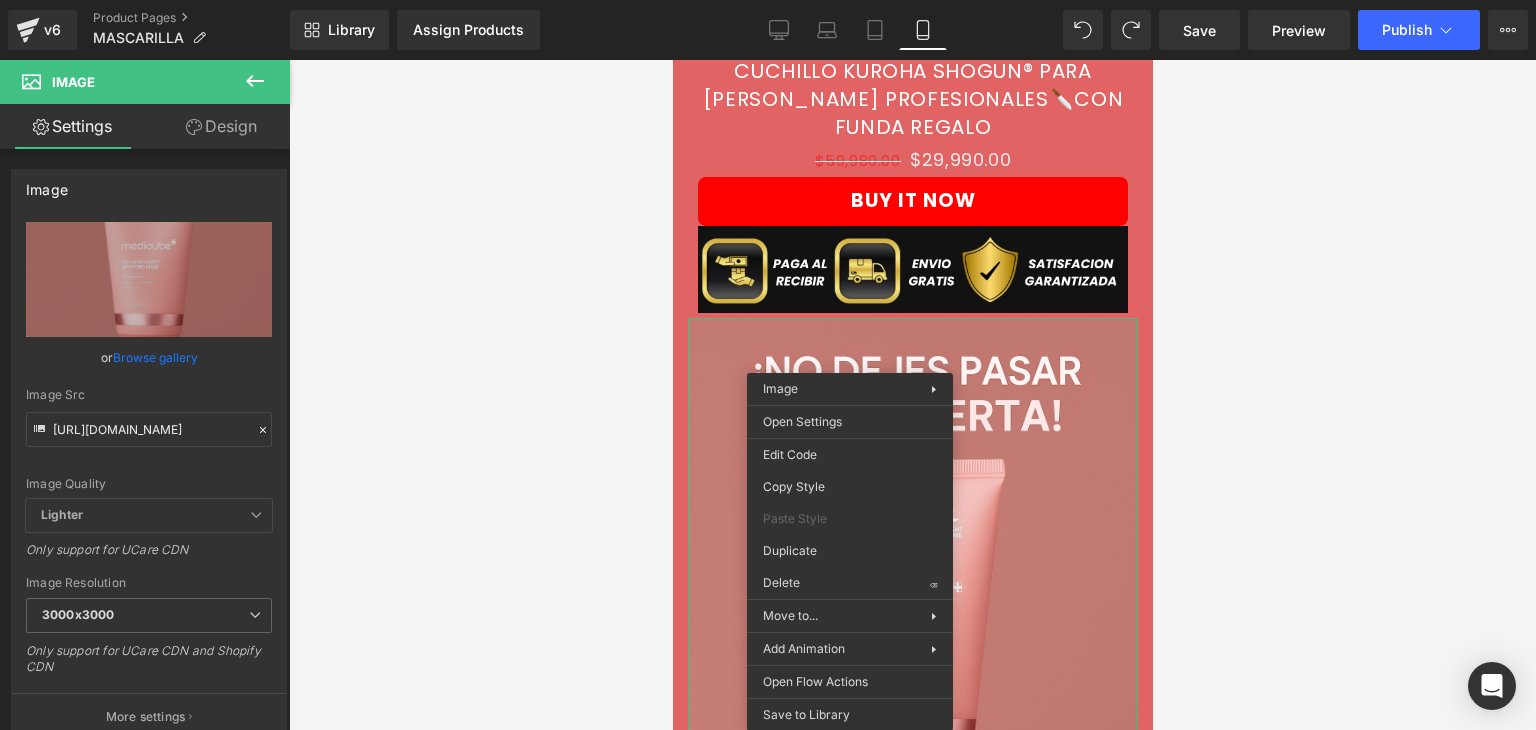 scroll, scrollTop: 0, scrollLeft: 0, axis: both 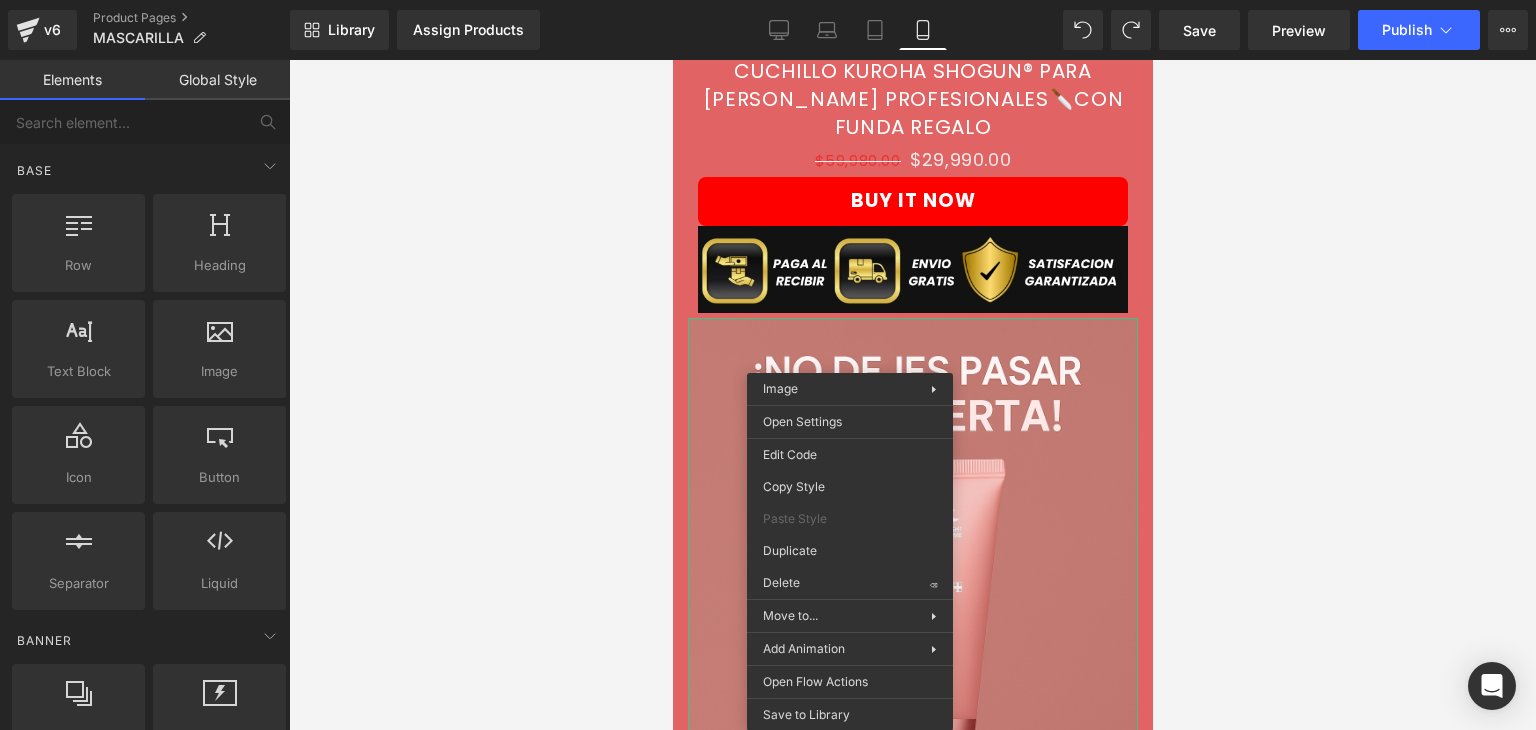 click at bounding box center (912, 395) 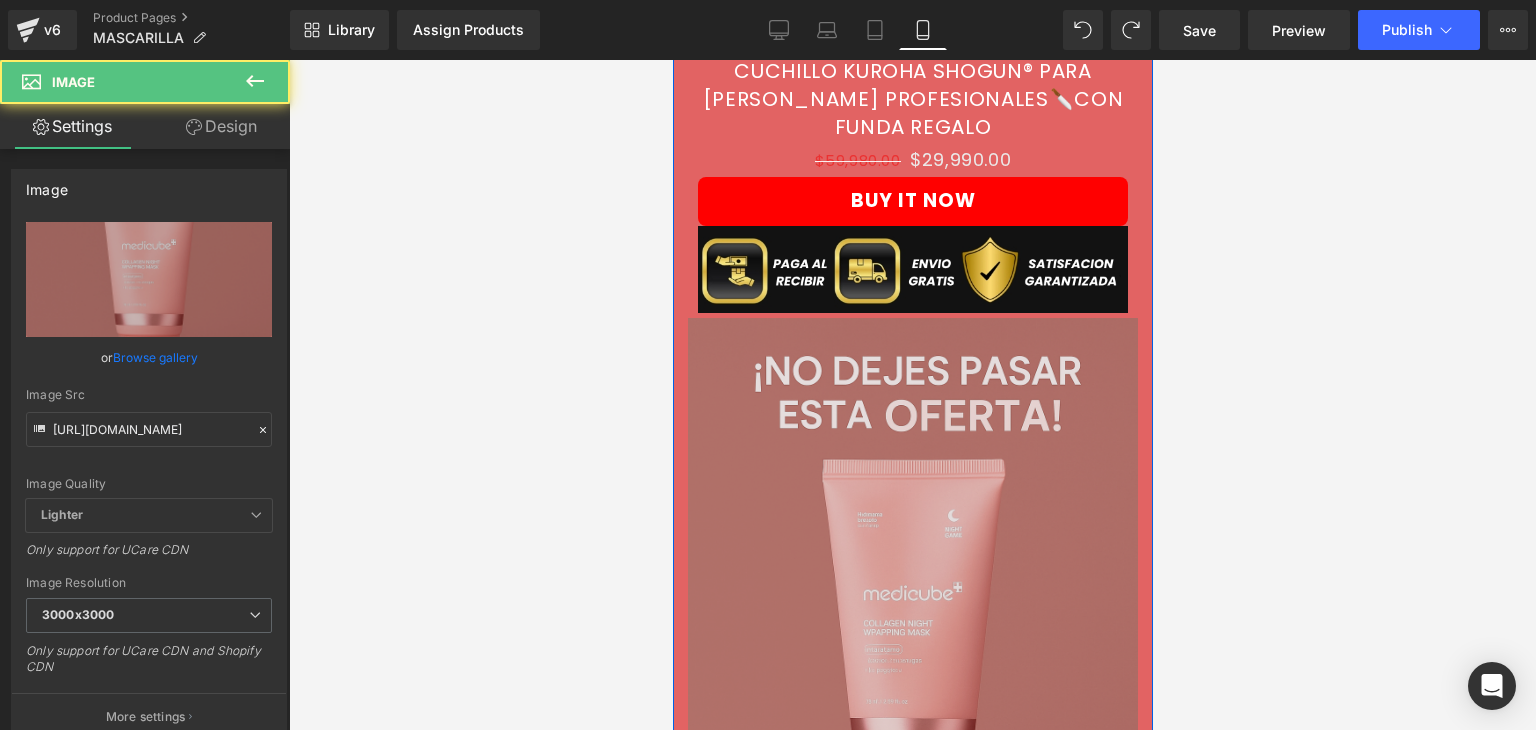click at bounding box center (912, 655) 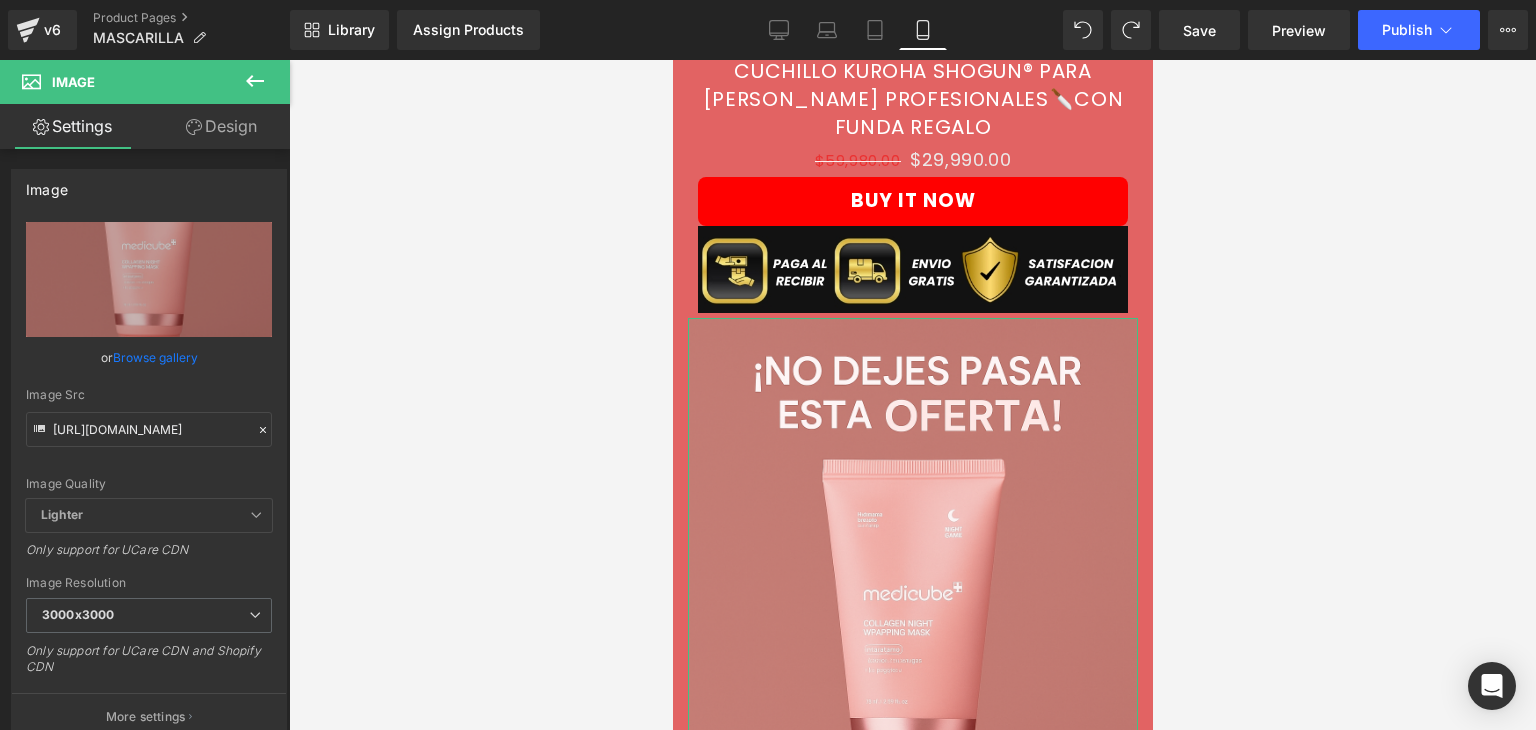 click on "Design" at bounding box center (221, 126) 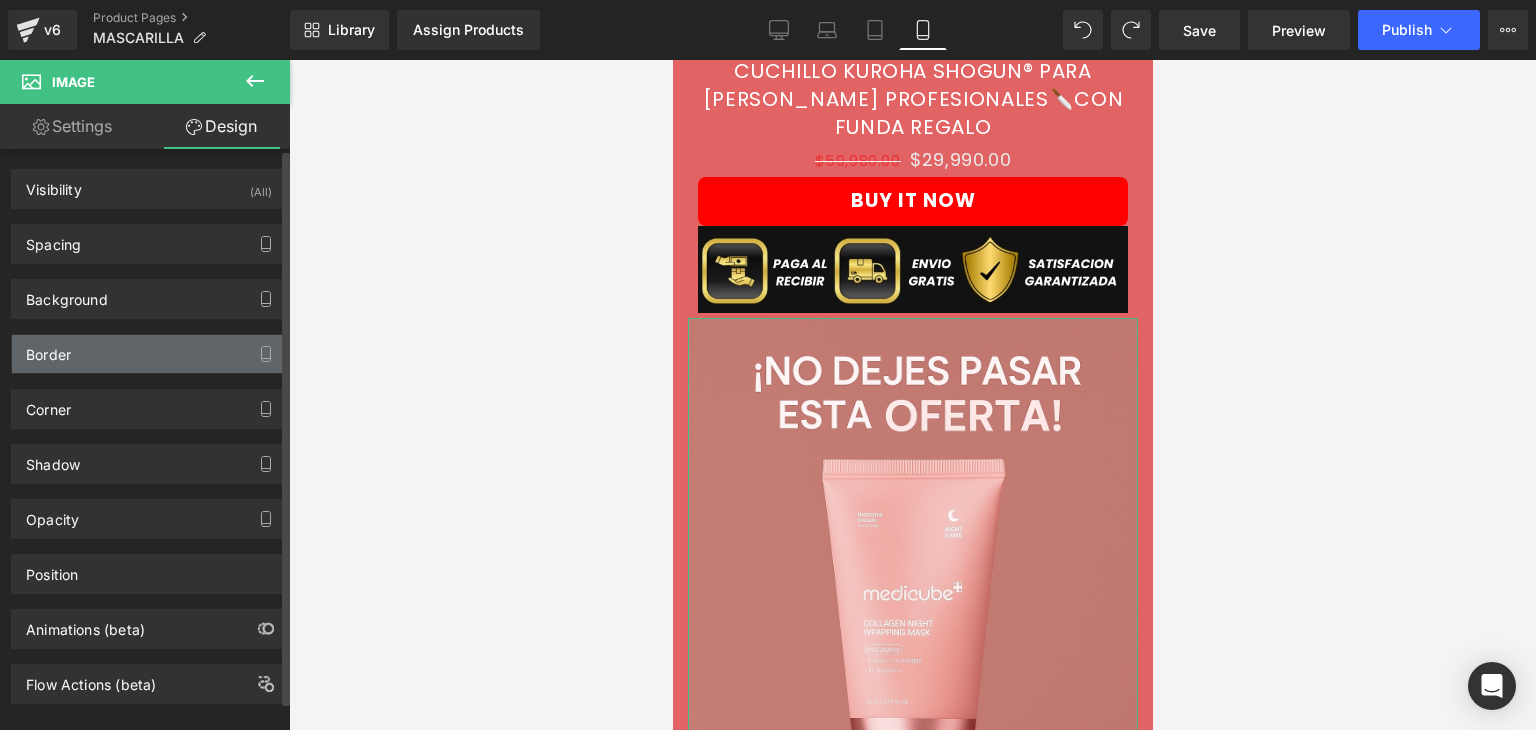 click on "Border" at bounding box center [149, 354] 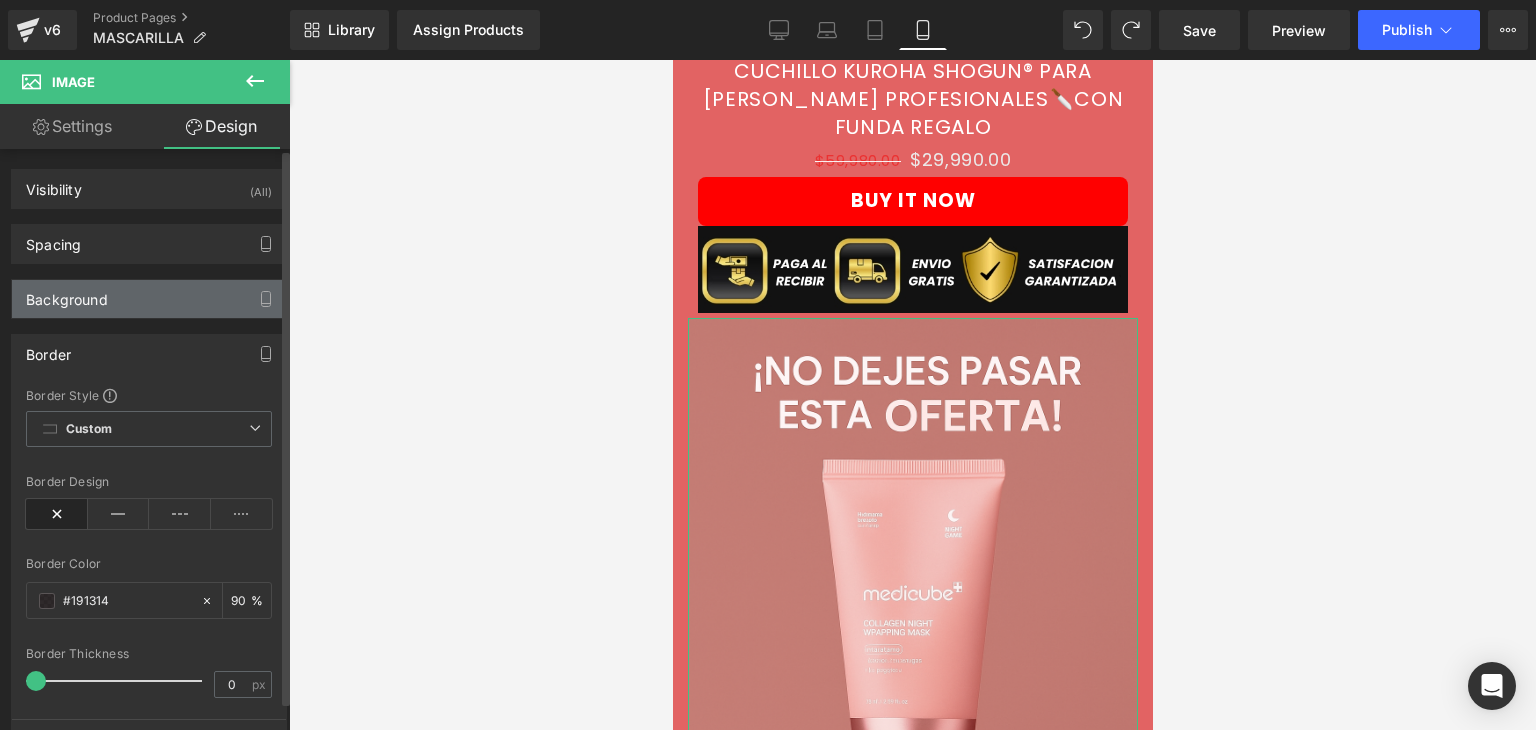 click on "Background" at bounding box center [149, 299] 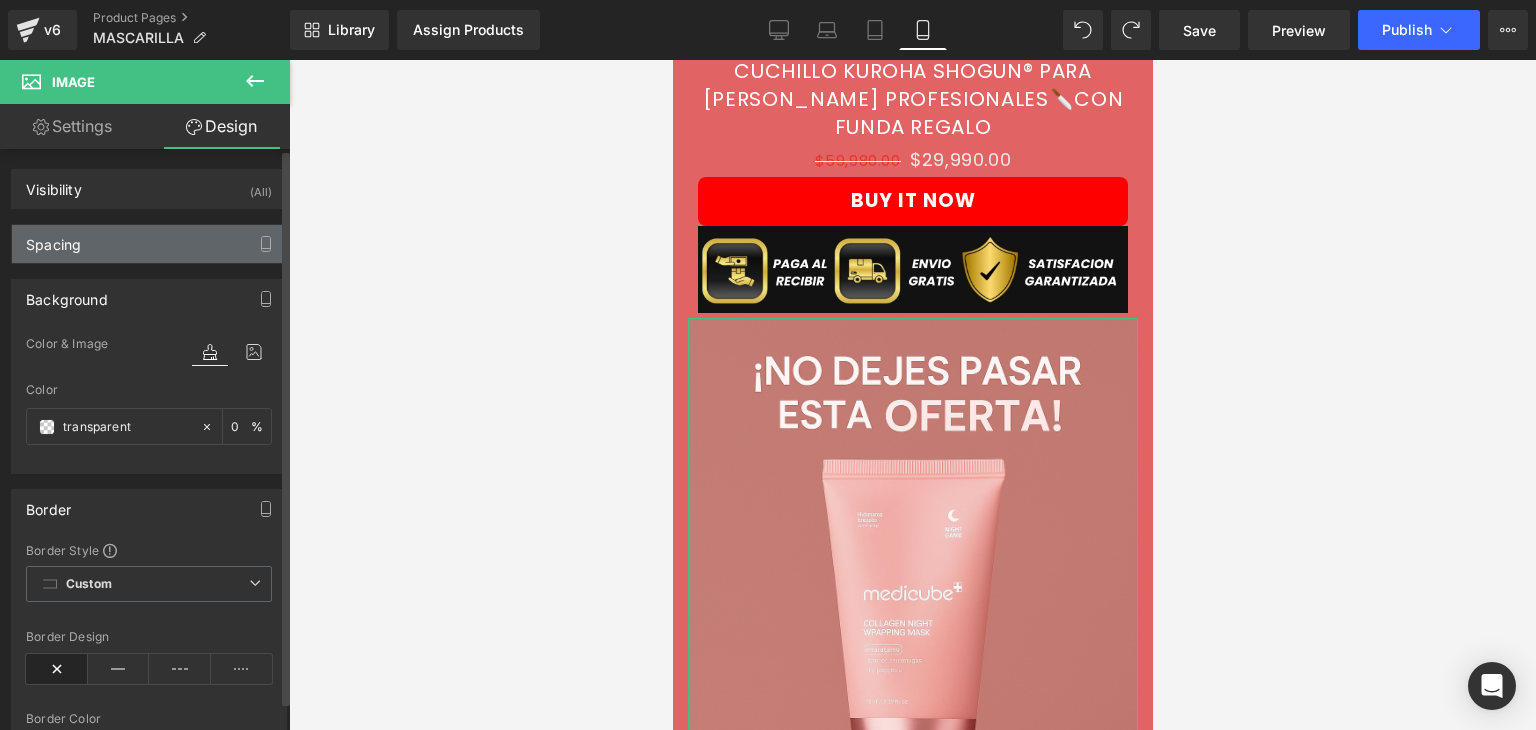 click on "Spacing" at bounding box center (149, 244) 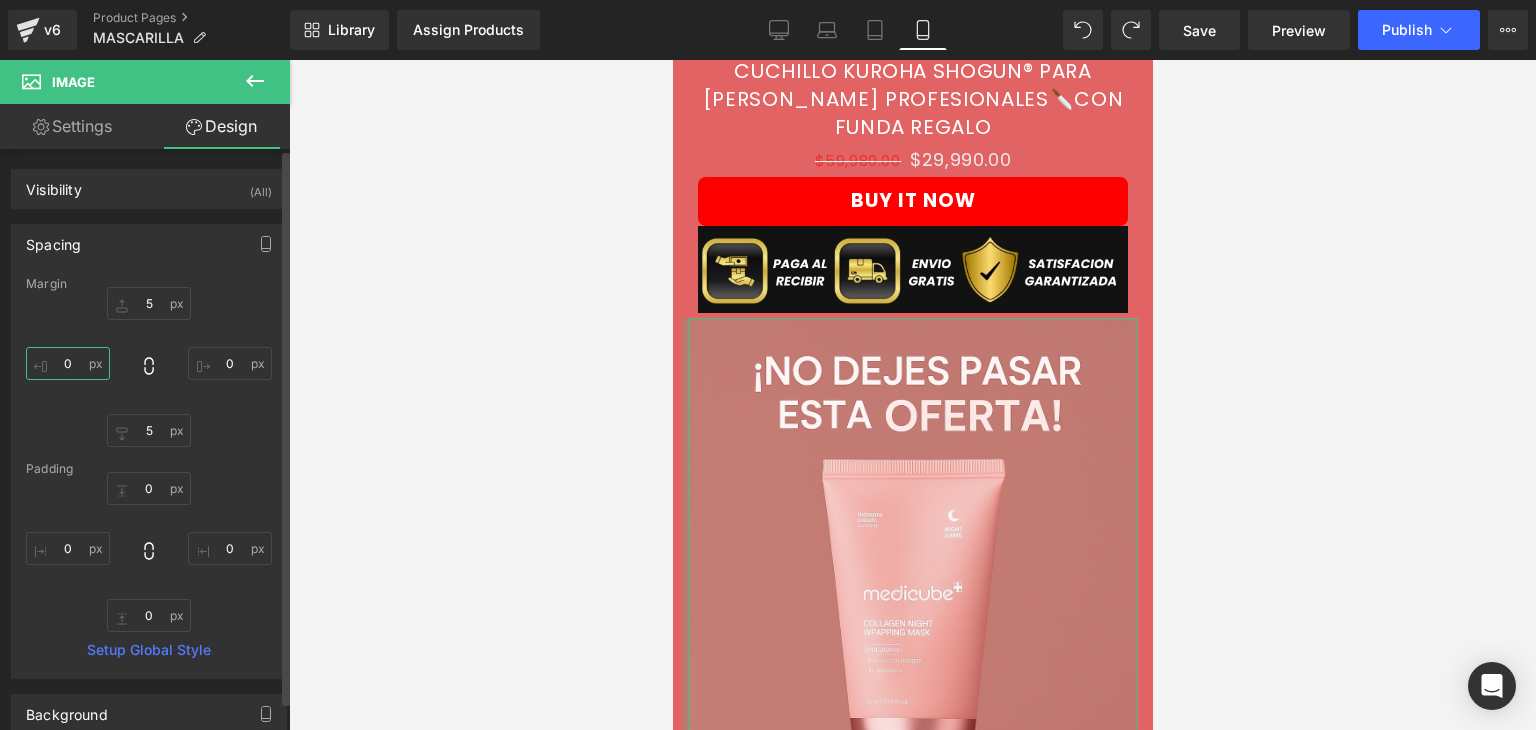 click on "0" at bounding box center [68, 363] 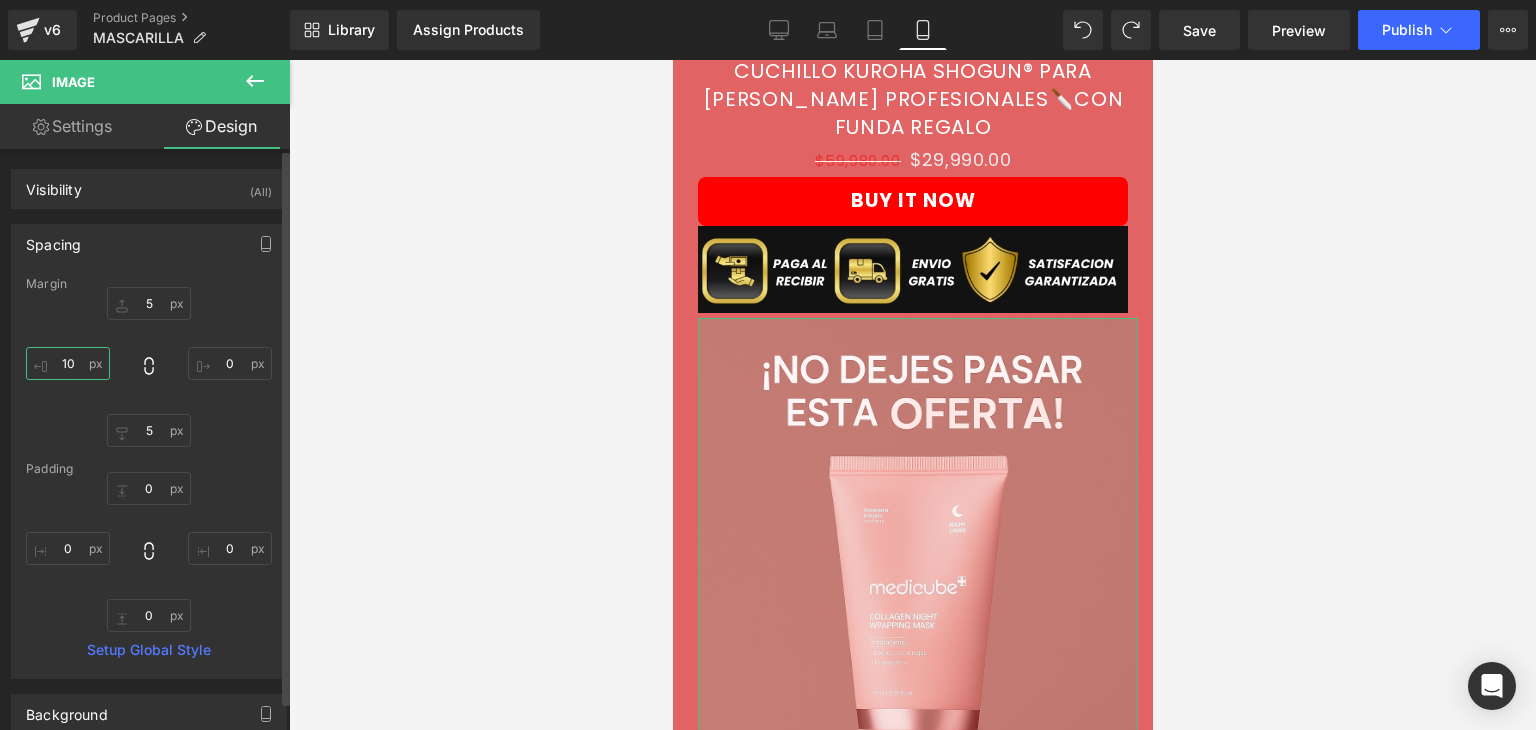 type on "1" 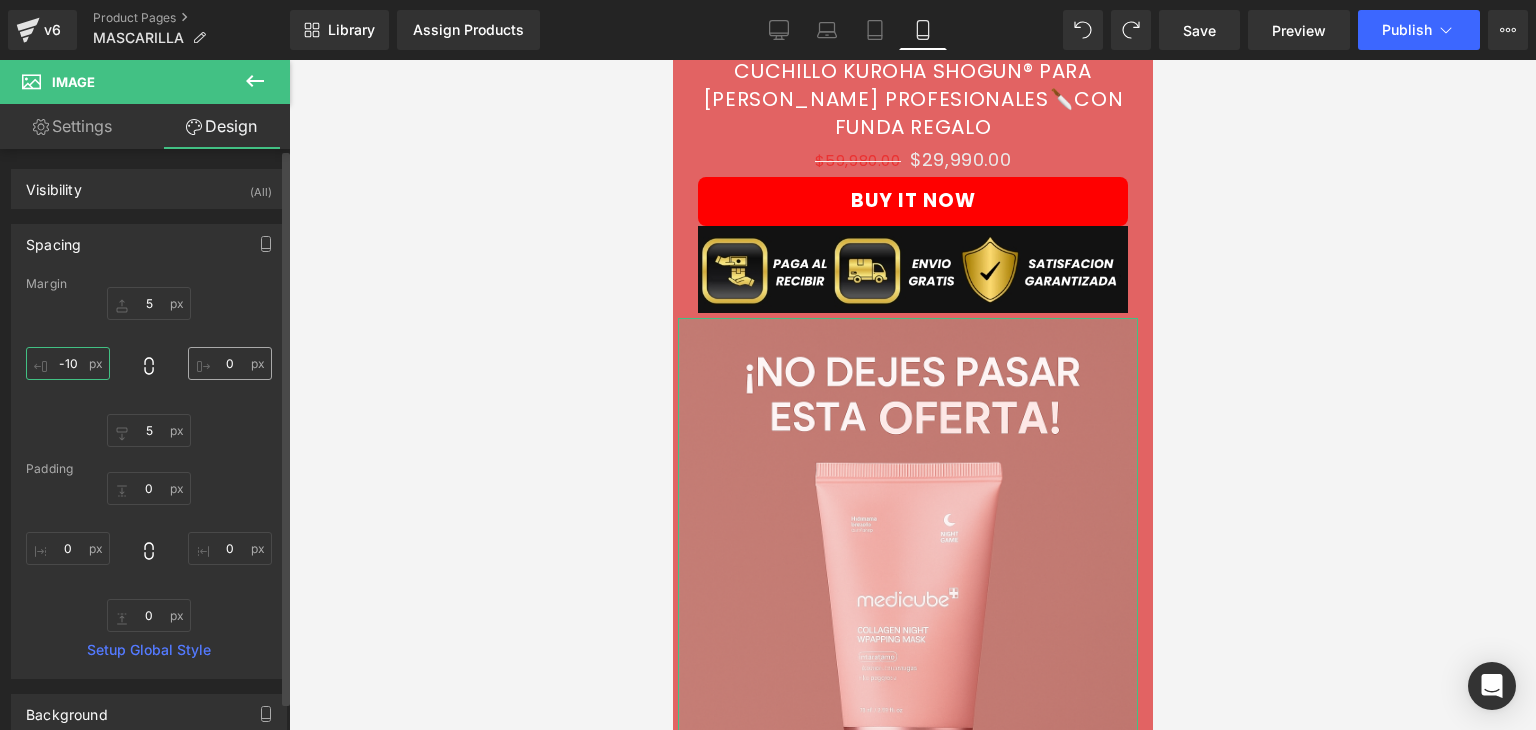 type on "-10" 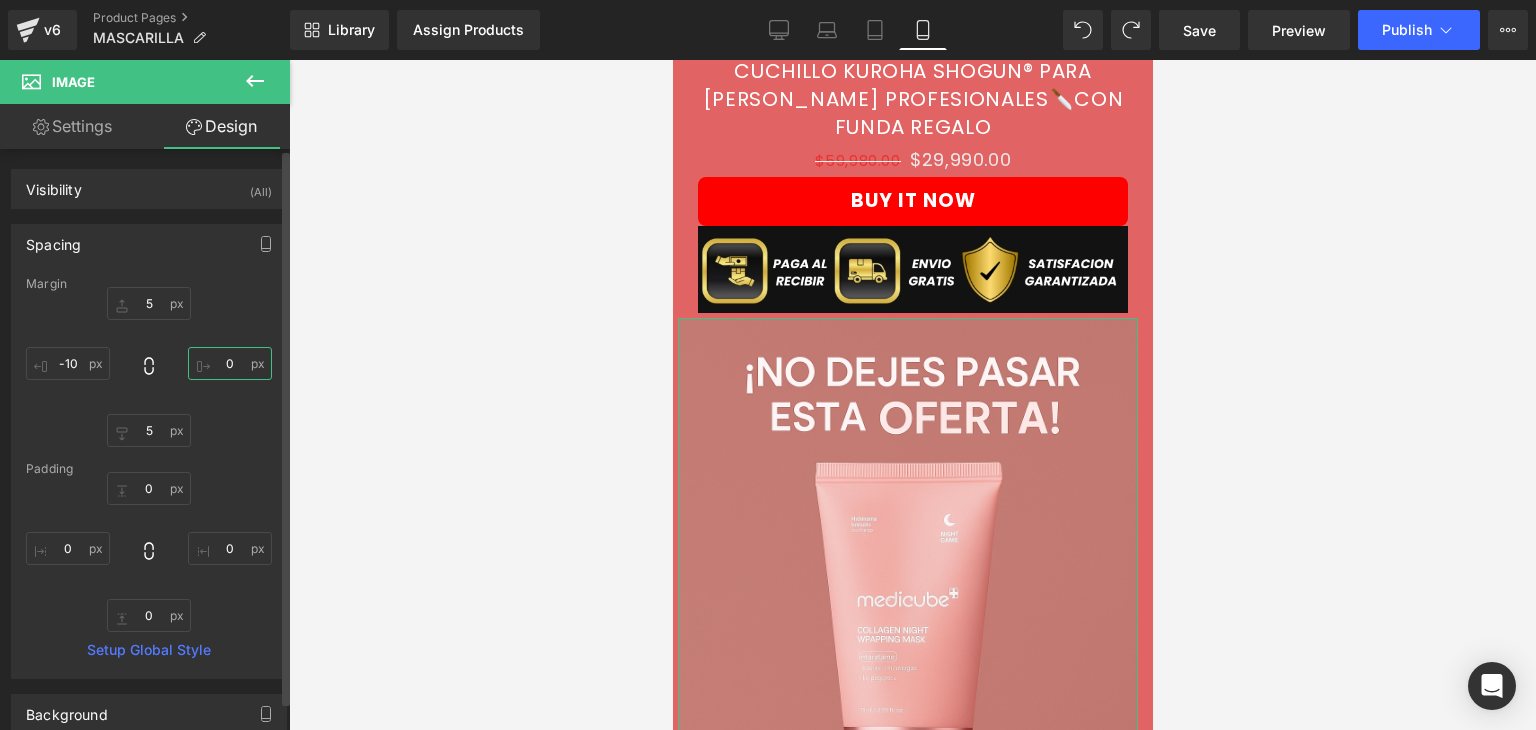 click on "0" at bounding box center (230, 363) 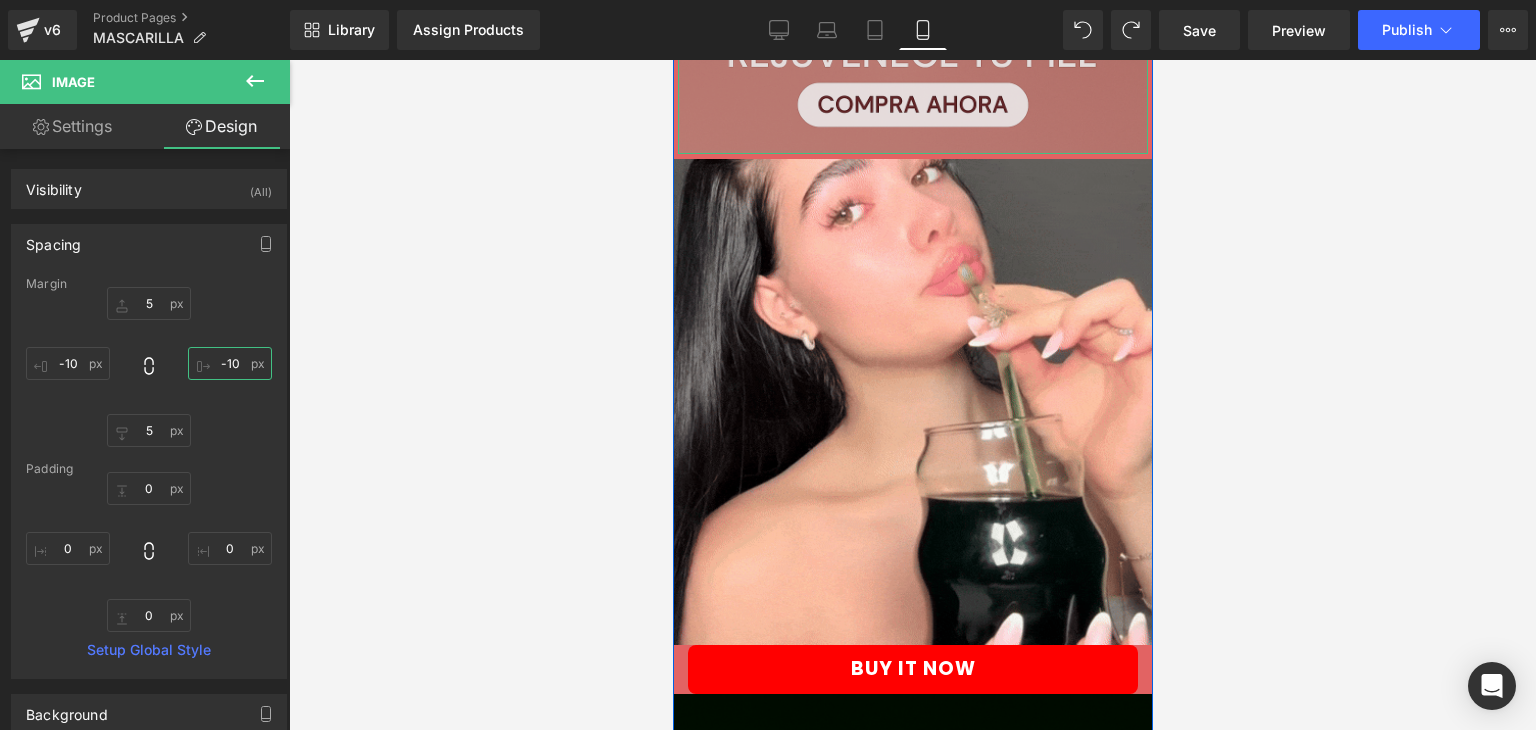 scroll, scrollTop: 2124, scrollLeft: 0, axis: vertical 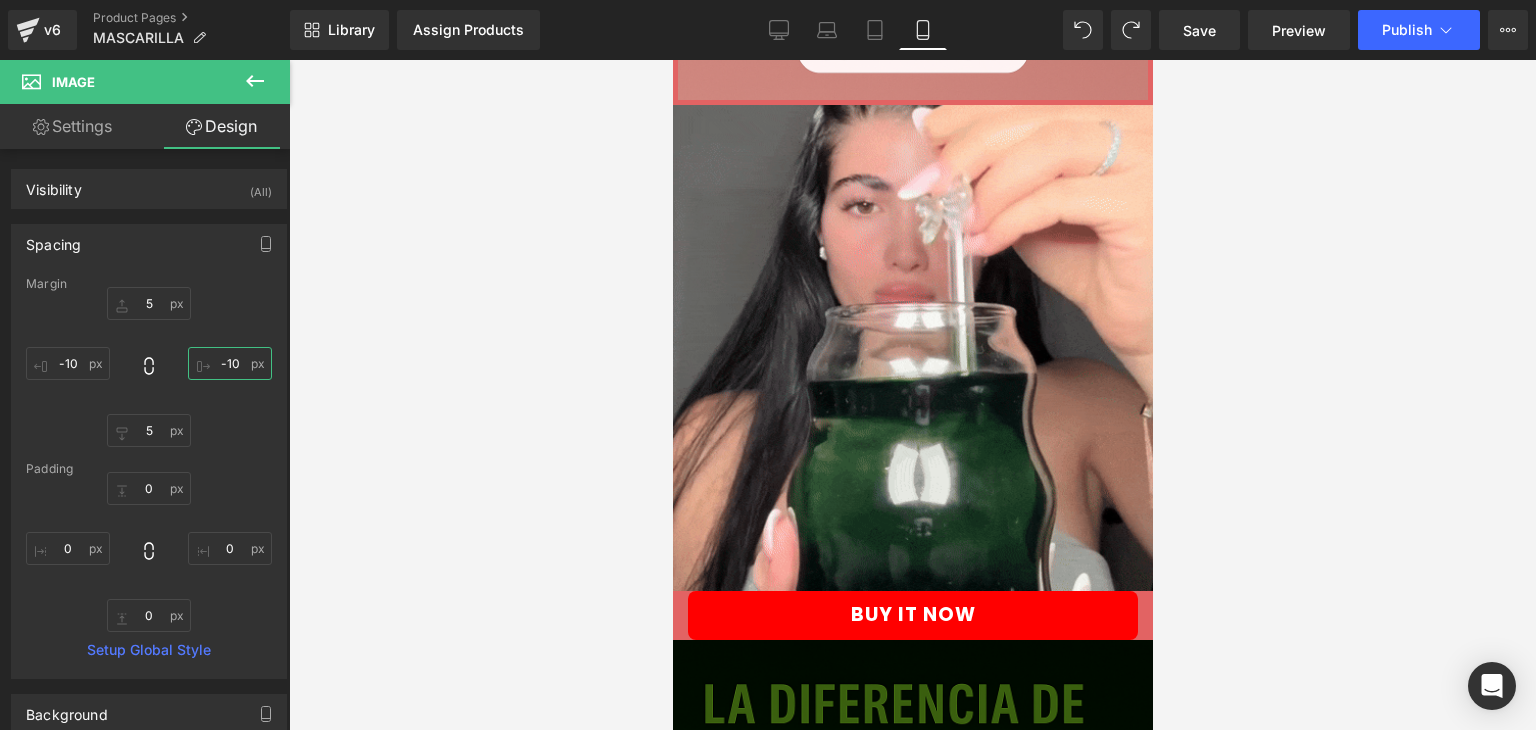 type on "-10" 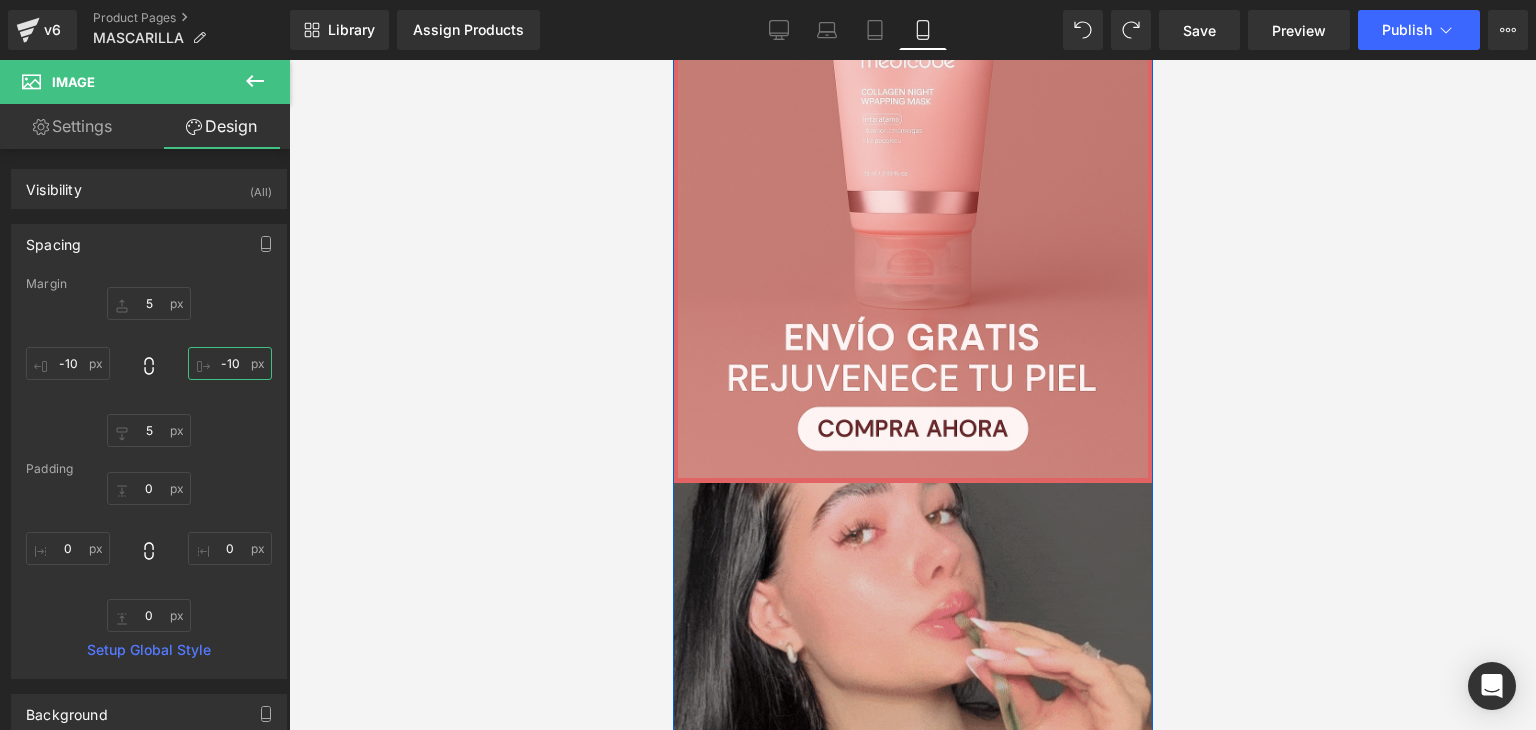 scroll, scrollTop: 1736, scrollLeft: 0, axis: vertical 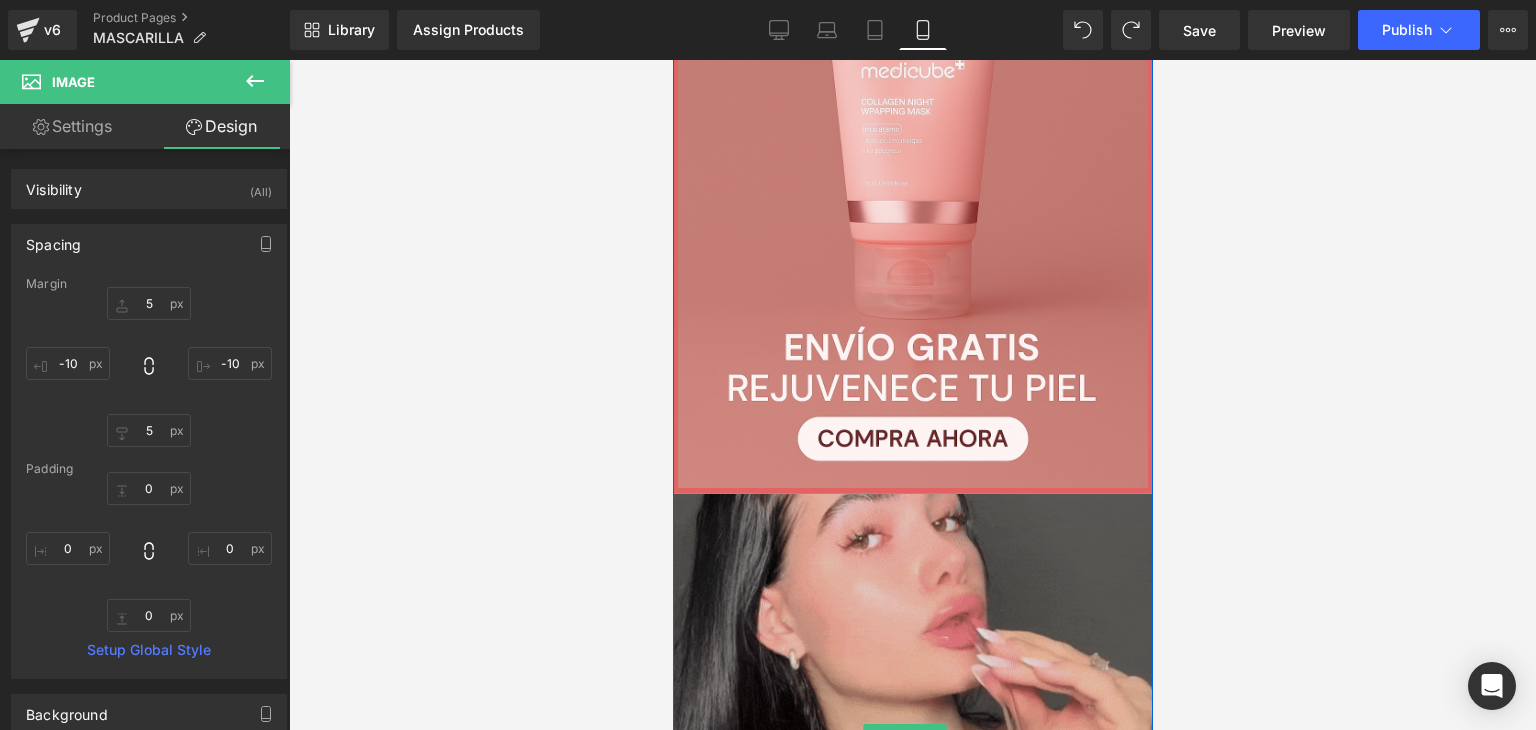 click at bounding box center [912, 736] 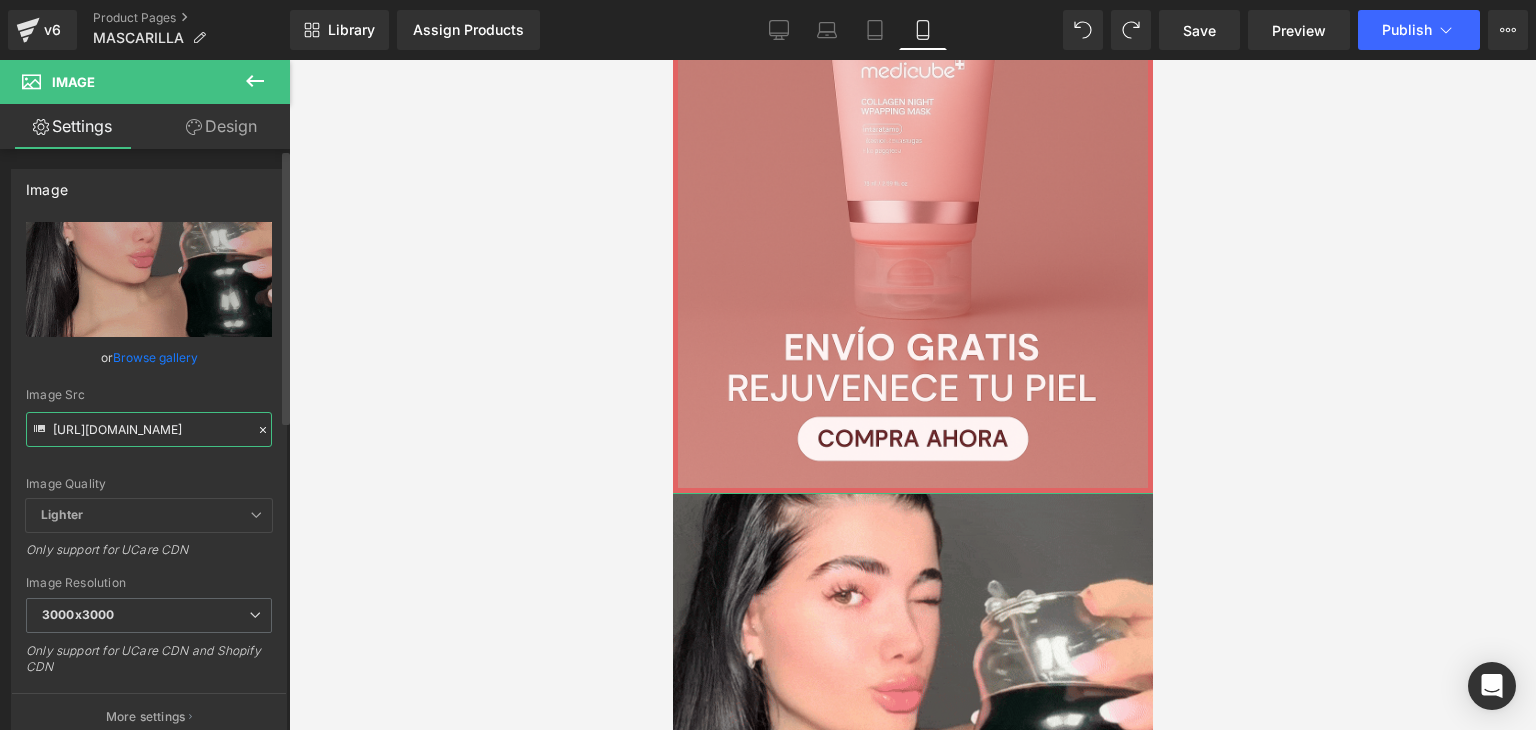 click on "[URL][DOMAIN_NAME]" at bounding box center [149, 429] 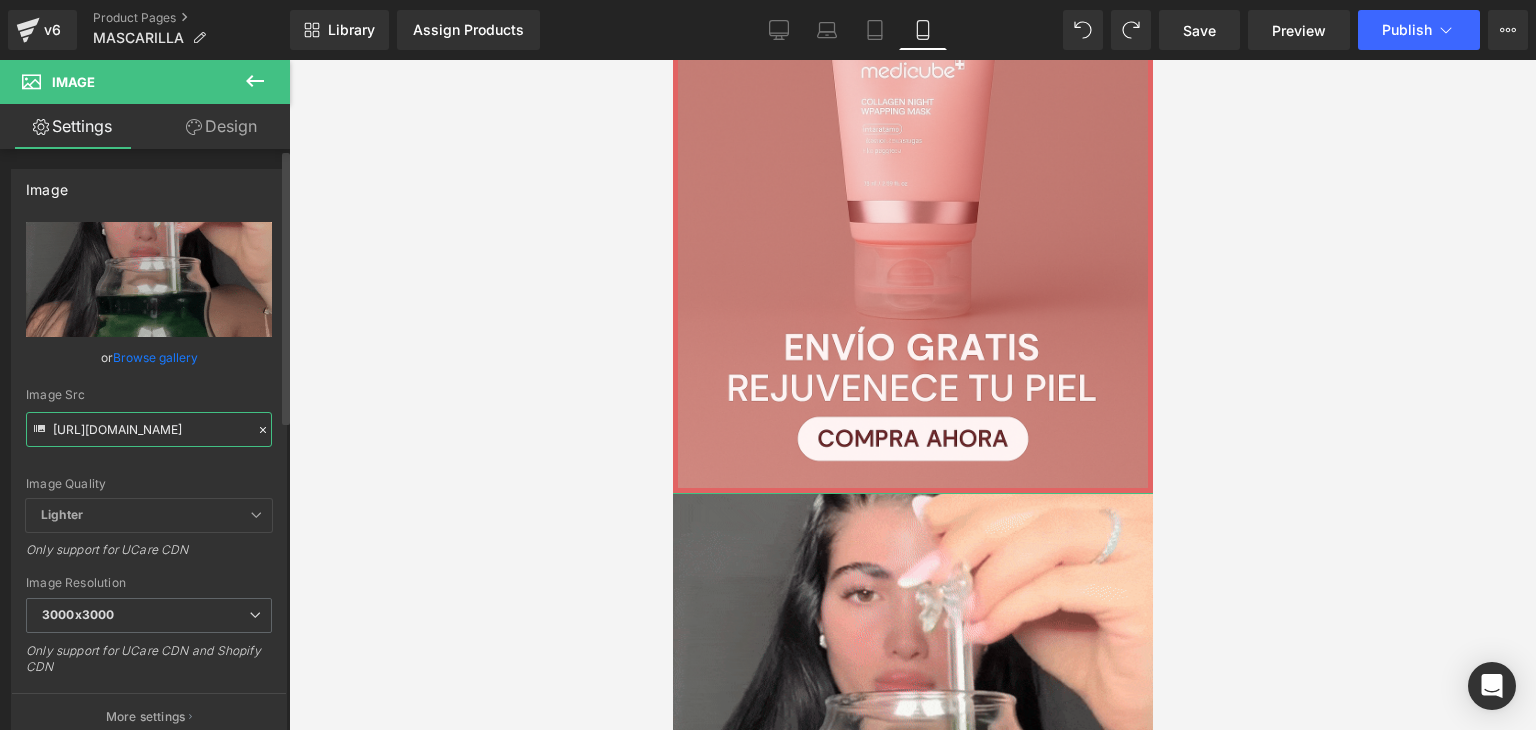 click on "[URL][DOMAIN_NAME]" at bounding box center (149, 429) 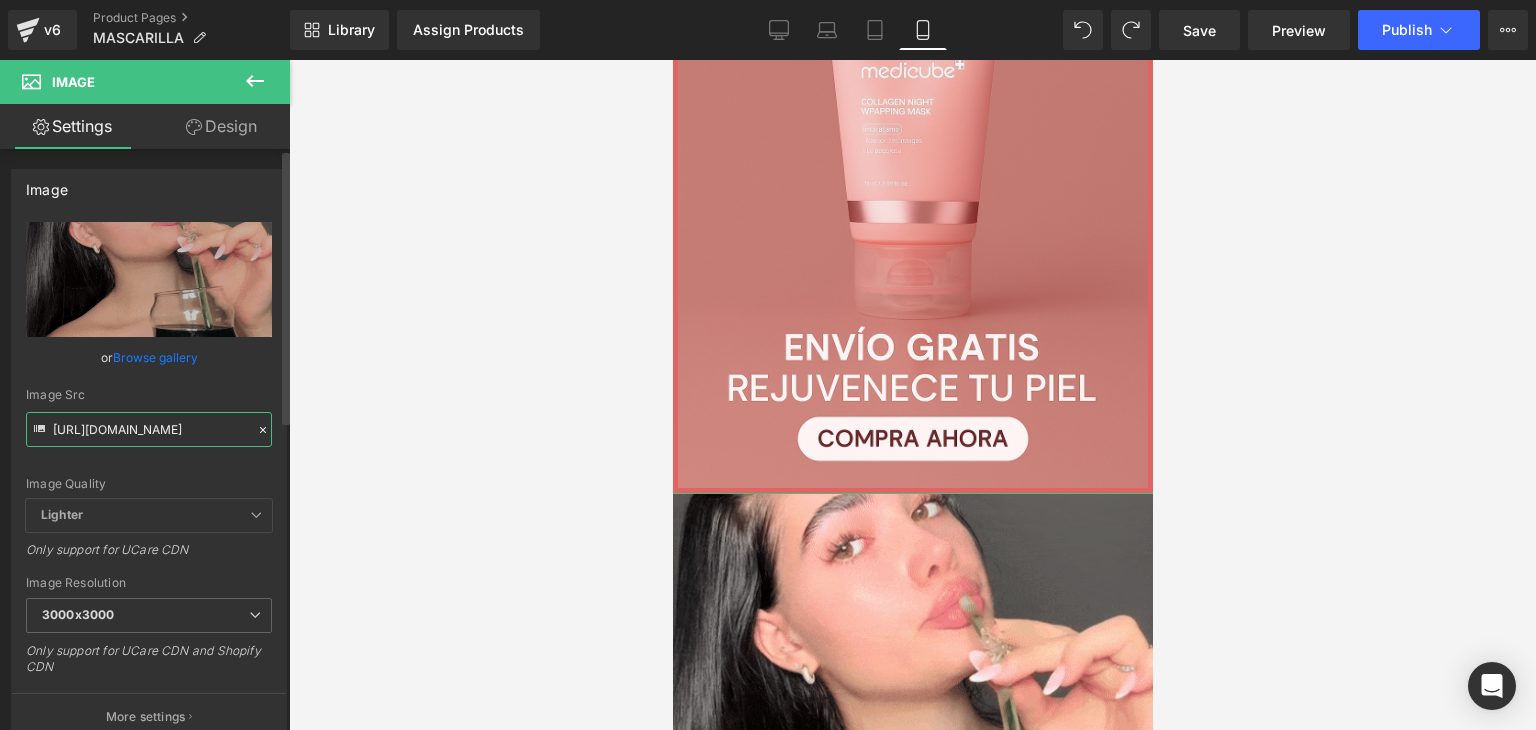click on "[URL][DOMAIN_NAME]" at bounding box center [149, 429] 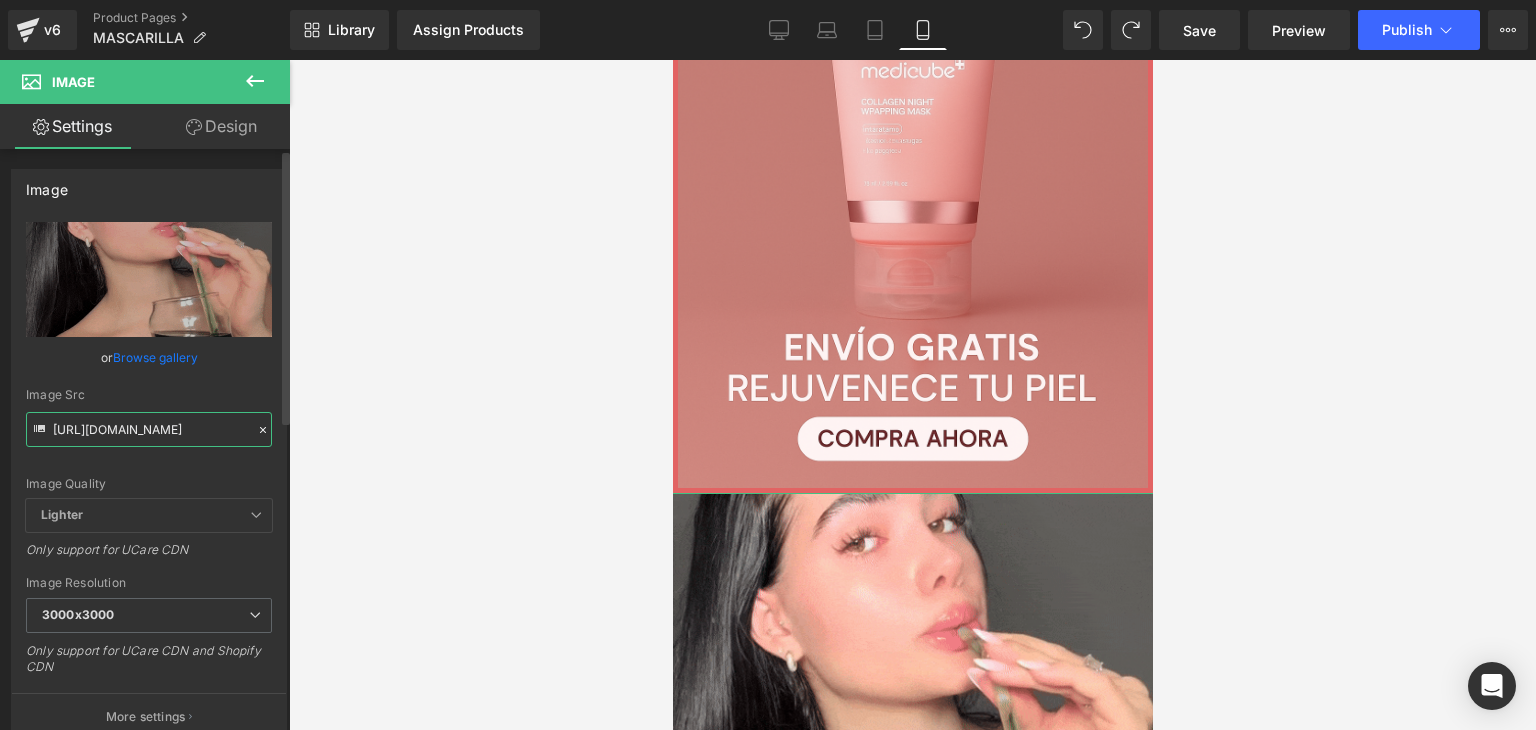click on "[URL][DOMAIN_NAME]" at bounding box center [149, 429] 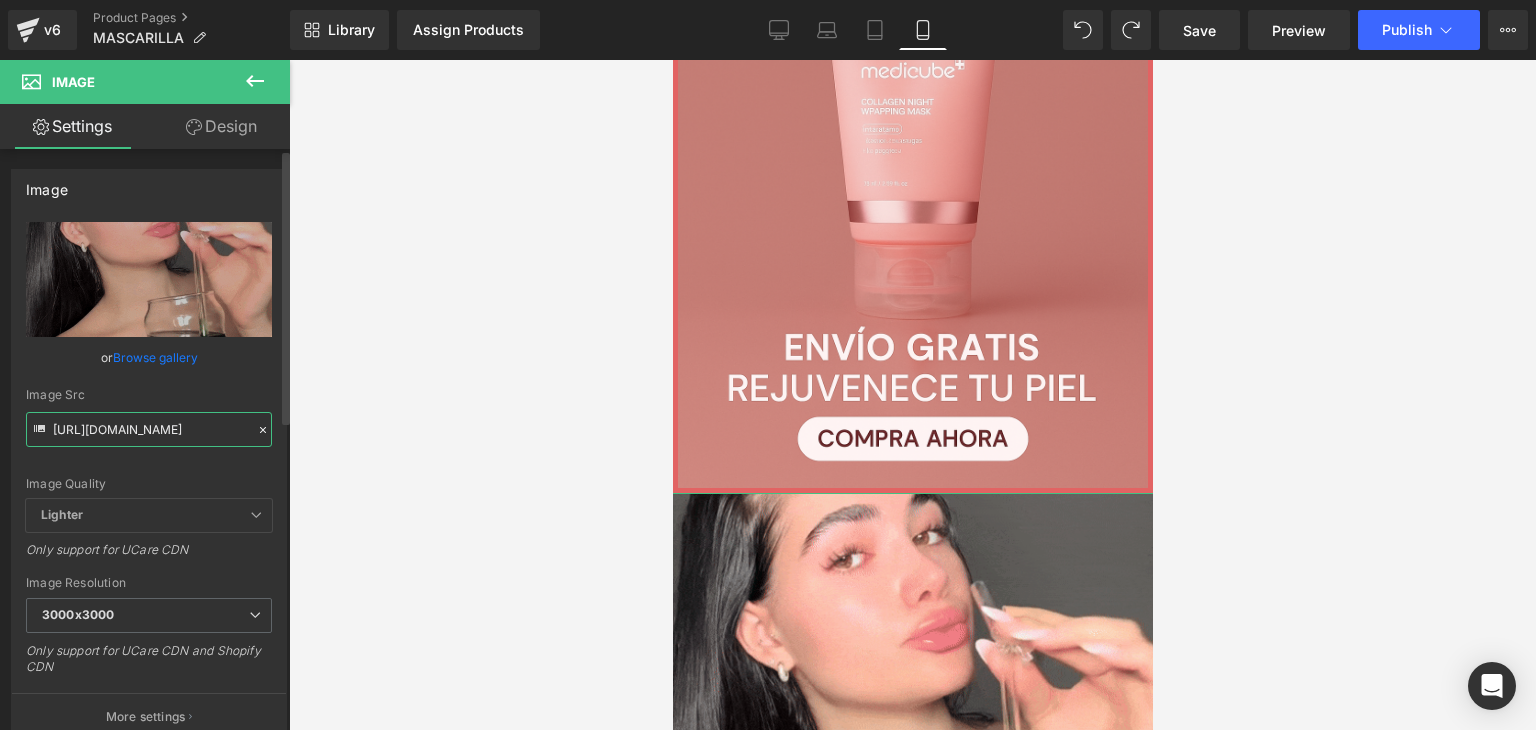 paste on "[DOMAIN_NAME][URL]" 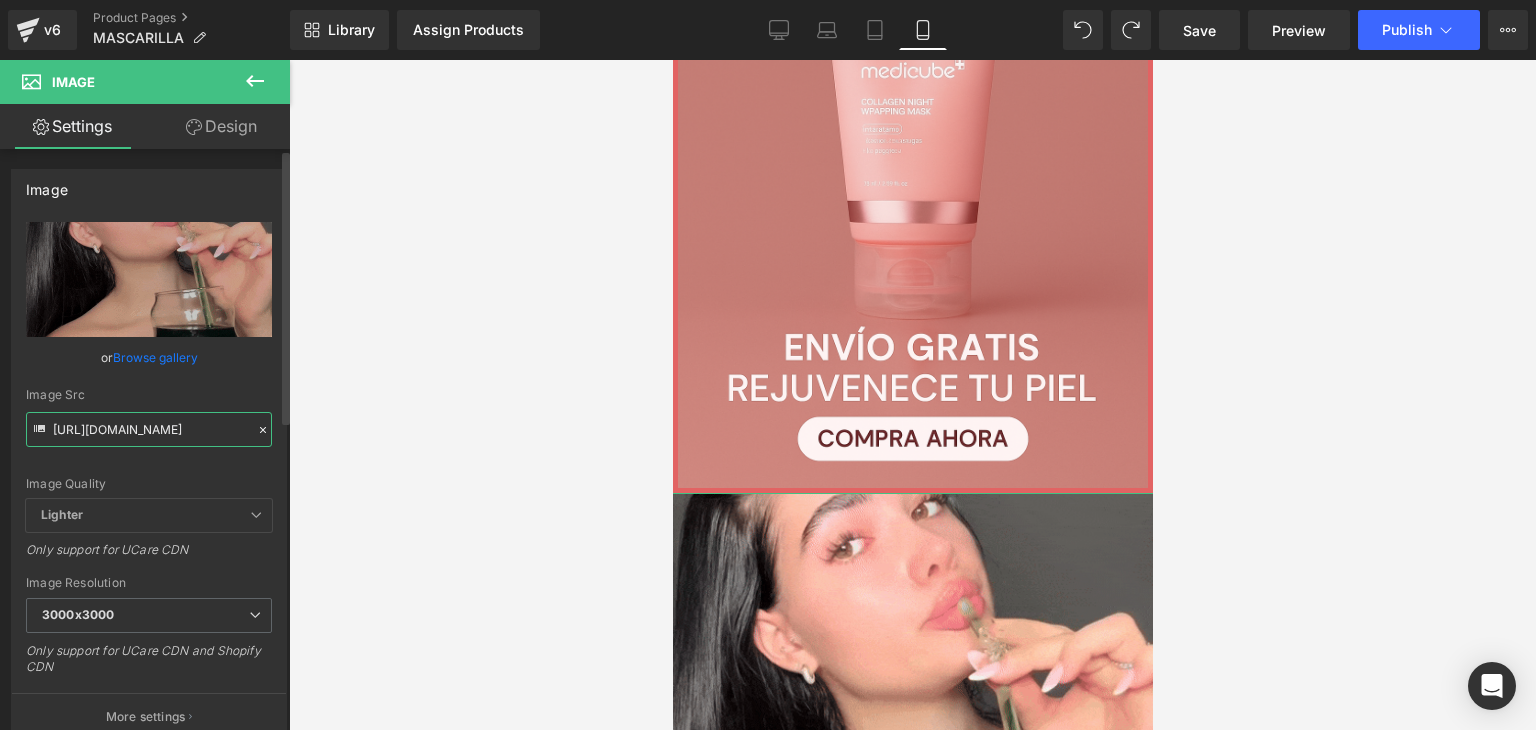 scroll, scrollTop: 0, scrollLeft: 764, axis: horizontal 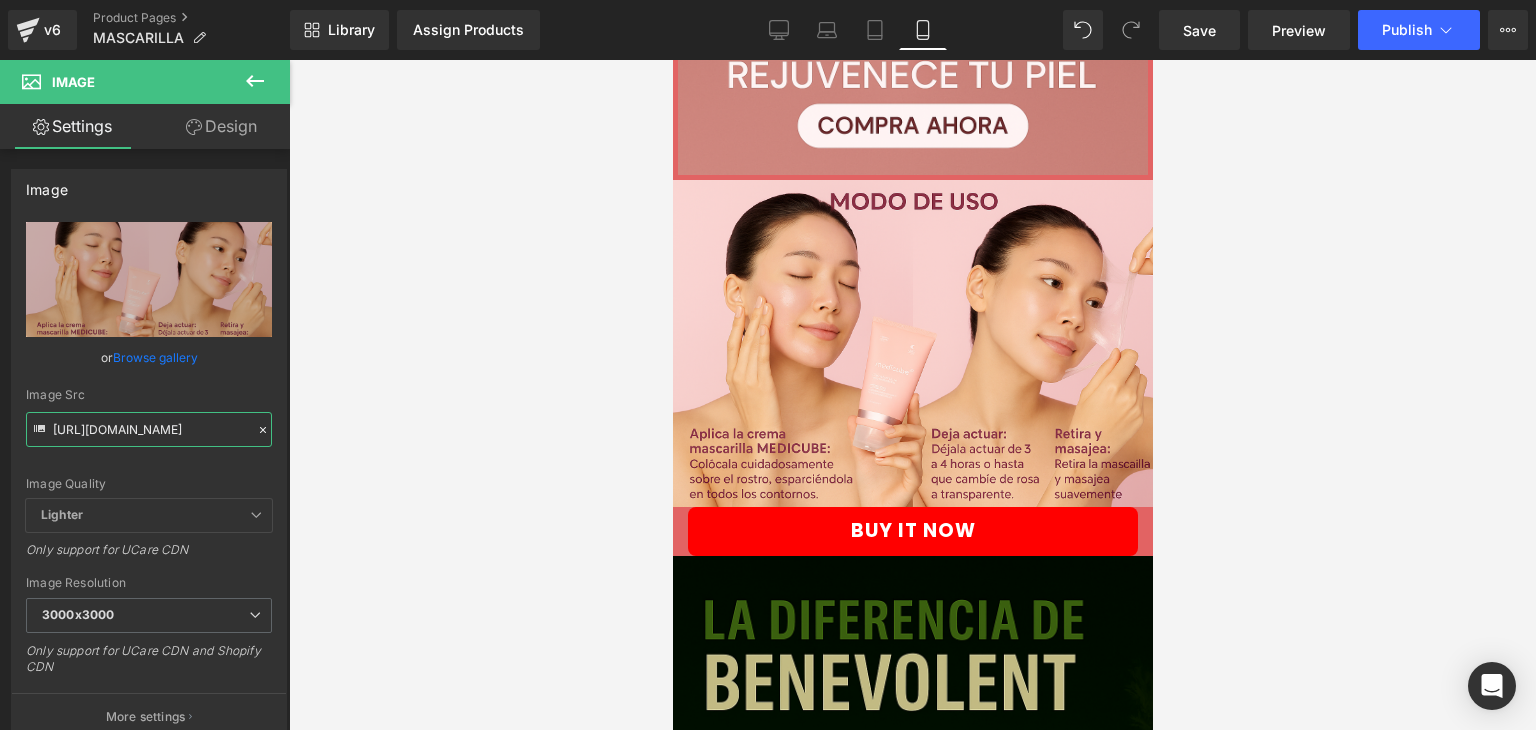 type on "[URL][DOMAIN_NAME]" 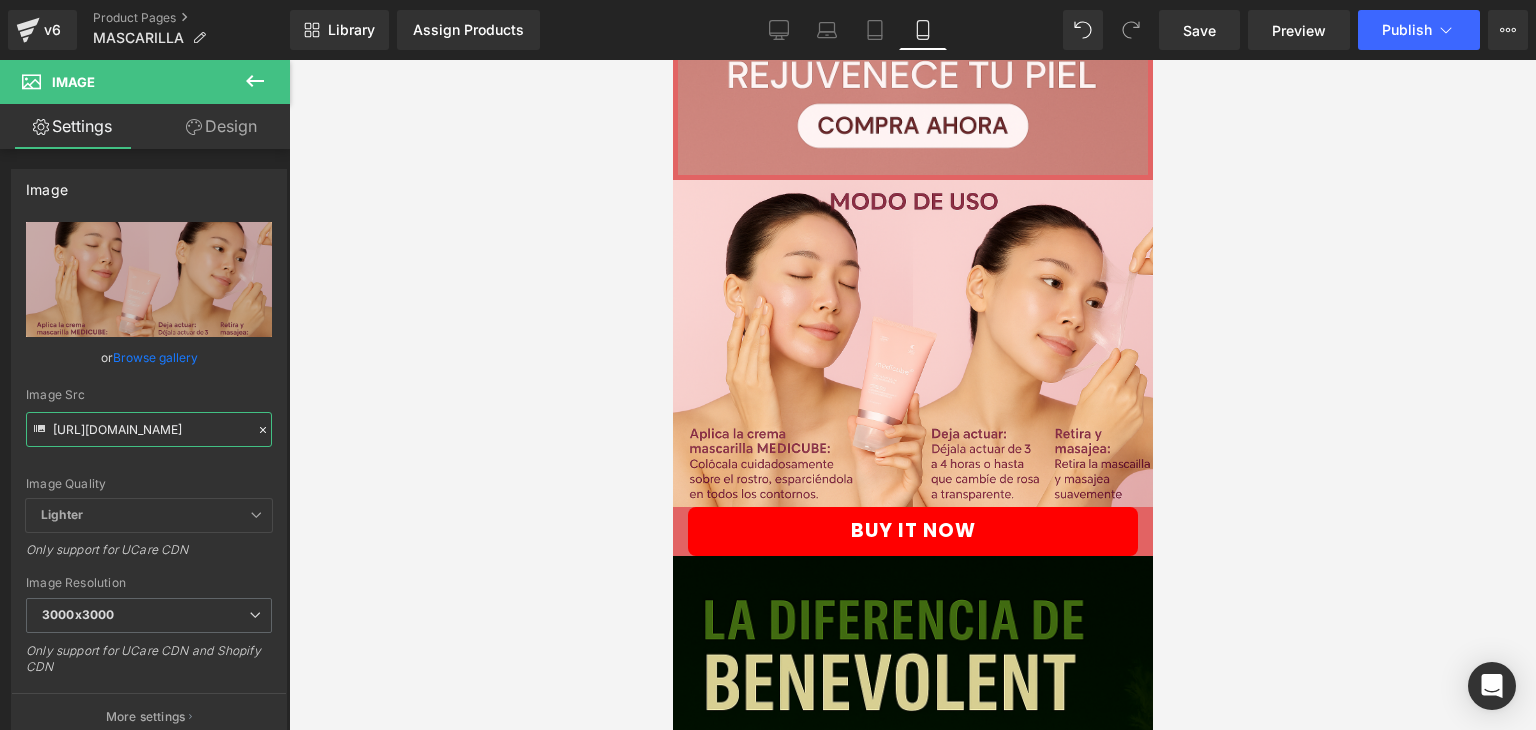 scroll, scrollTop: 0, scrollLeft: 0, axis: both 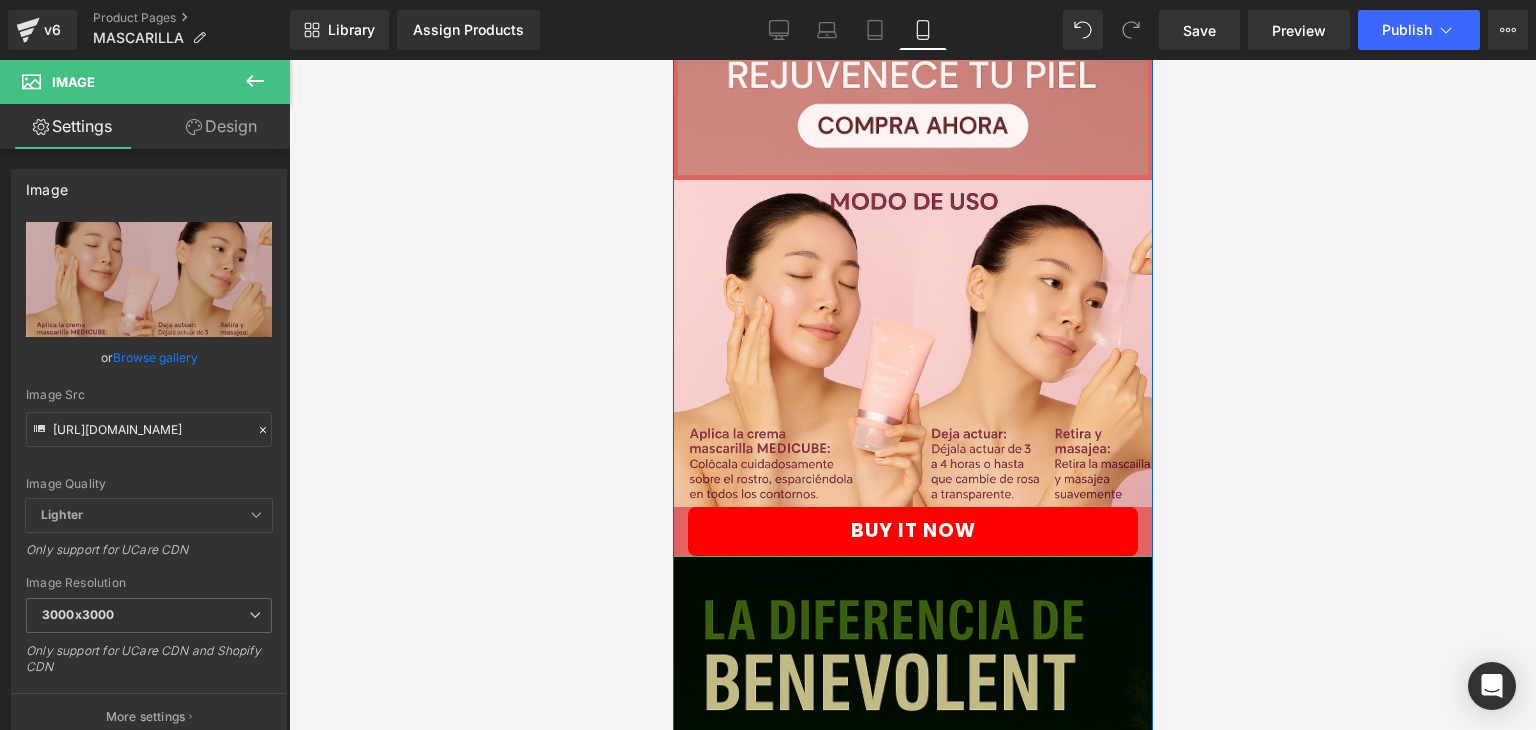 click at bounding box center [912, 923] 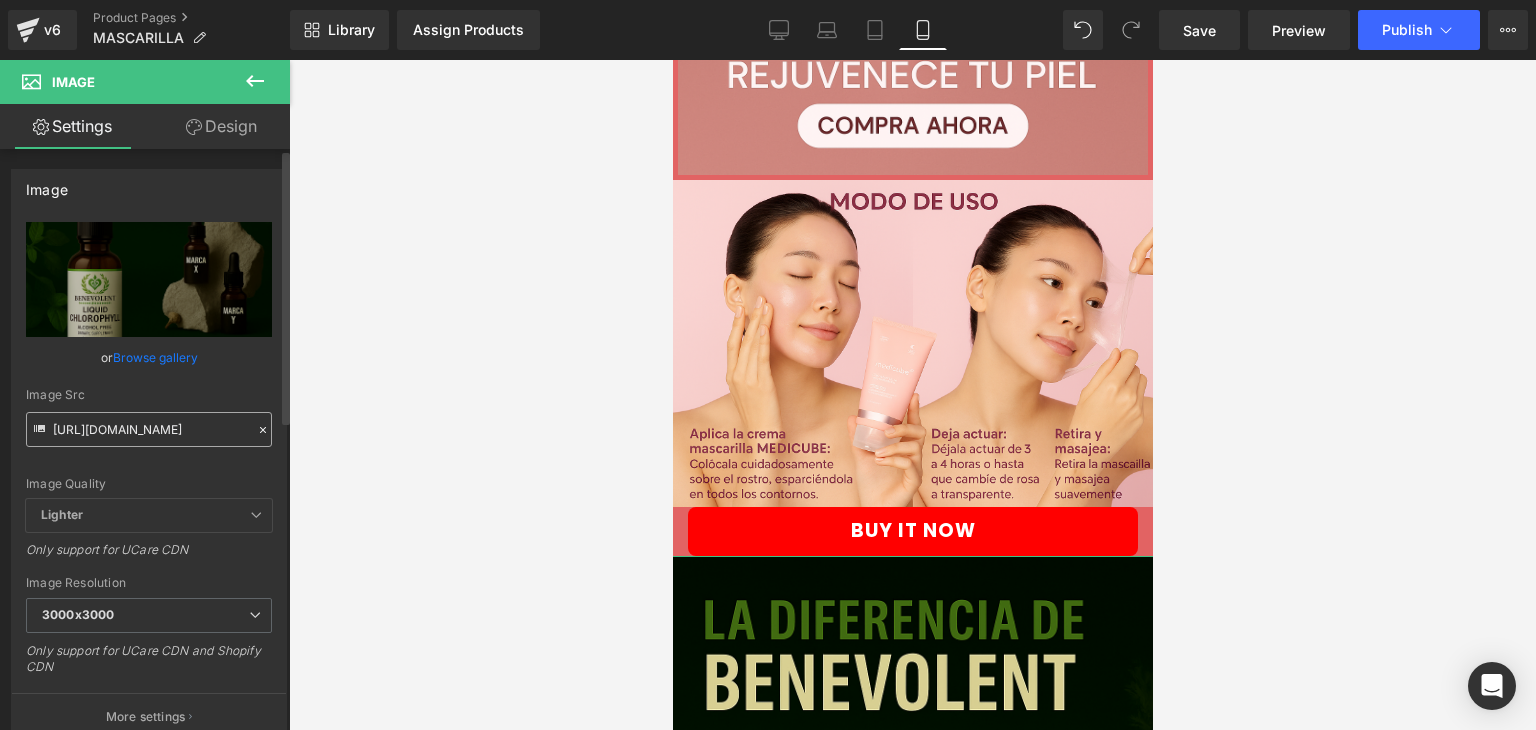 click on "[URL][DOMAIN_NAME]" at bounding box center (149, 429) 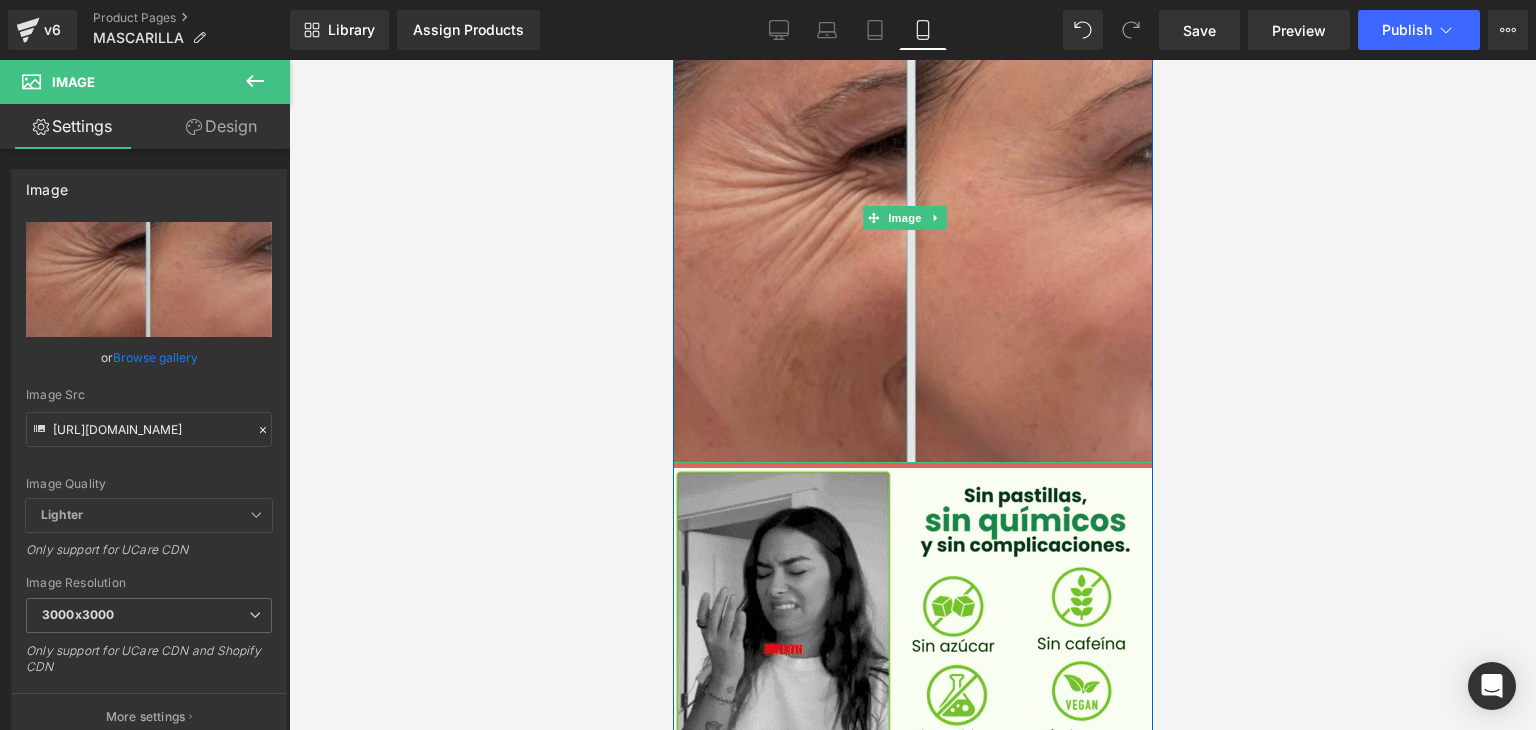 scroll, scrollTop: 2636, scrollLeft: 0, axis: vertical 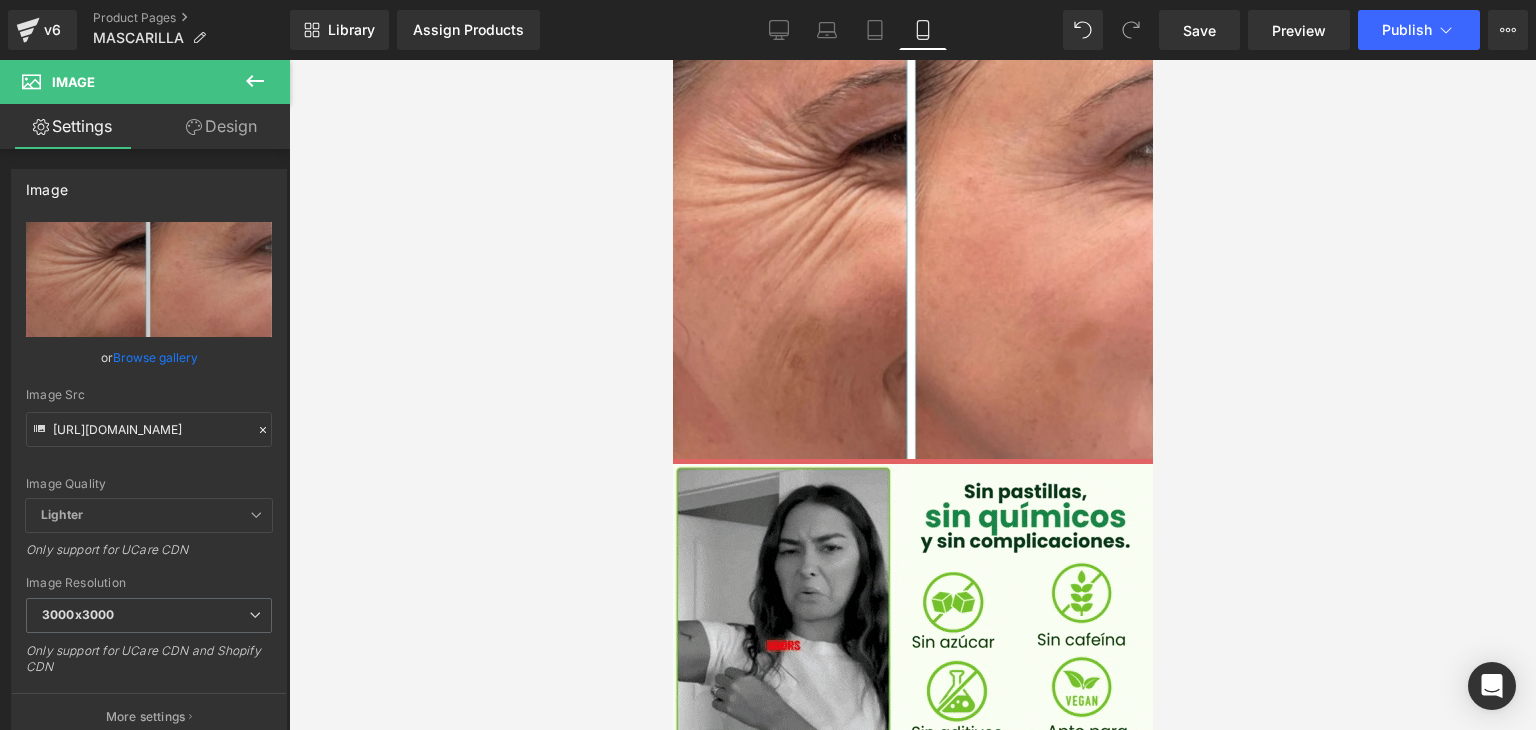 type on "[URL][DOMAIN_NAME]" 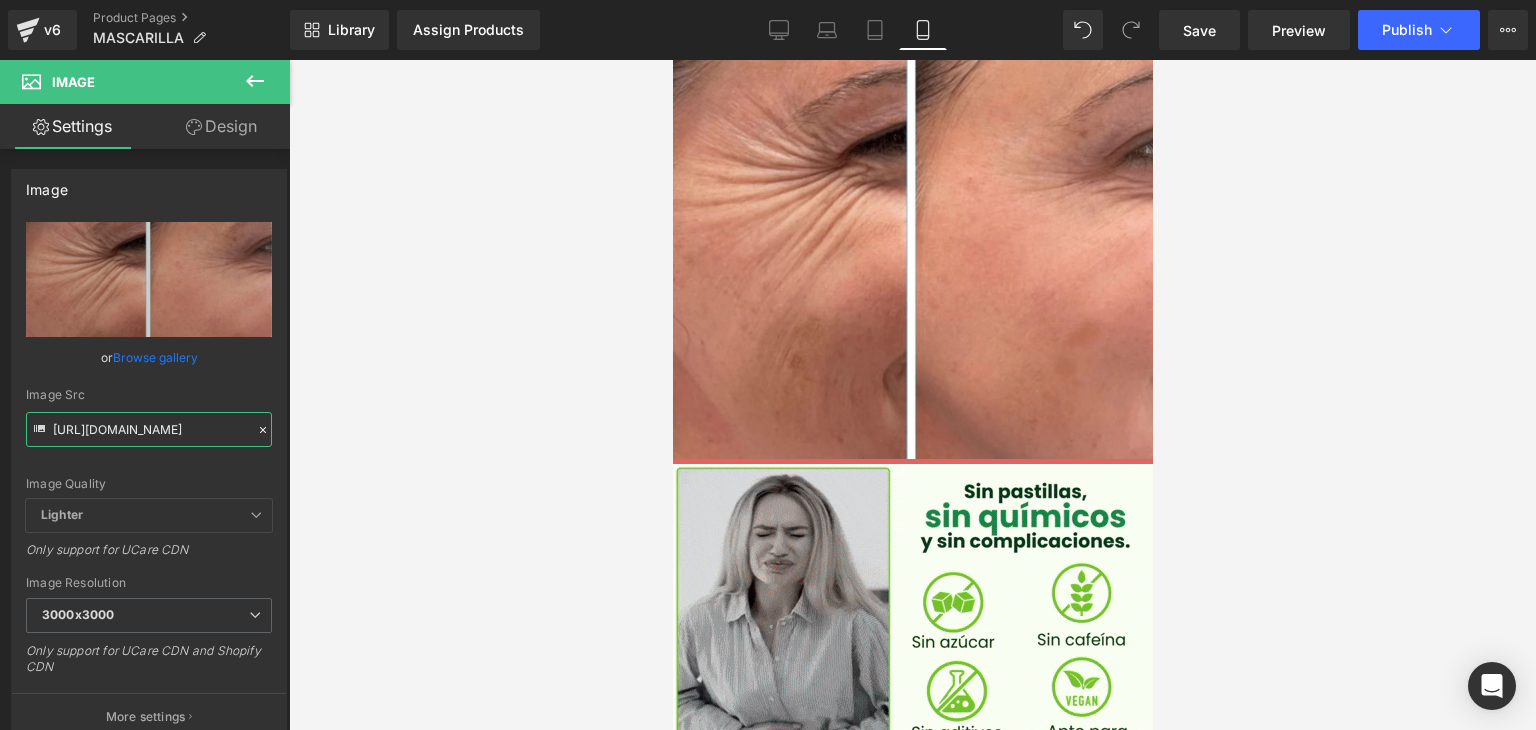 scroll, scrollTop: 0, scrollLeft: 0, axis: both 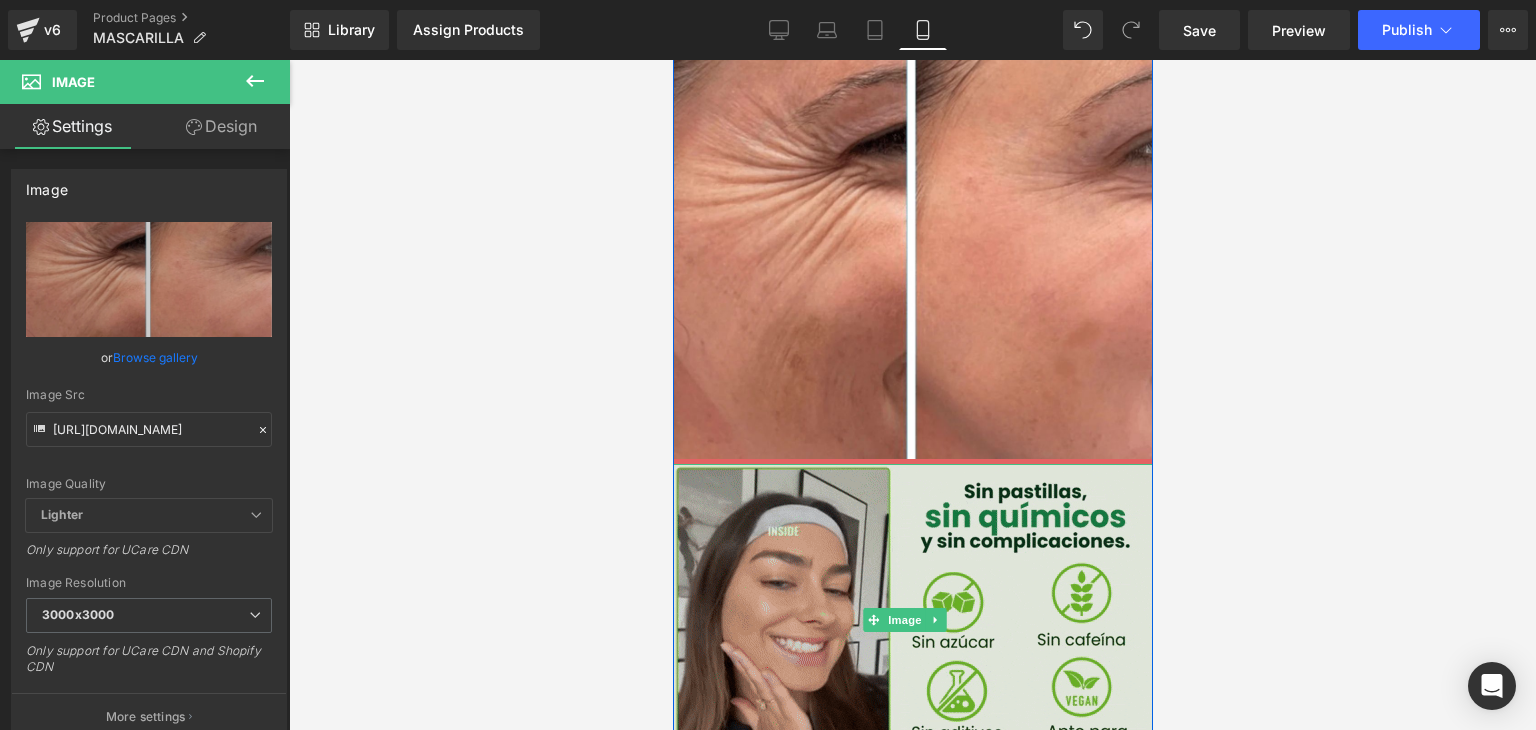 click at bounding box center [912, 620] 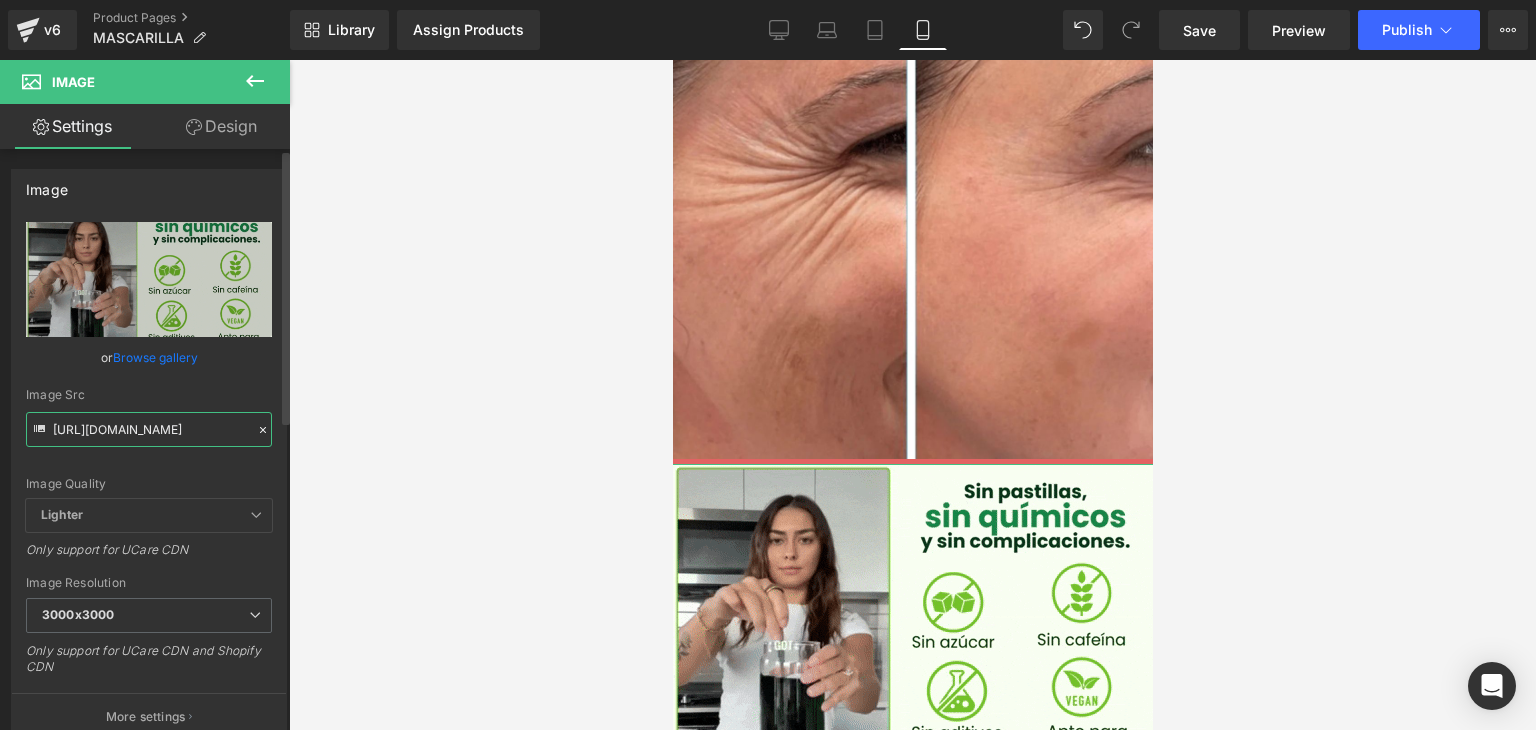 click on "[URL][DOMAIN_NAME]" at bounding box center (149, 429) 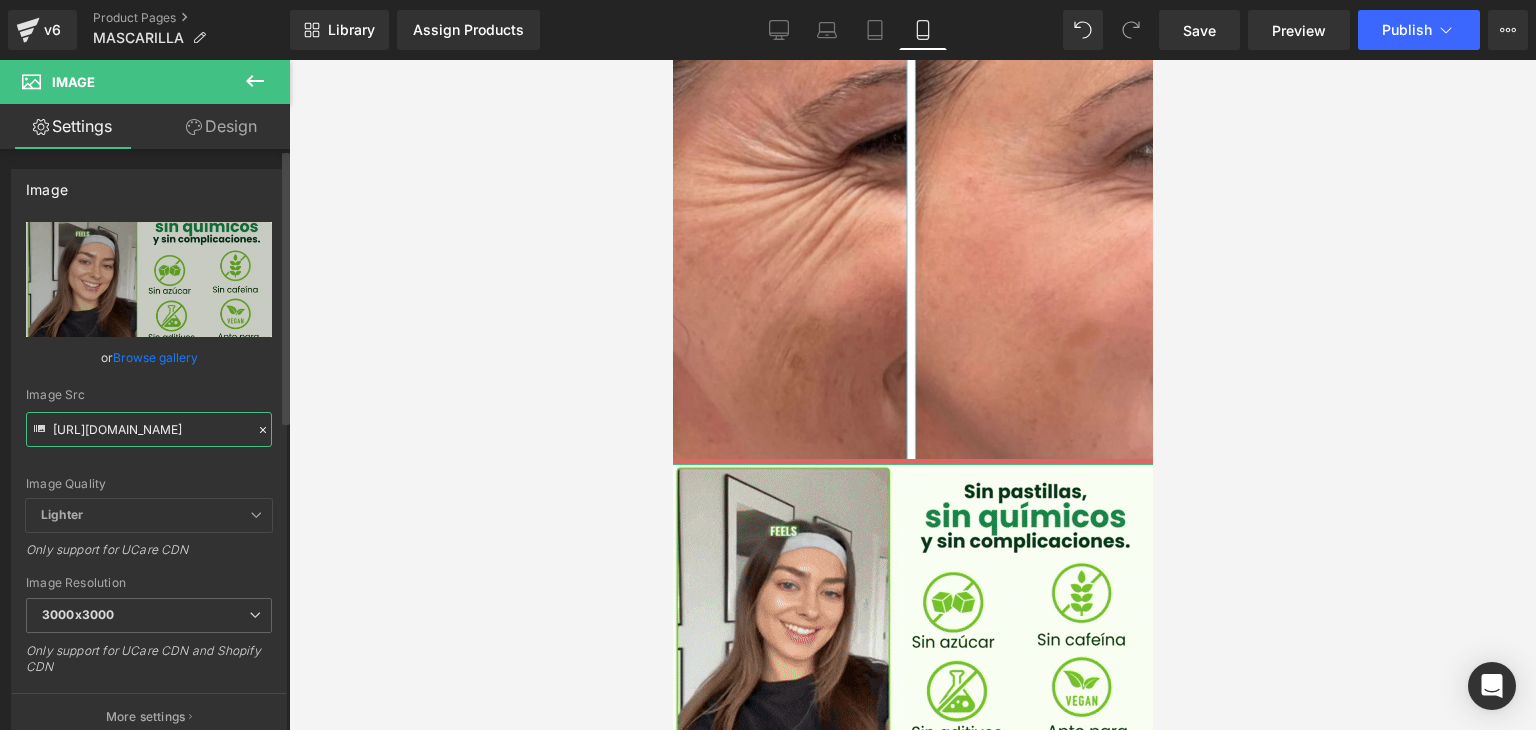 click on "[URL][DOMAIN_NAME]" at bounding box center (149, 429) 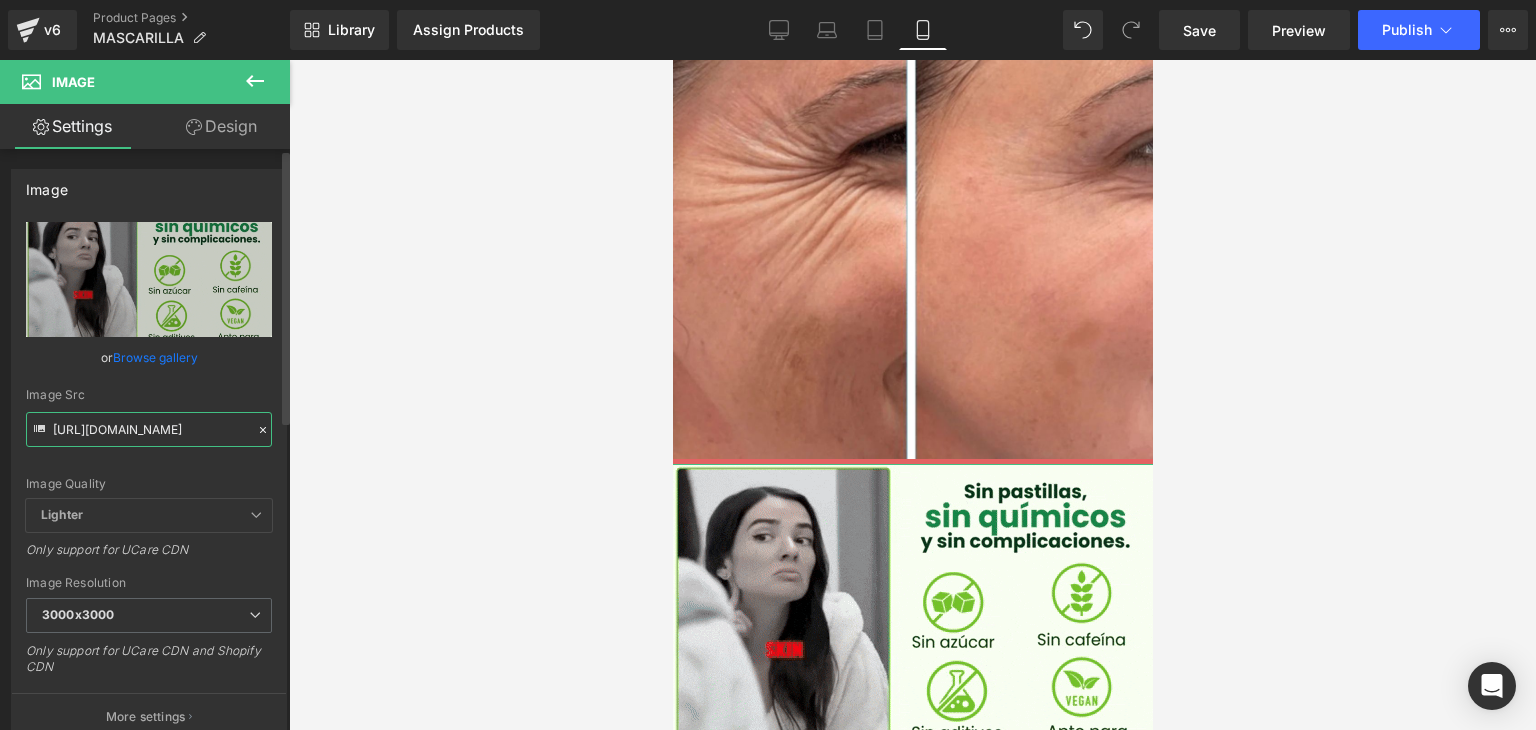 click on "[URL][DOMAIN_NAME]" at bounding box center (149, 429) 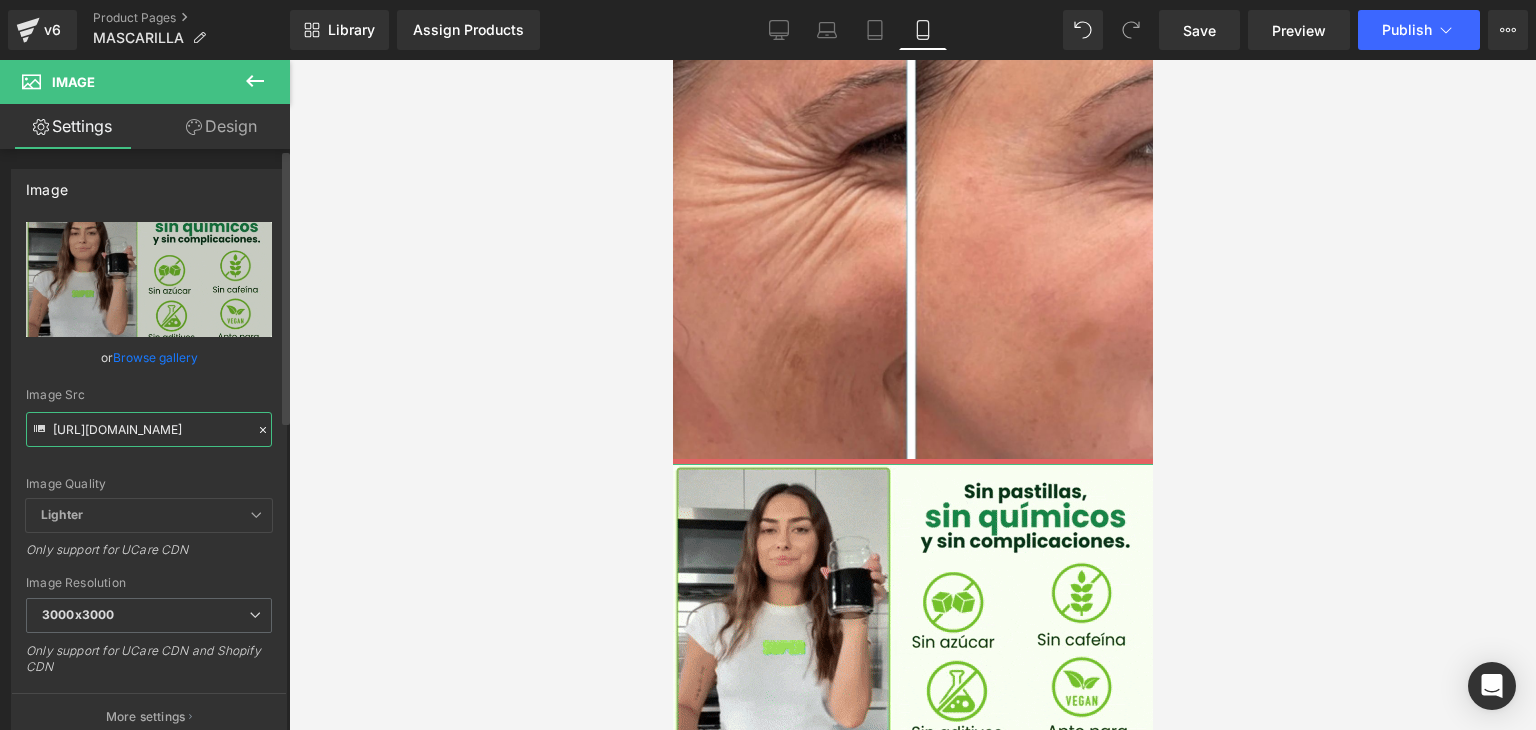 click on "[URL][DOMAIN_NAME]" at bounding box center (149, 429) 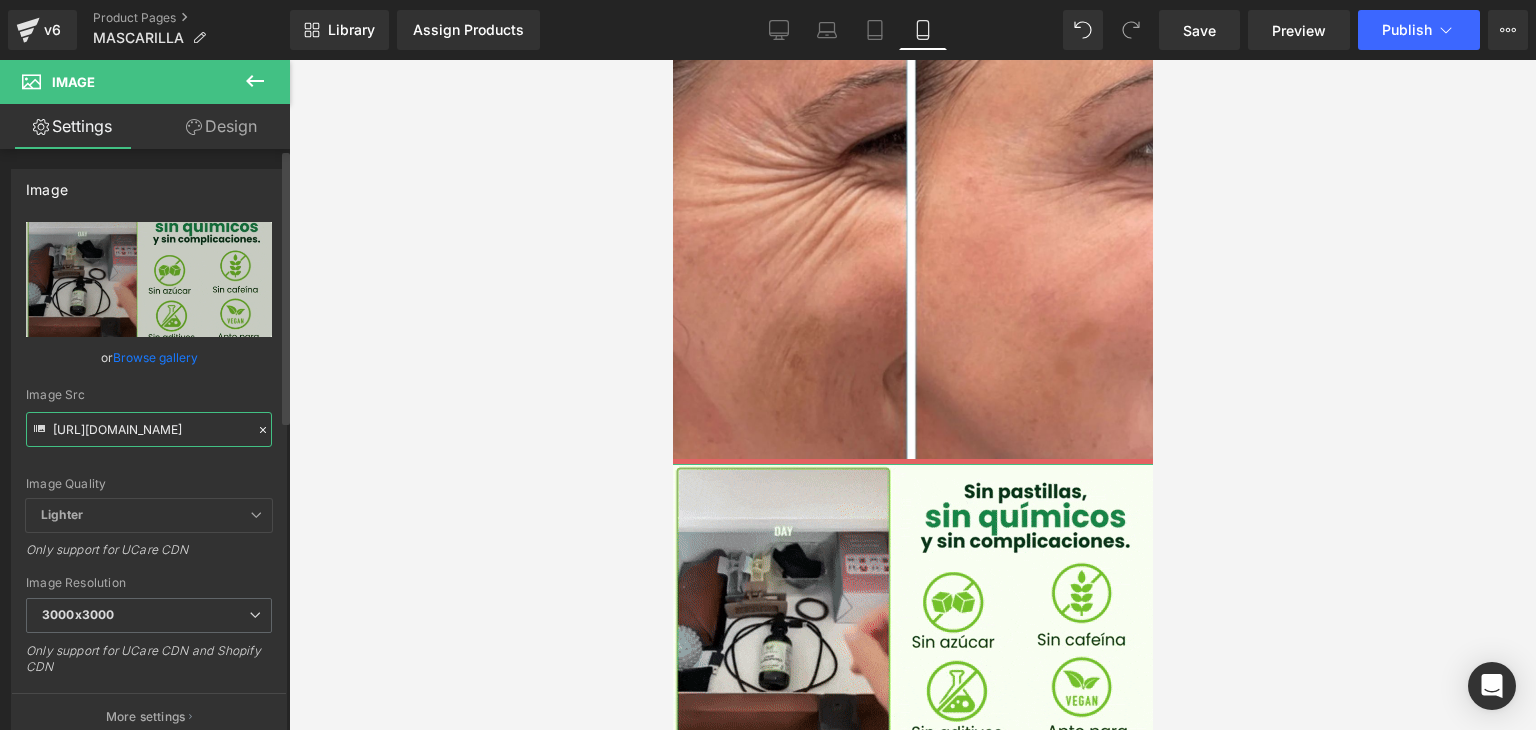 paste on "[DOMAIN_NAME][URL]" 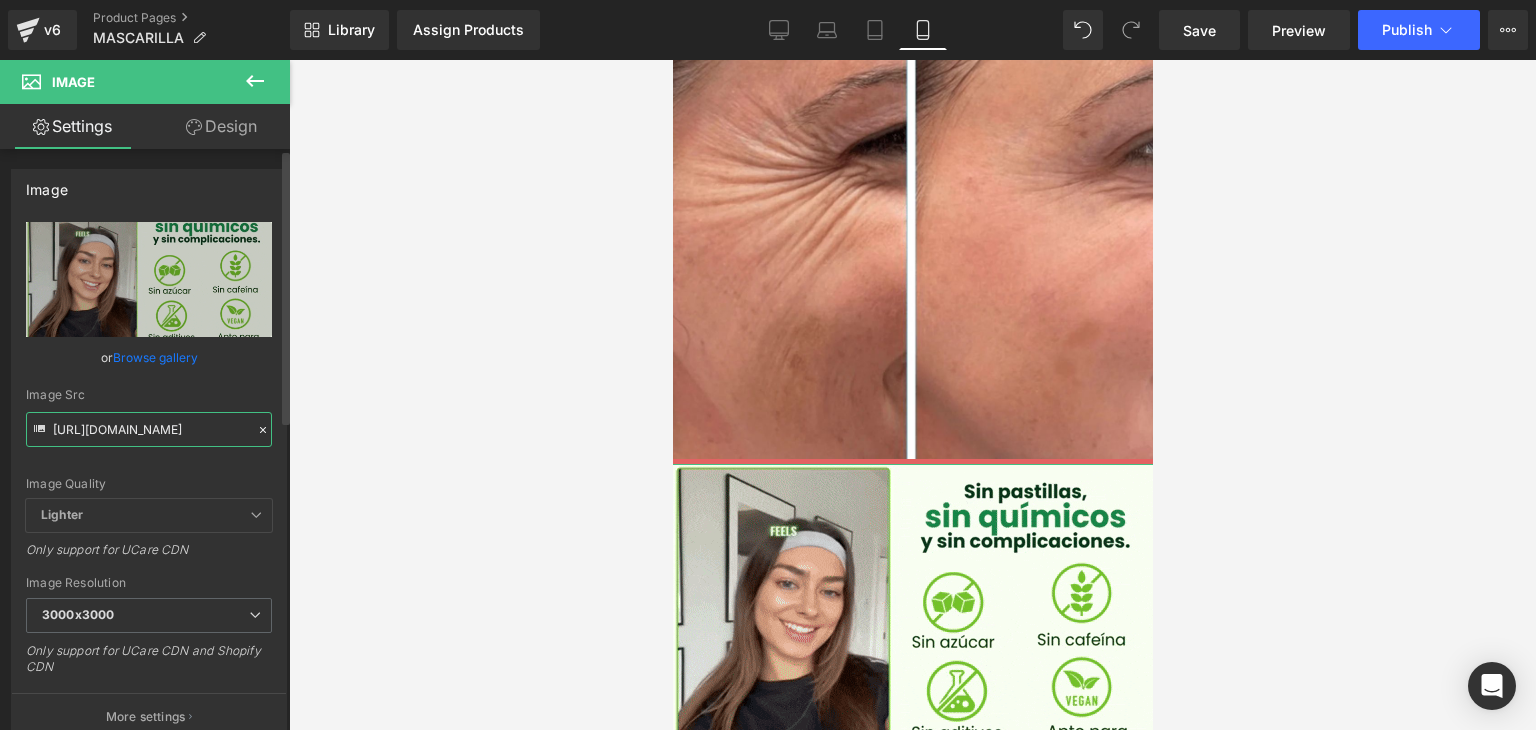 scroll, scrollTop: 0, scrollLeft: 764, axis: horizontal 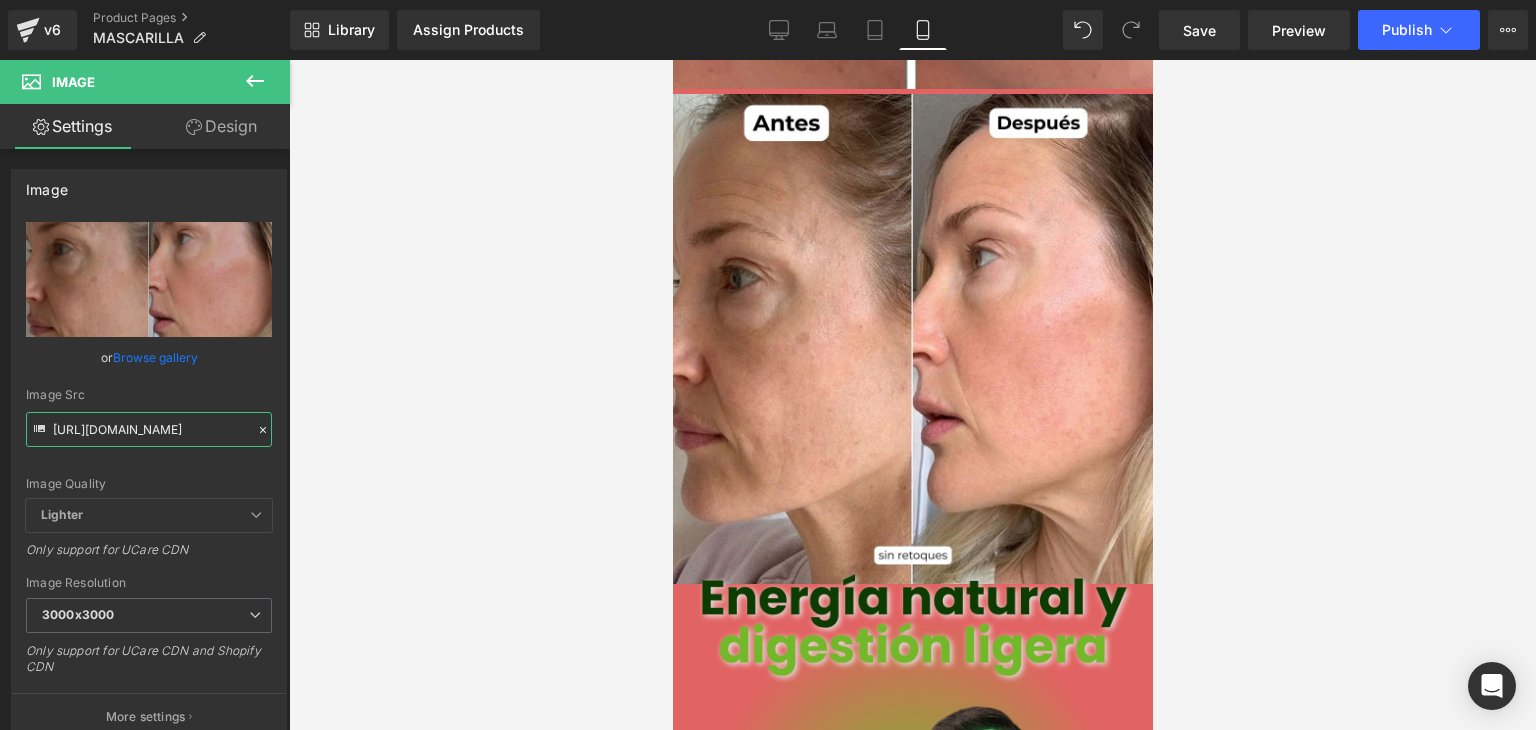 type on "[URL][DOMAIN_NAME]" 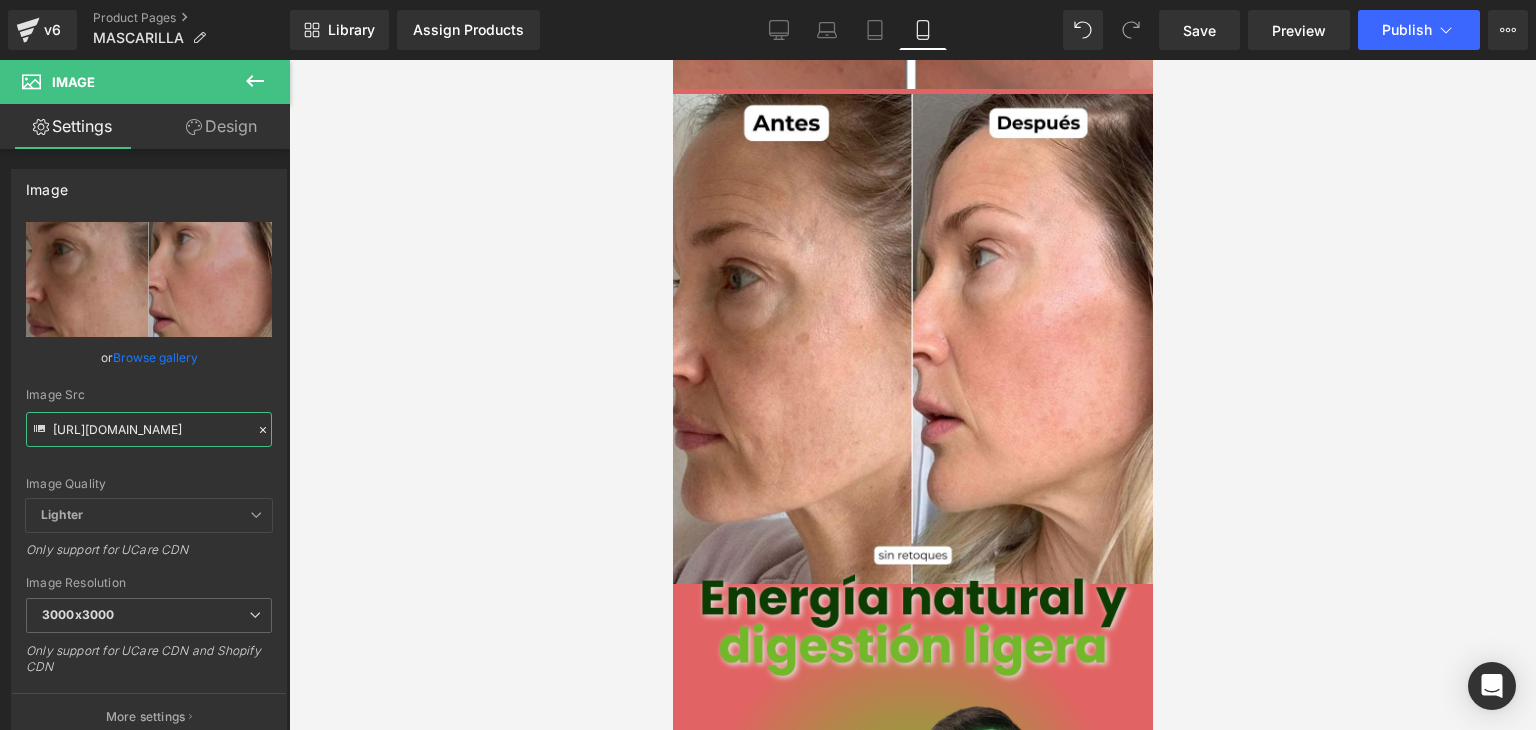 scroll, scrollTop: 0, scrollLeft: 0, axis: both 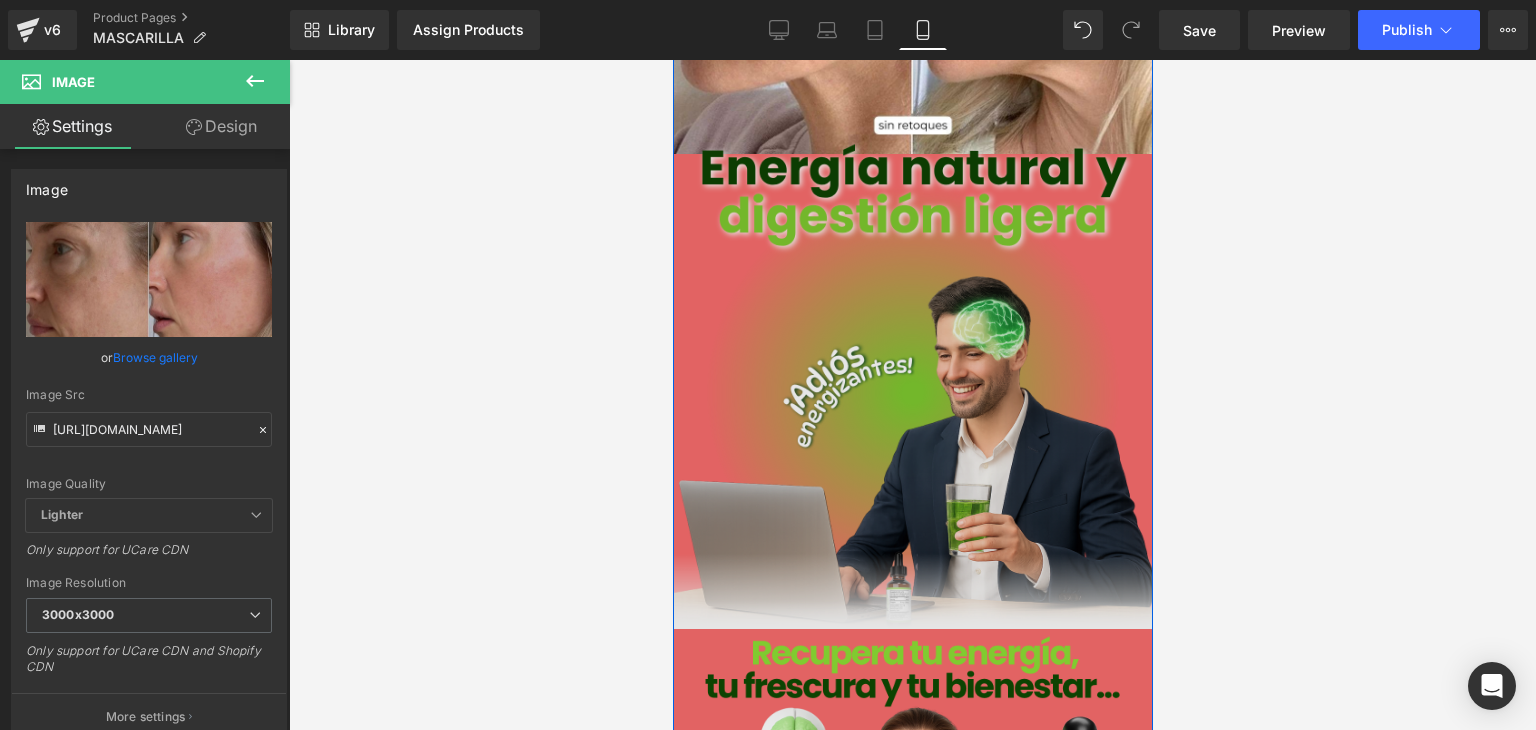 click at bounding box center [912, 384] 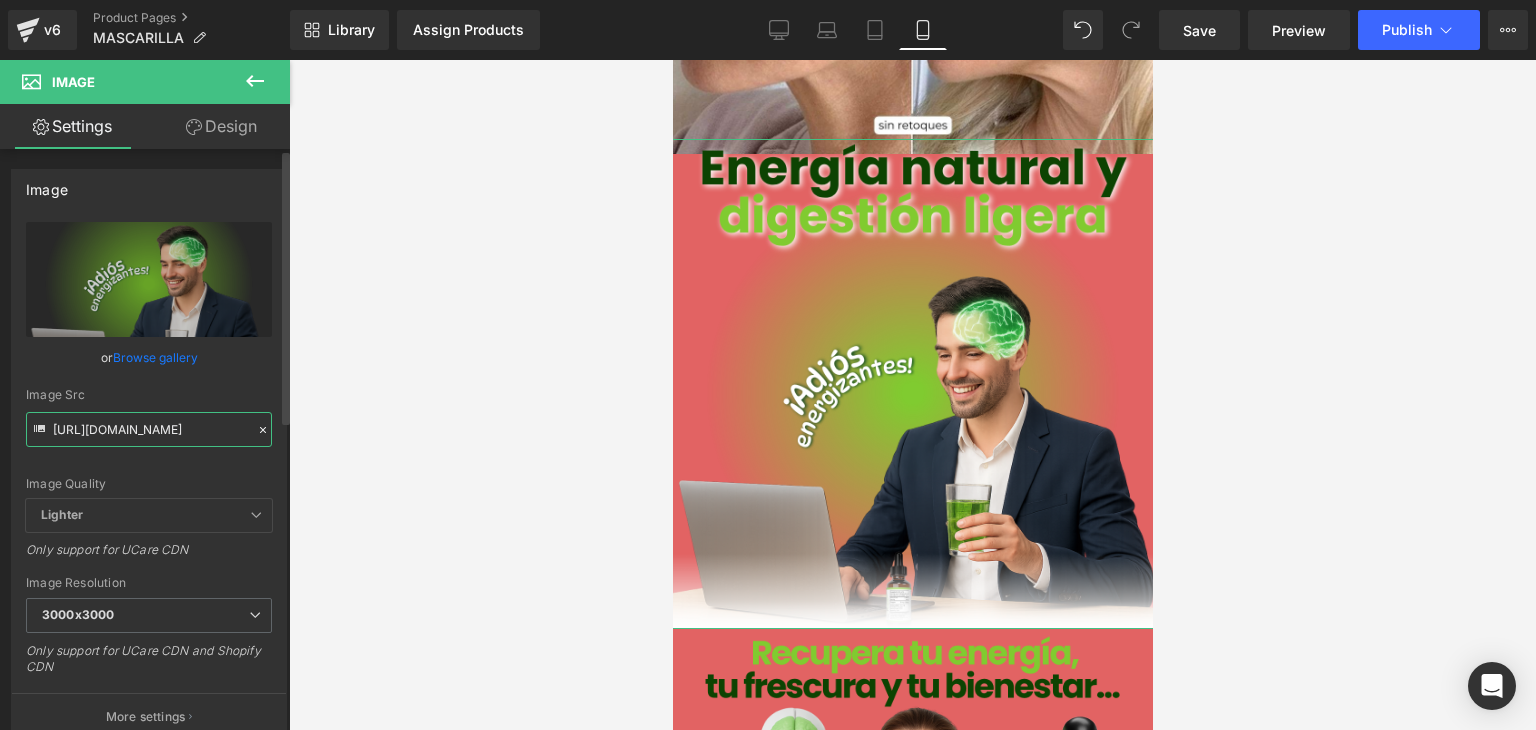 click on "[URL][DOMAIN_NAME]" at bounding box center (149, 429) 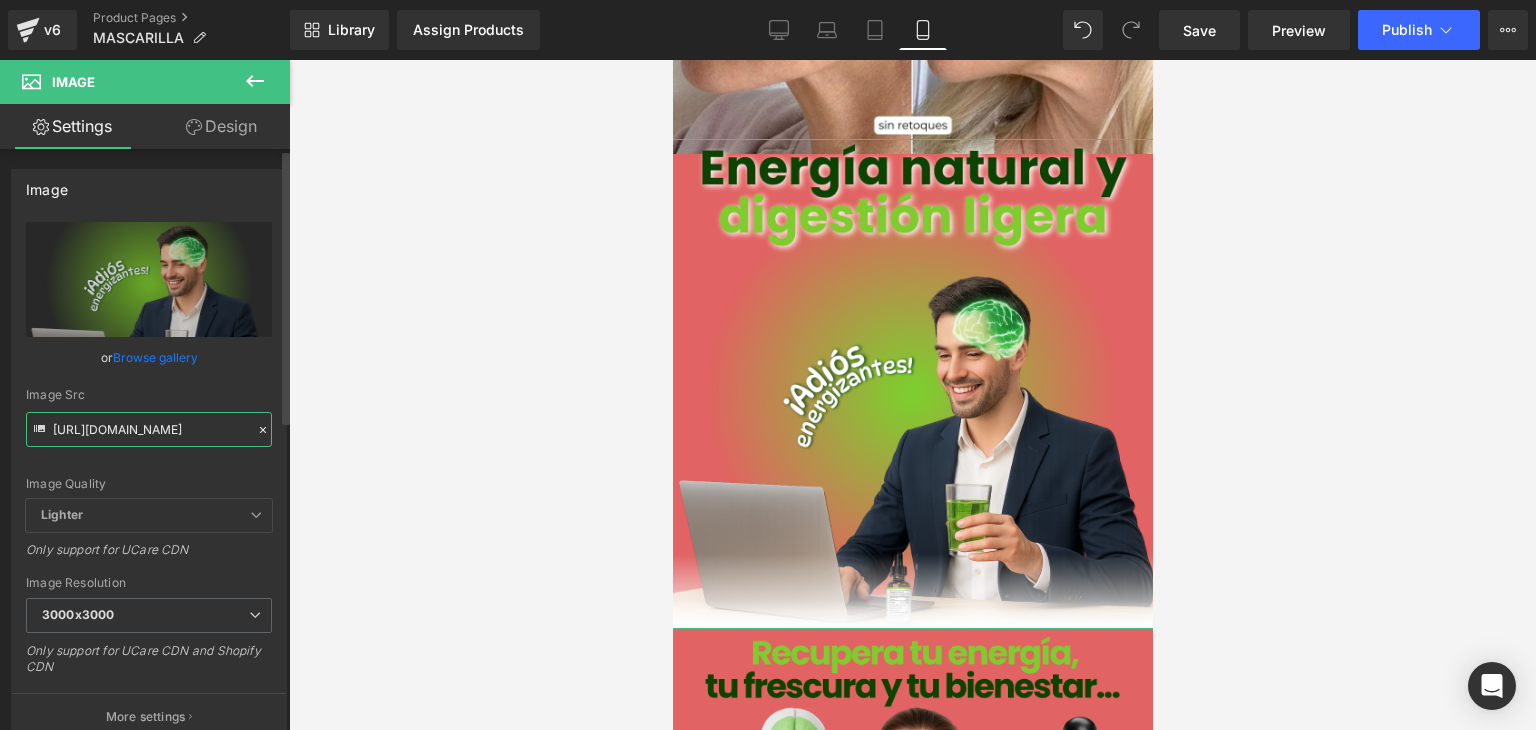 click on "[URL][DOMAIN_NAME]" at bounding box center [149, 429] 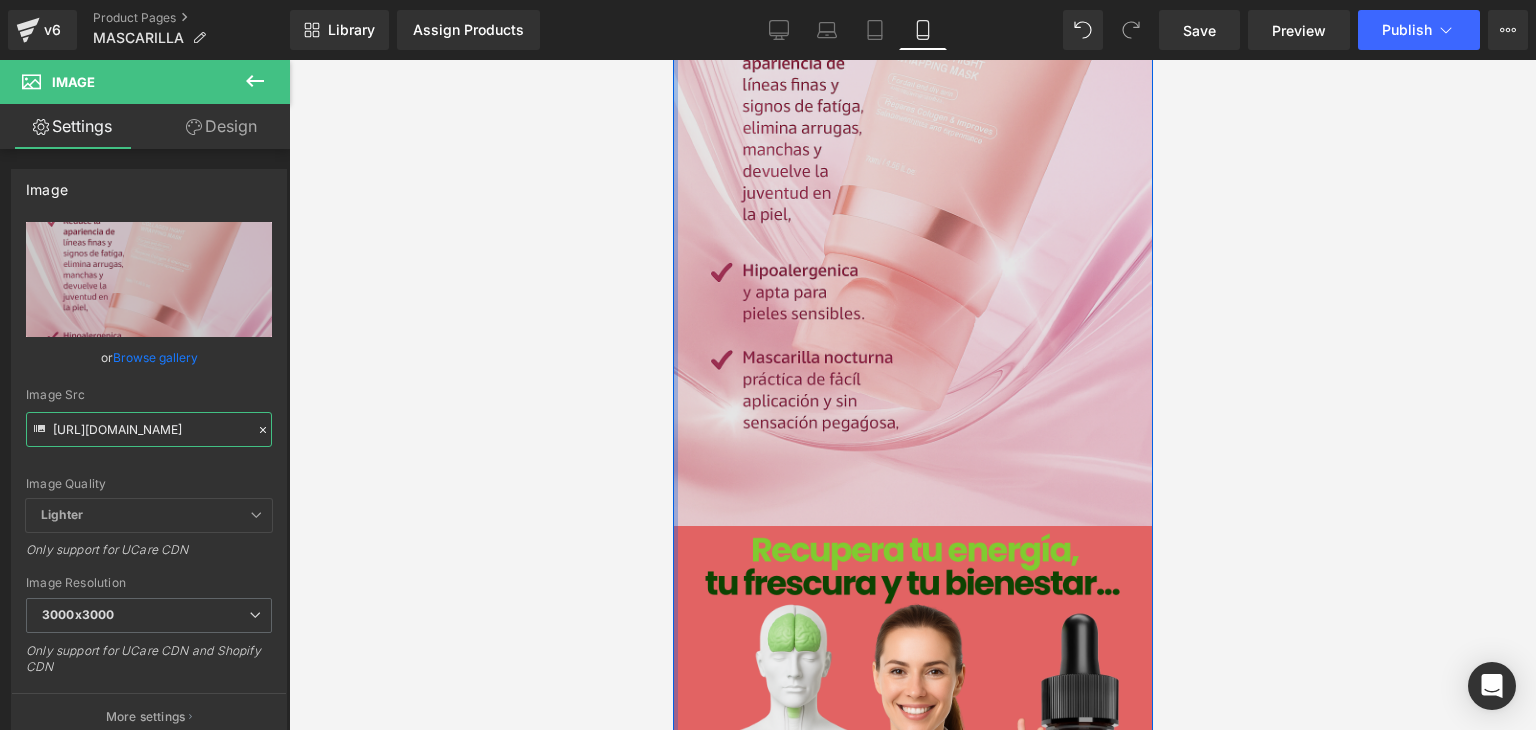 scroll, scrollTop: 3780, scrollLeft: 0, axis: vertical 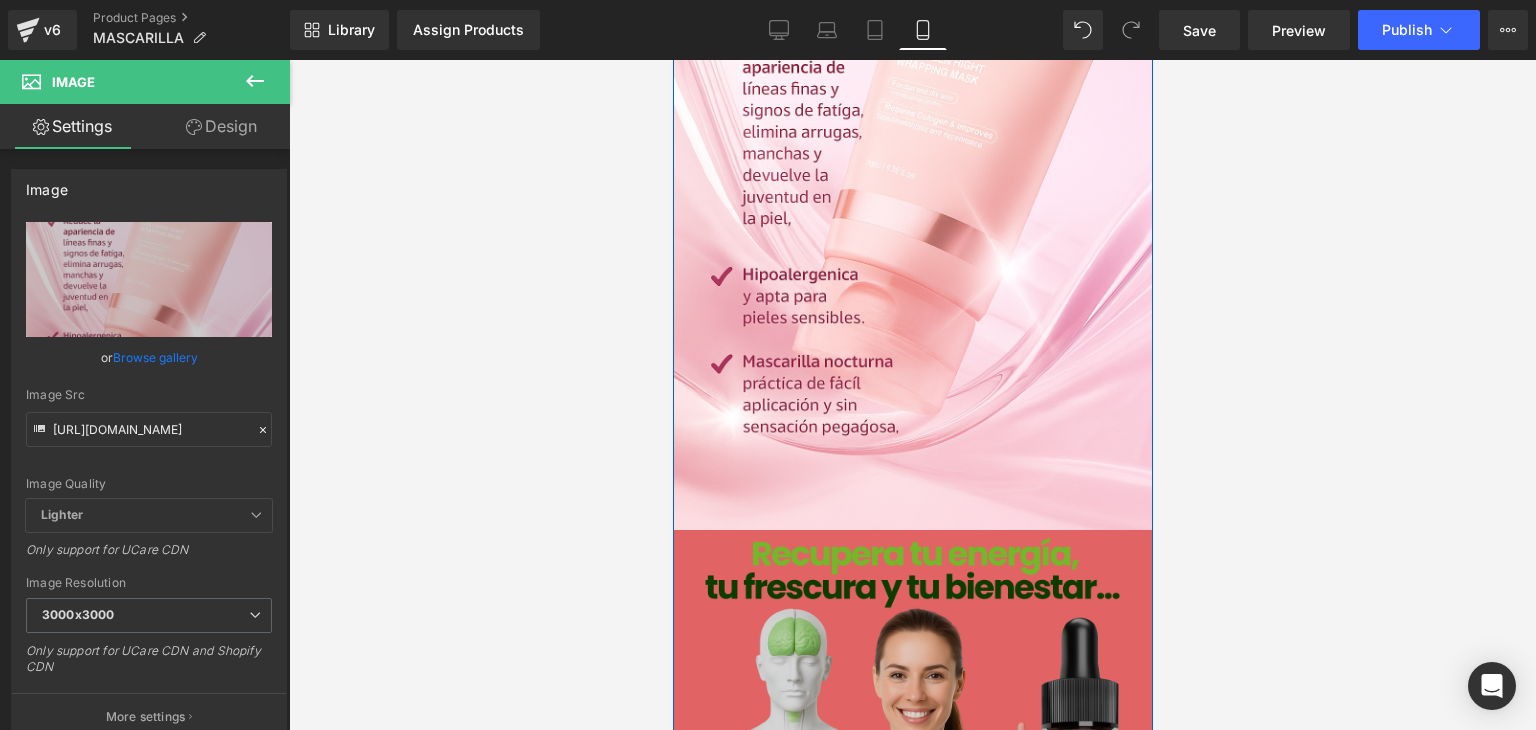 click at bounding box center [912, 760] 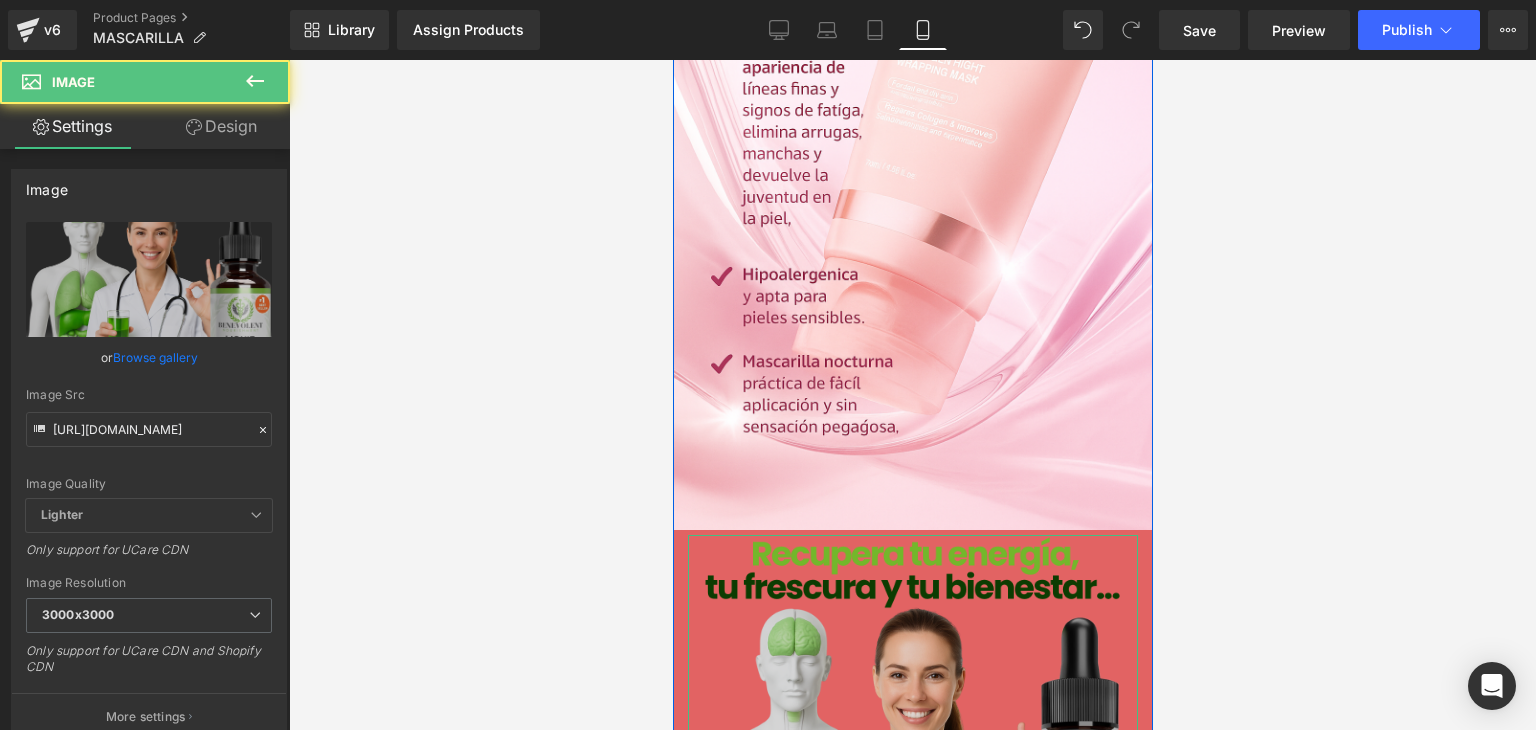 click at bounding box center [912, 760] 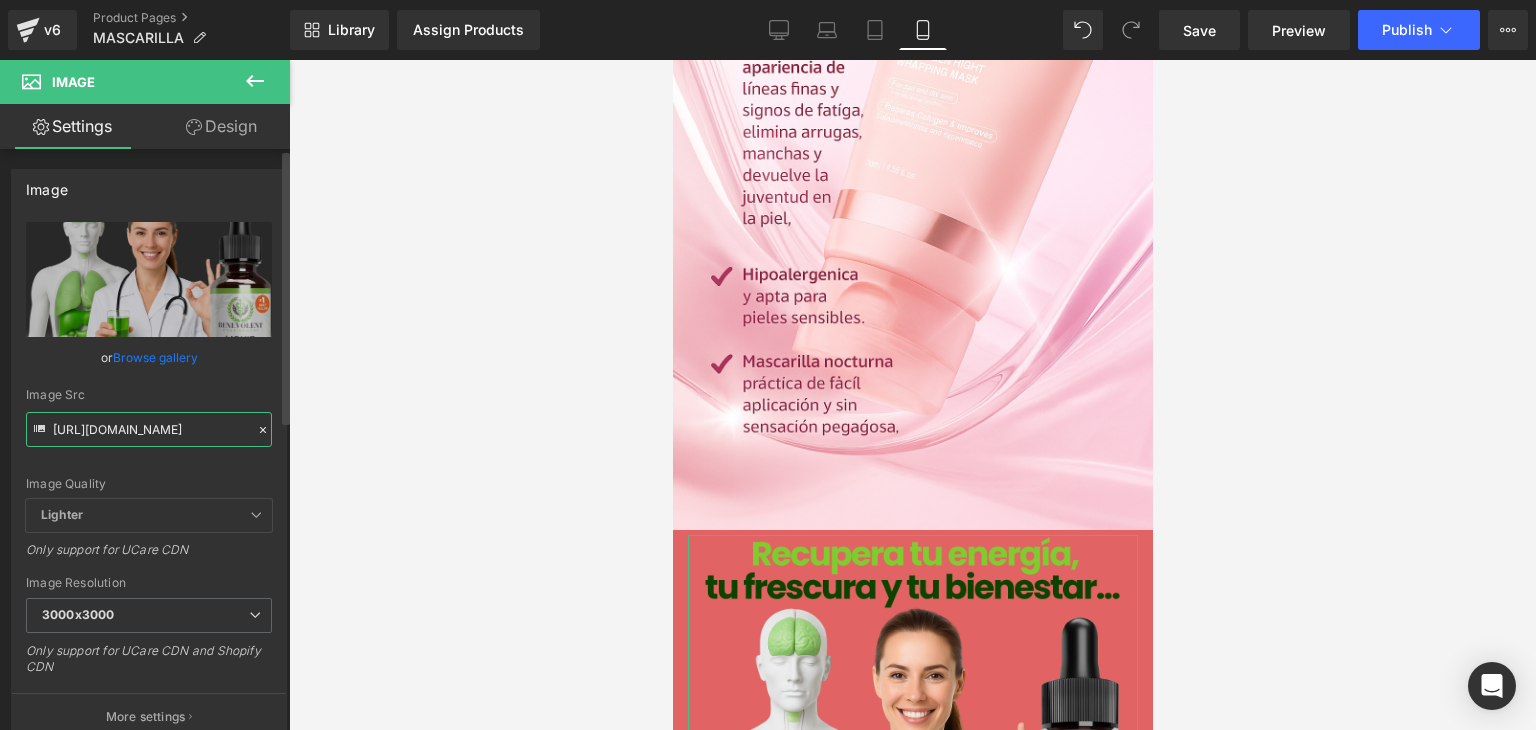 click on "[URL][DOMAIN_NAME]" at bounding box center [149, 429] 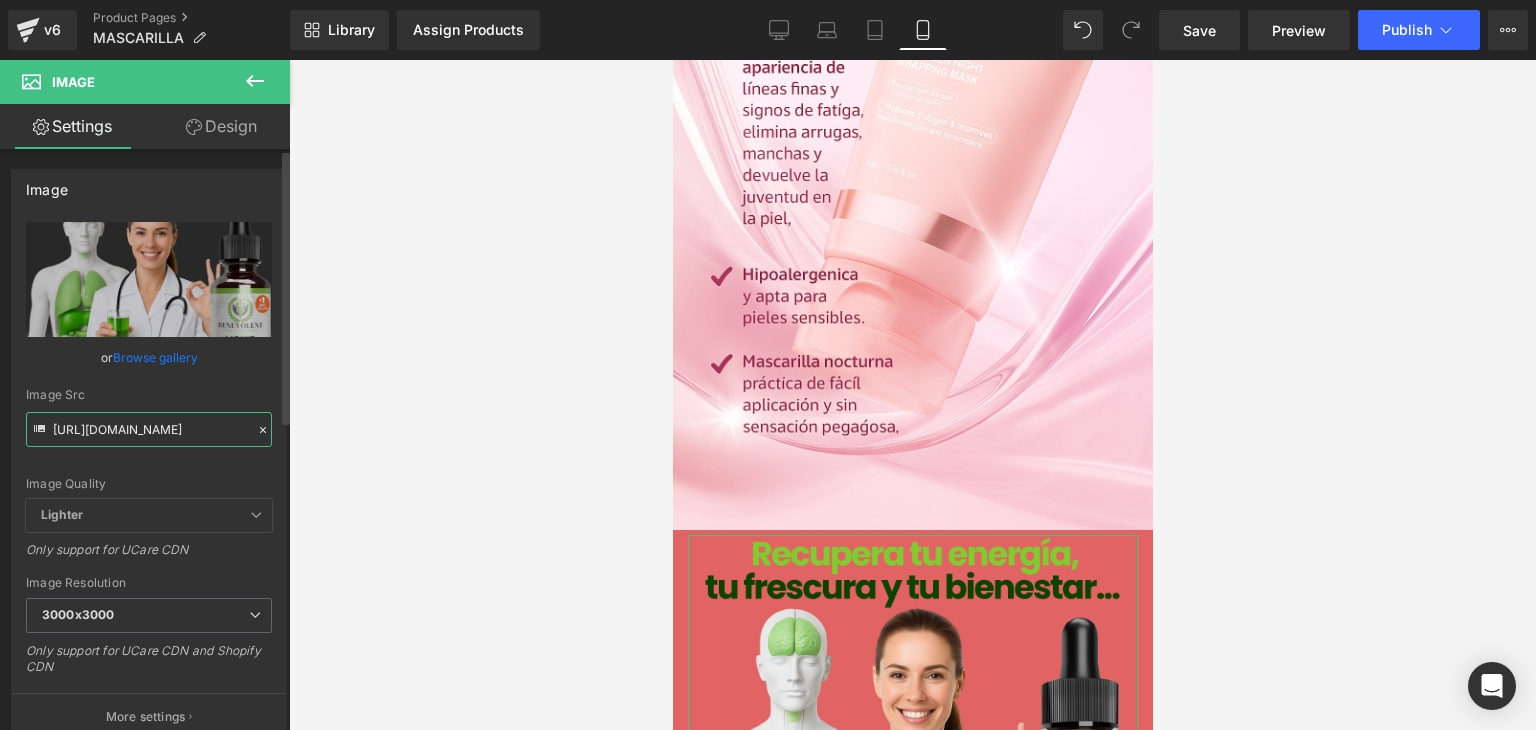 click on "[URL][DOMAIN_NAME]" at bounding box center (149, 429) 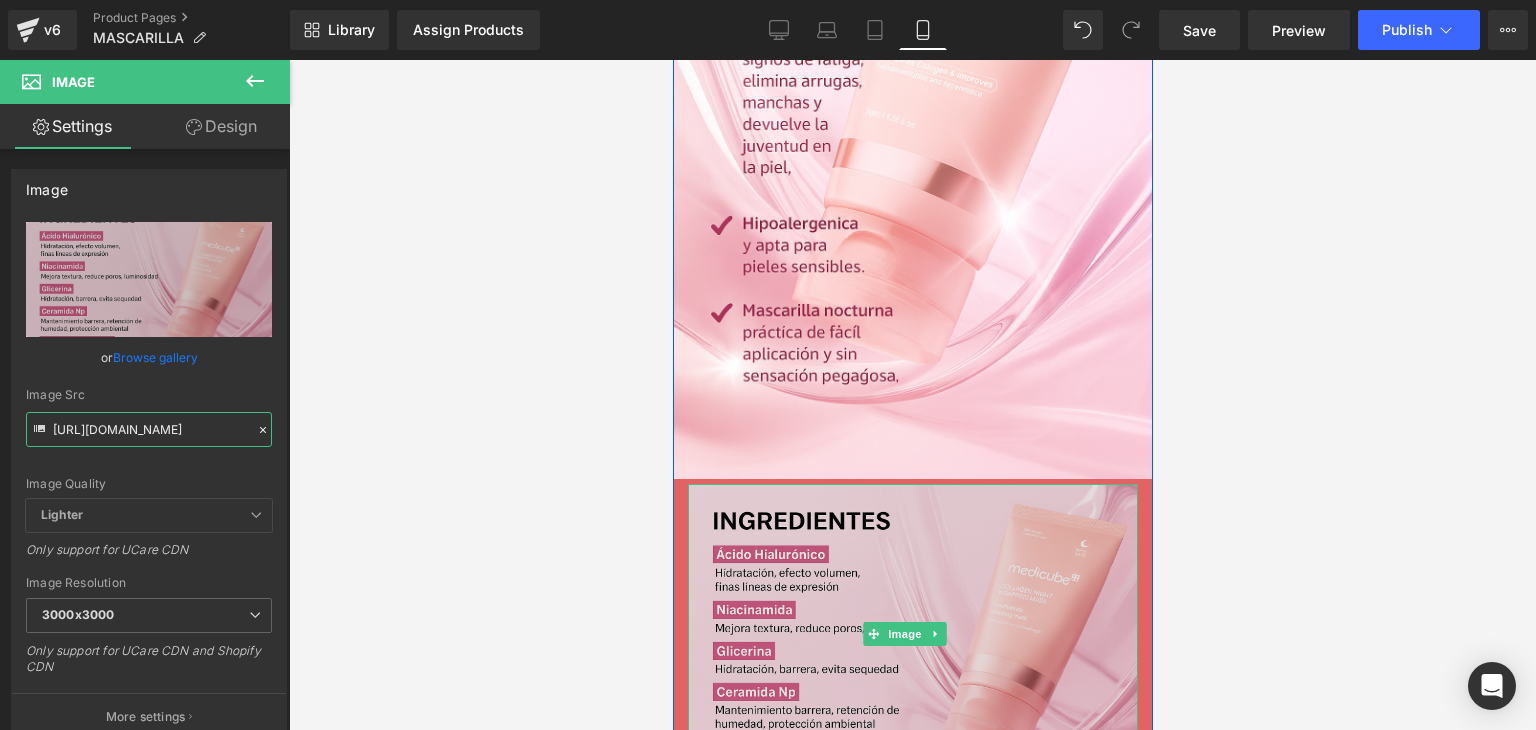 scroll, scrollTop: 3925, scrollLeft: 0, axis: vertical 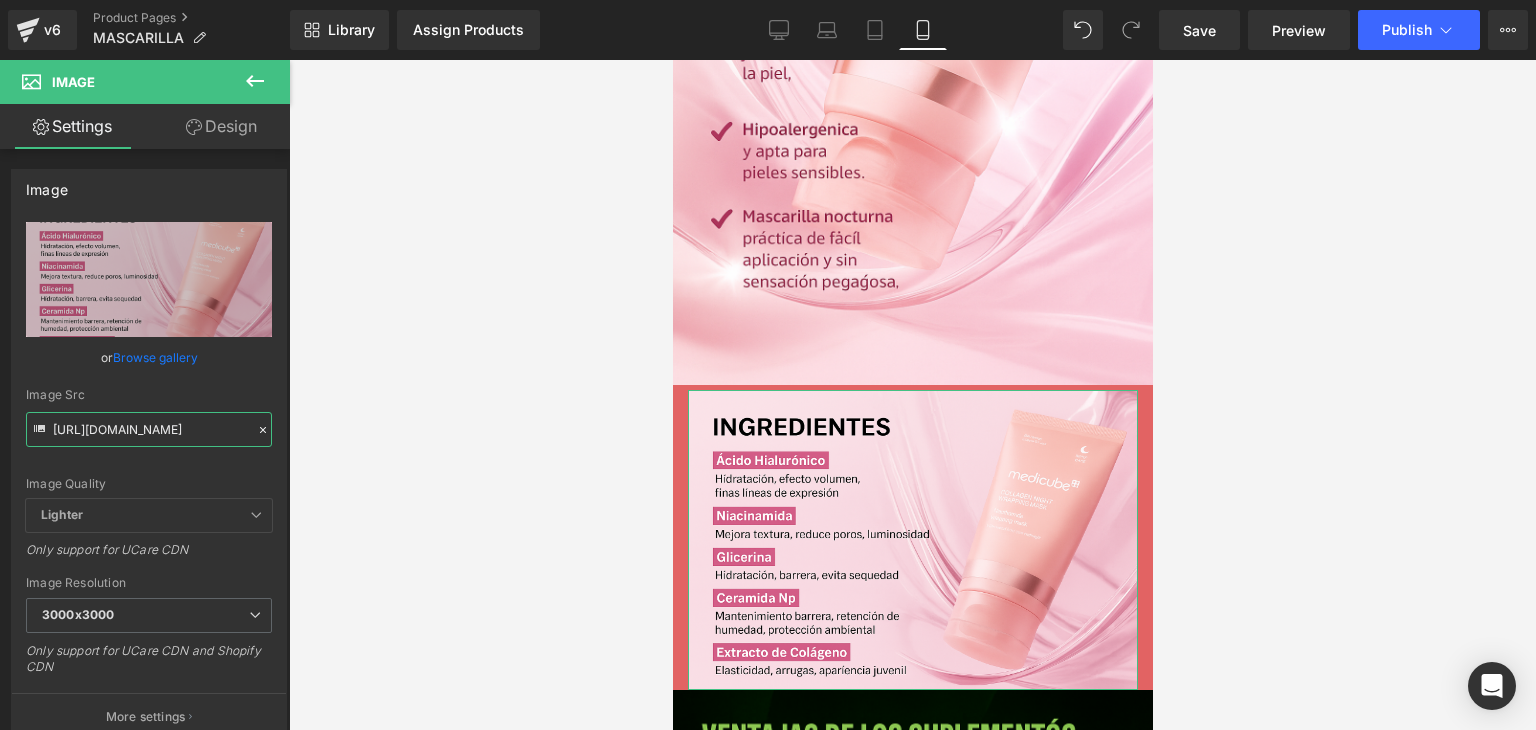 type on "[URL][DOMAIN_NAME]" 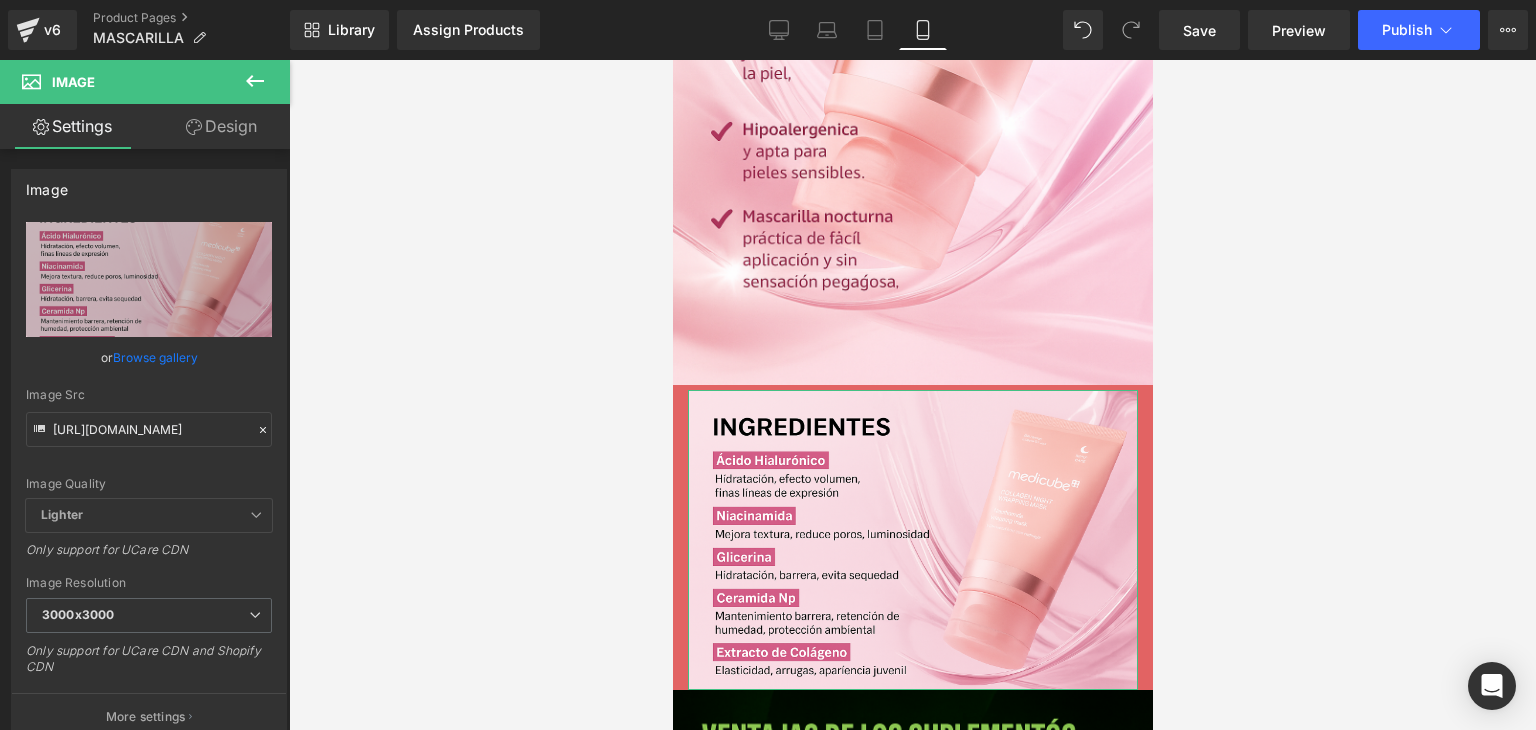scroll, scrollTop: 0, scrollLeft: 0, axis: both 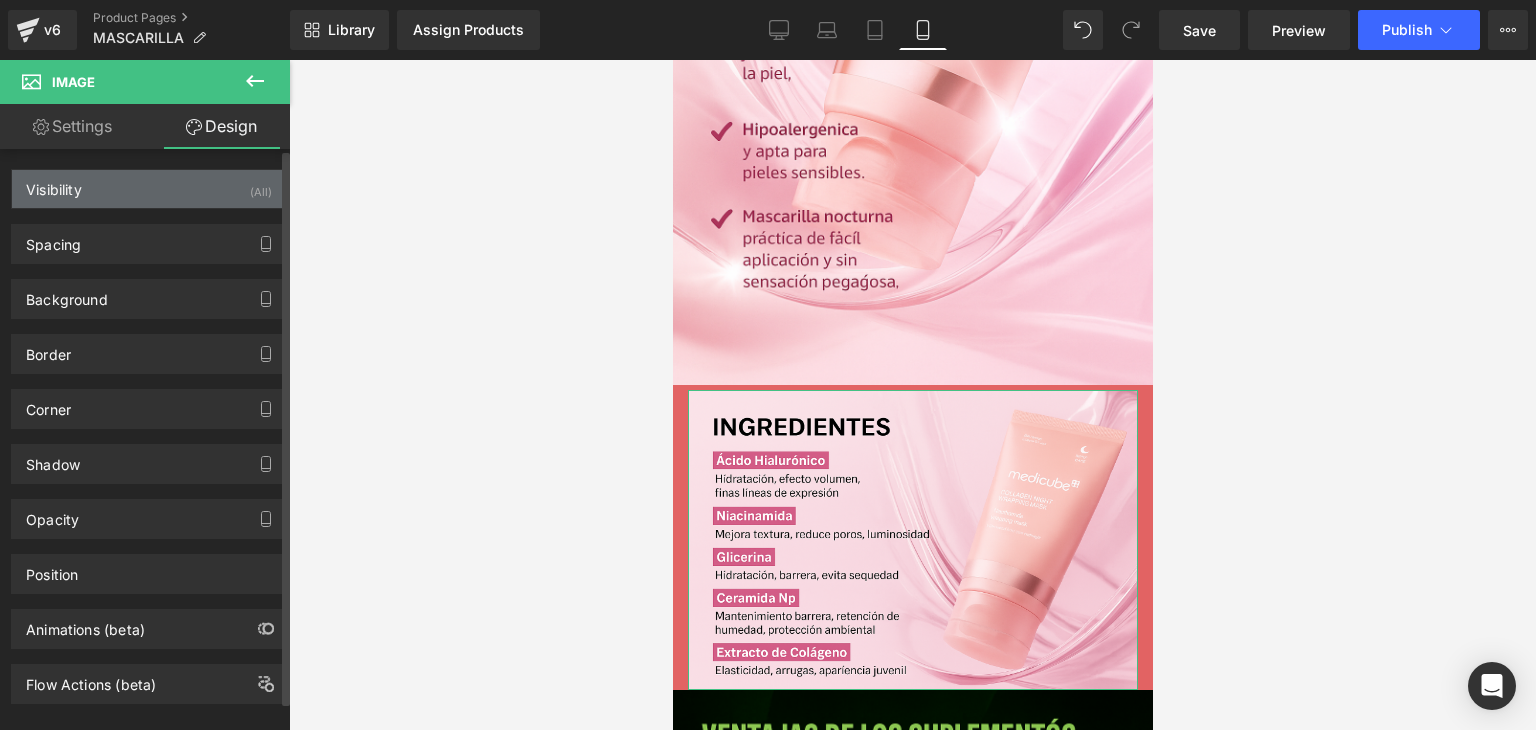 click on "Visibility
(All)" at bounding box center (149, 189) 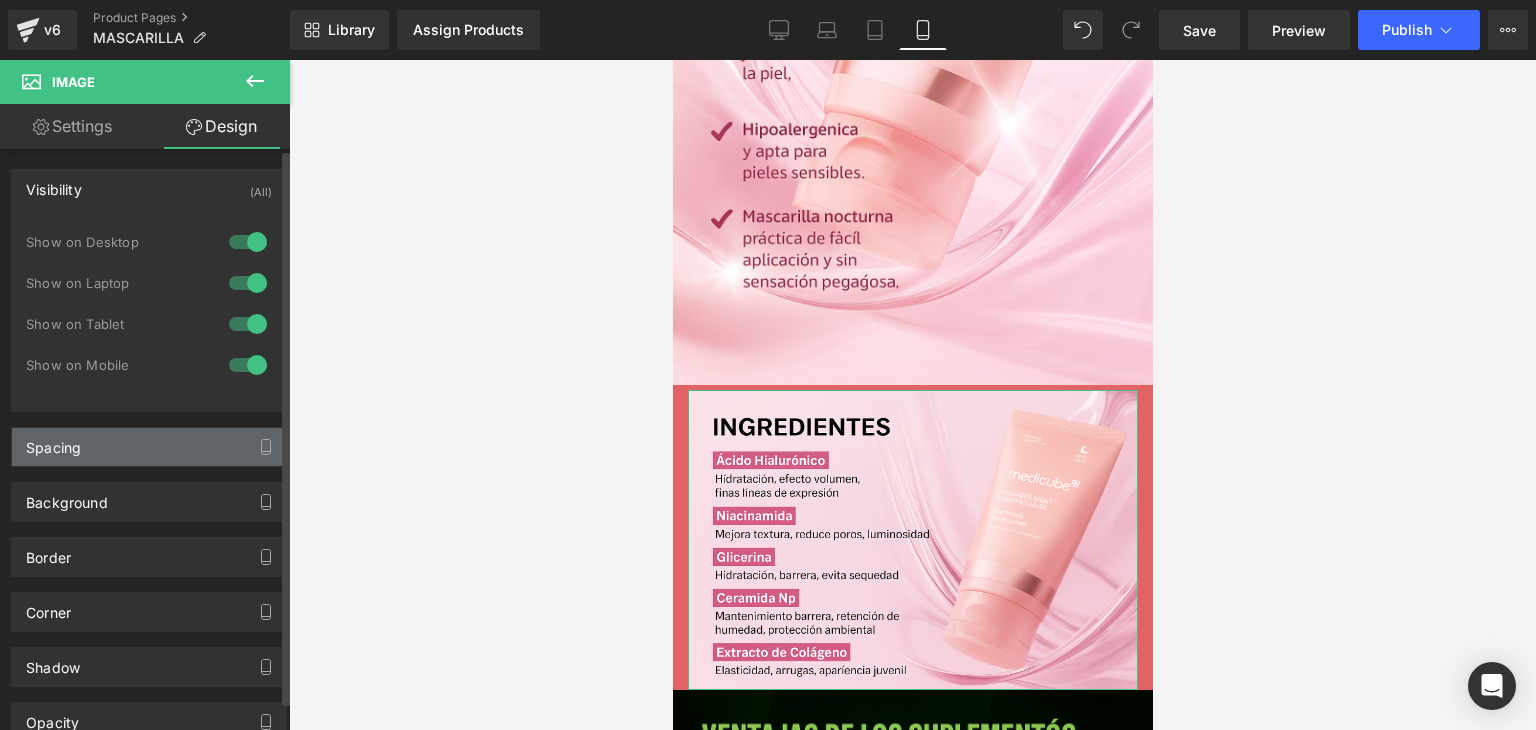 click on "Spacing" at bounding box center [149, 447] 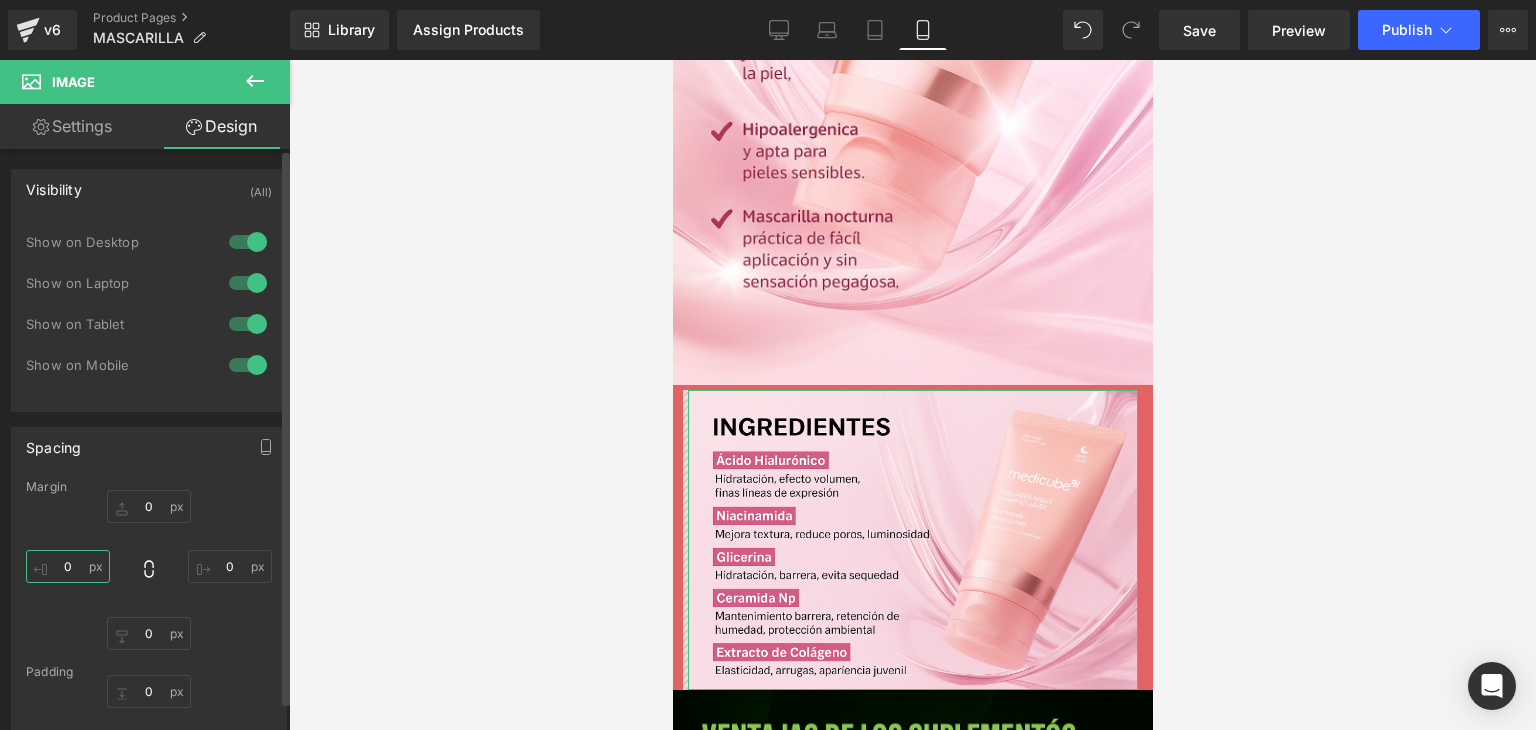 click on "0" at bounding box center (68, 566) 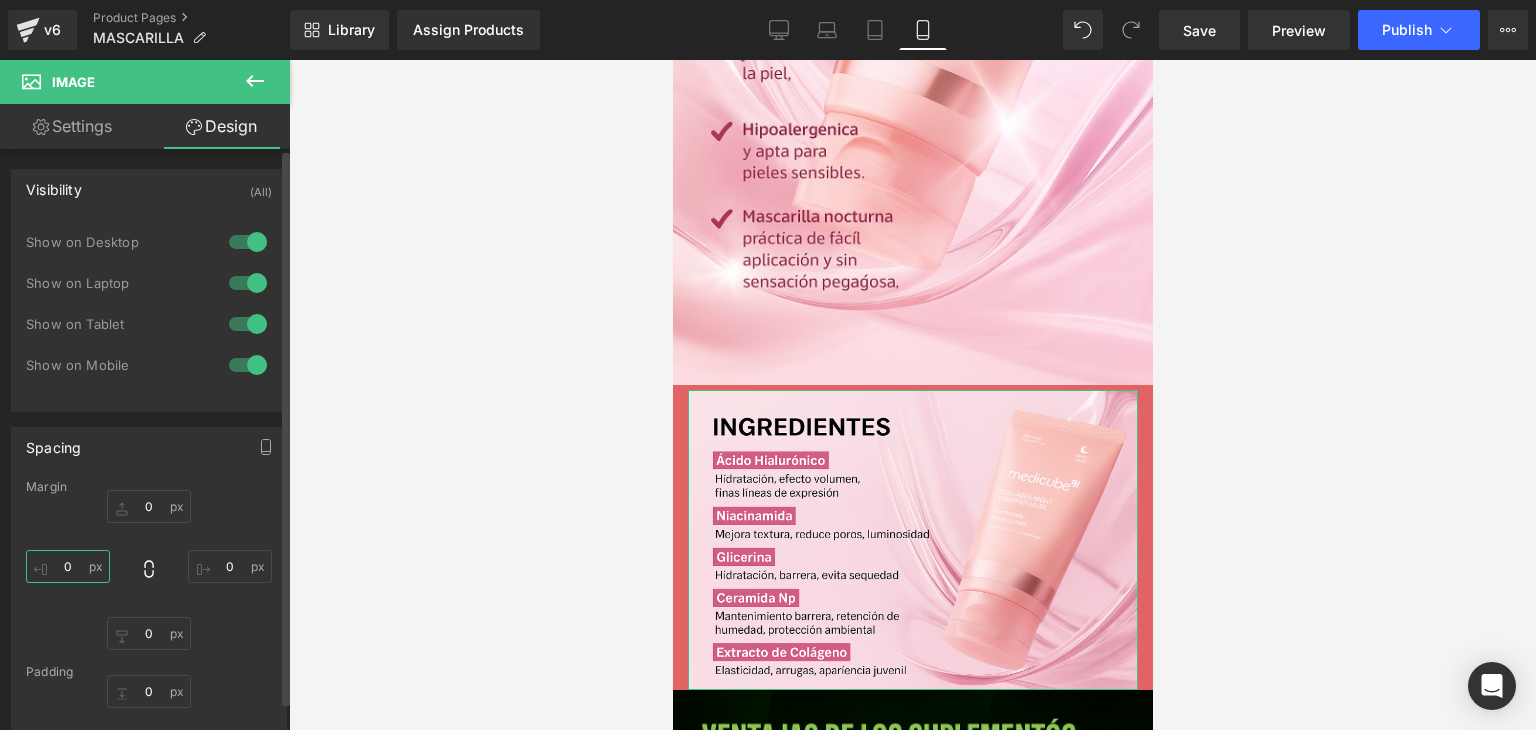 click on "0" at bounding box center [68, 566] 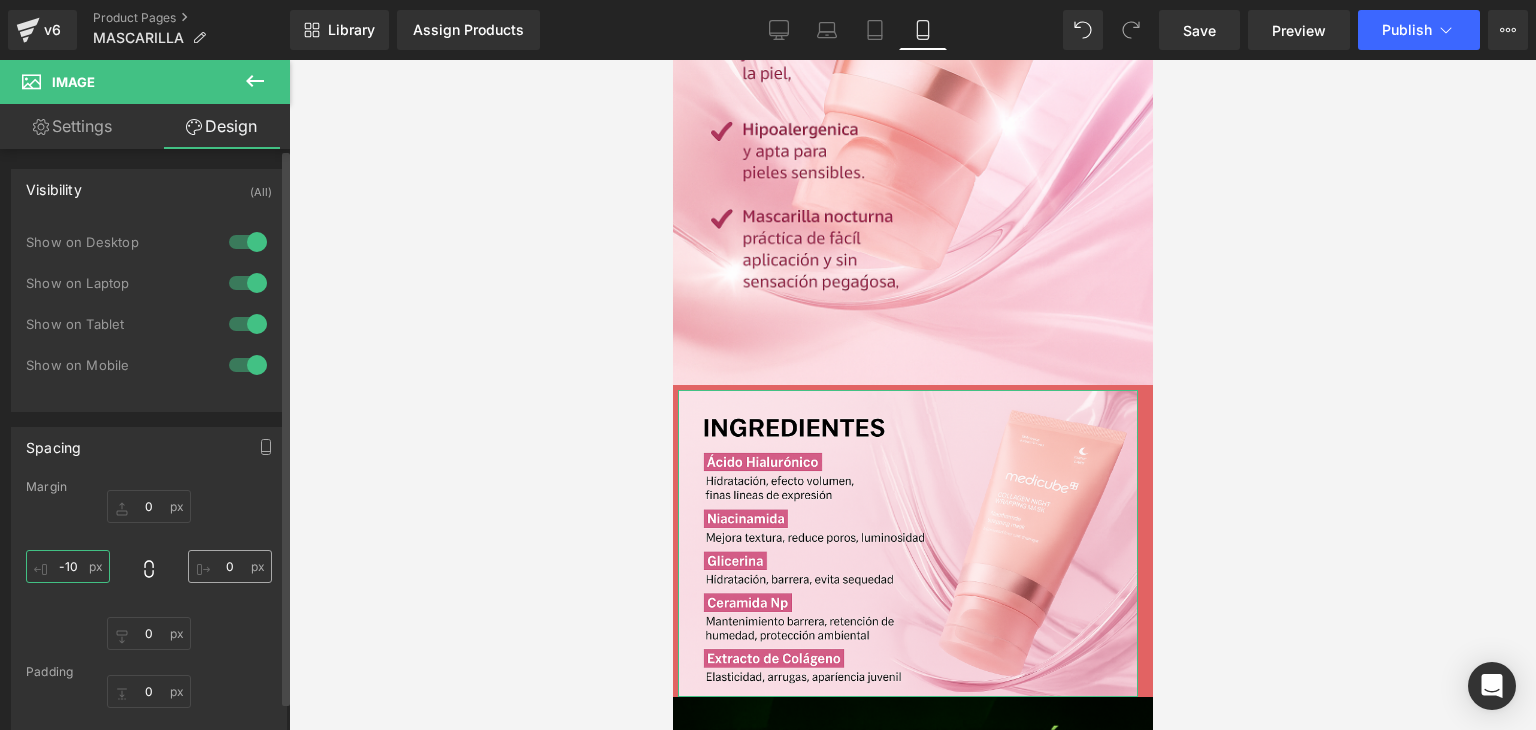 type on "-10" 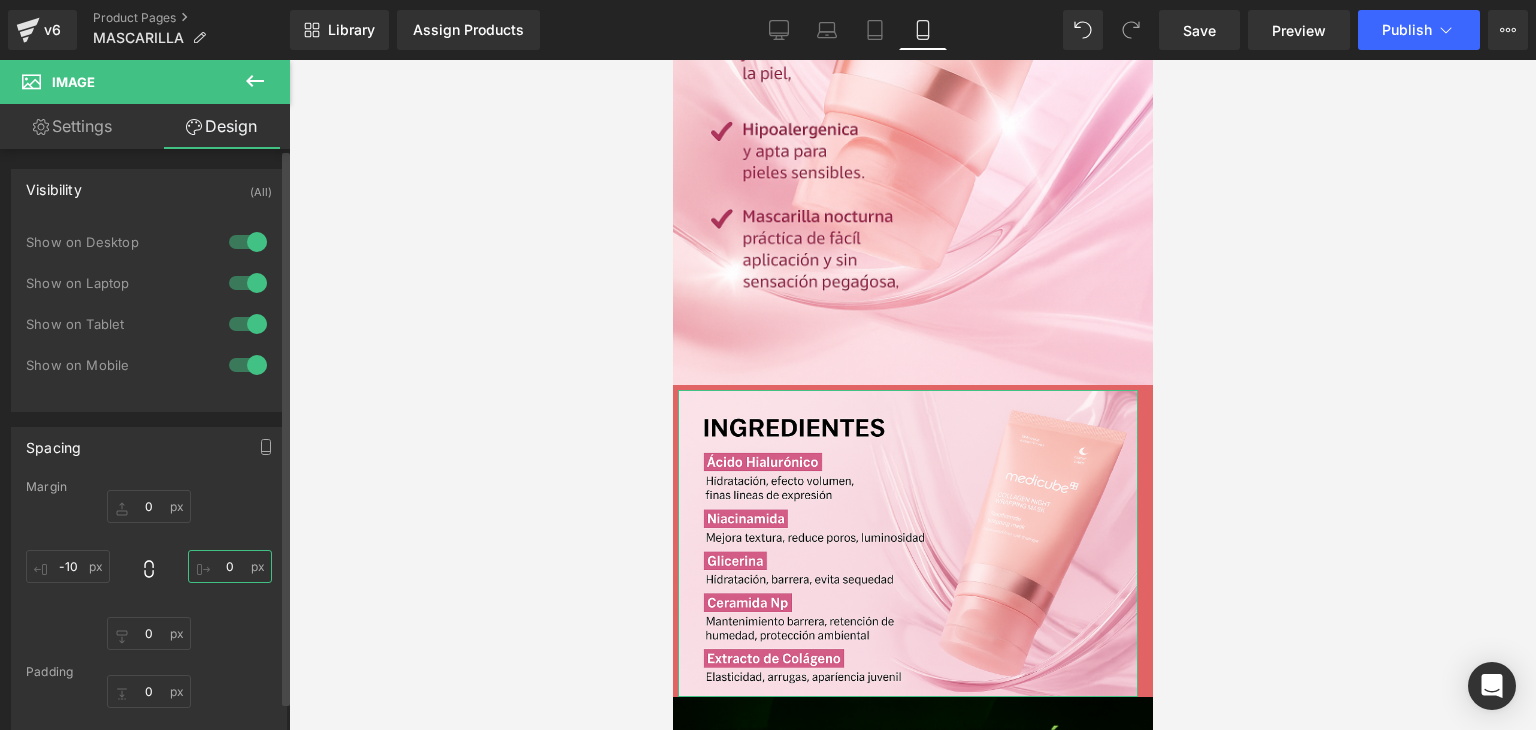 click on "0" at bounding box center [230, 566] 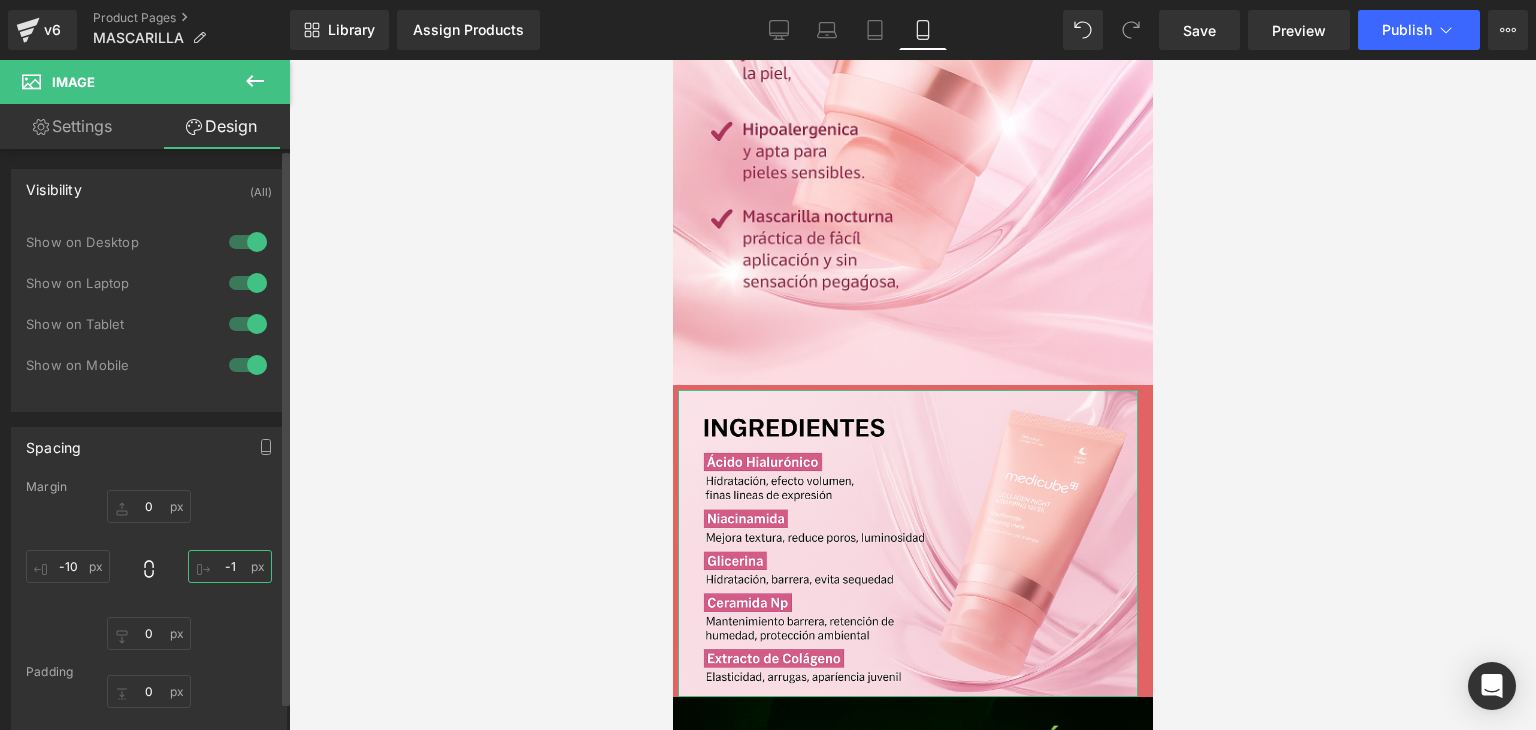 type on "-10" 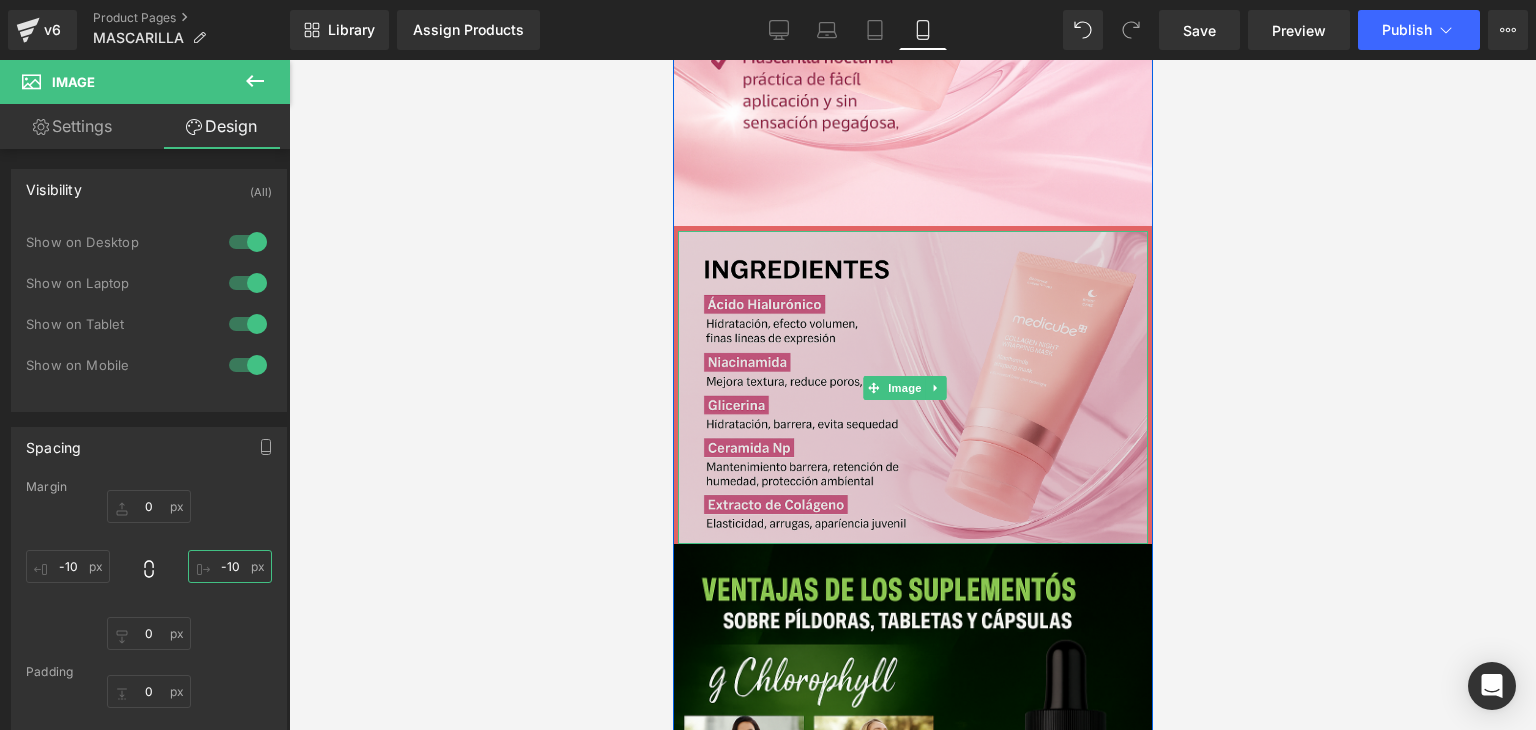 scroll, scrollTop: 4216, scrollLeft: 0, axis: vertical 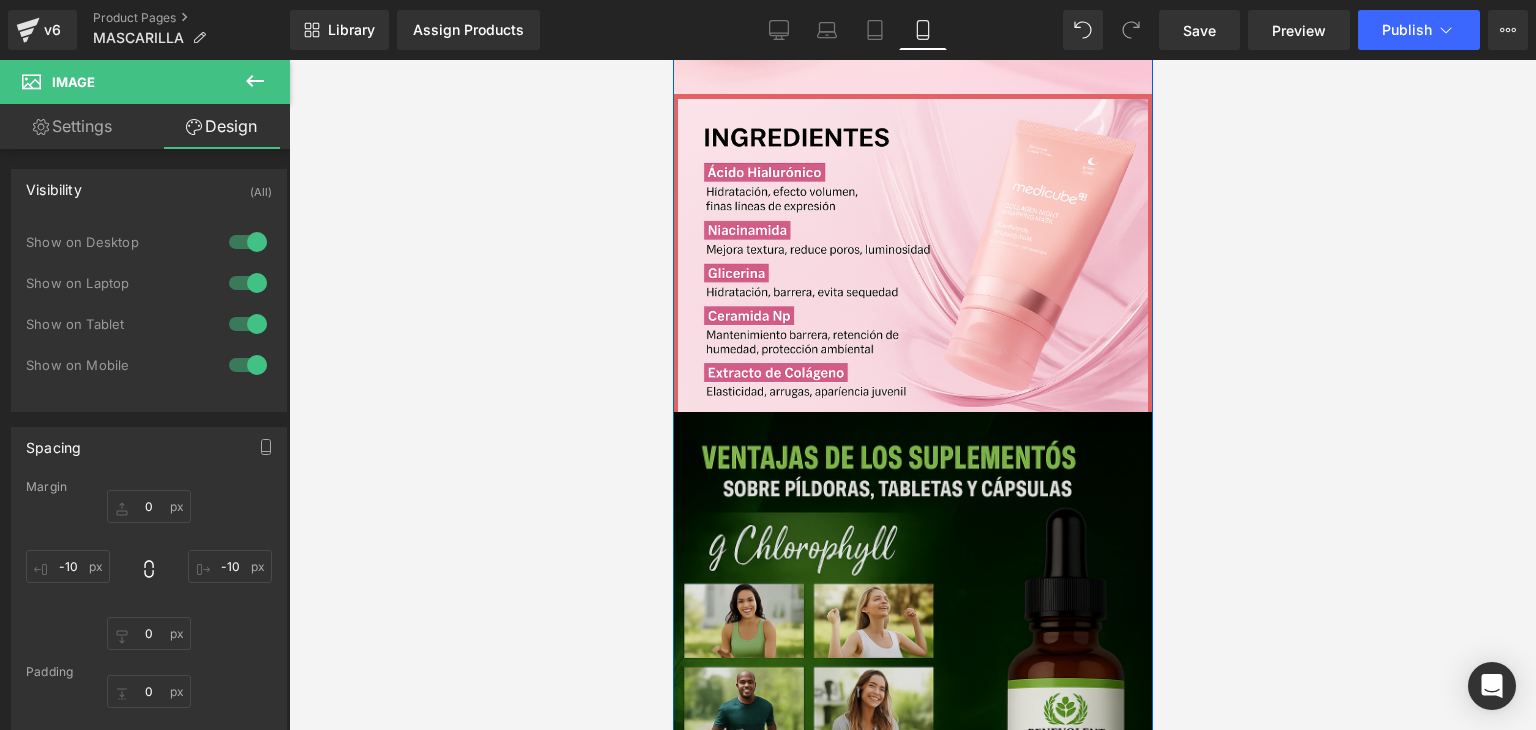 click at bounding box center [912, 657] 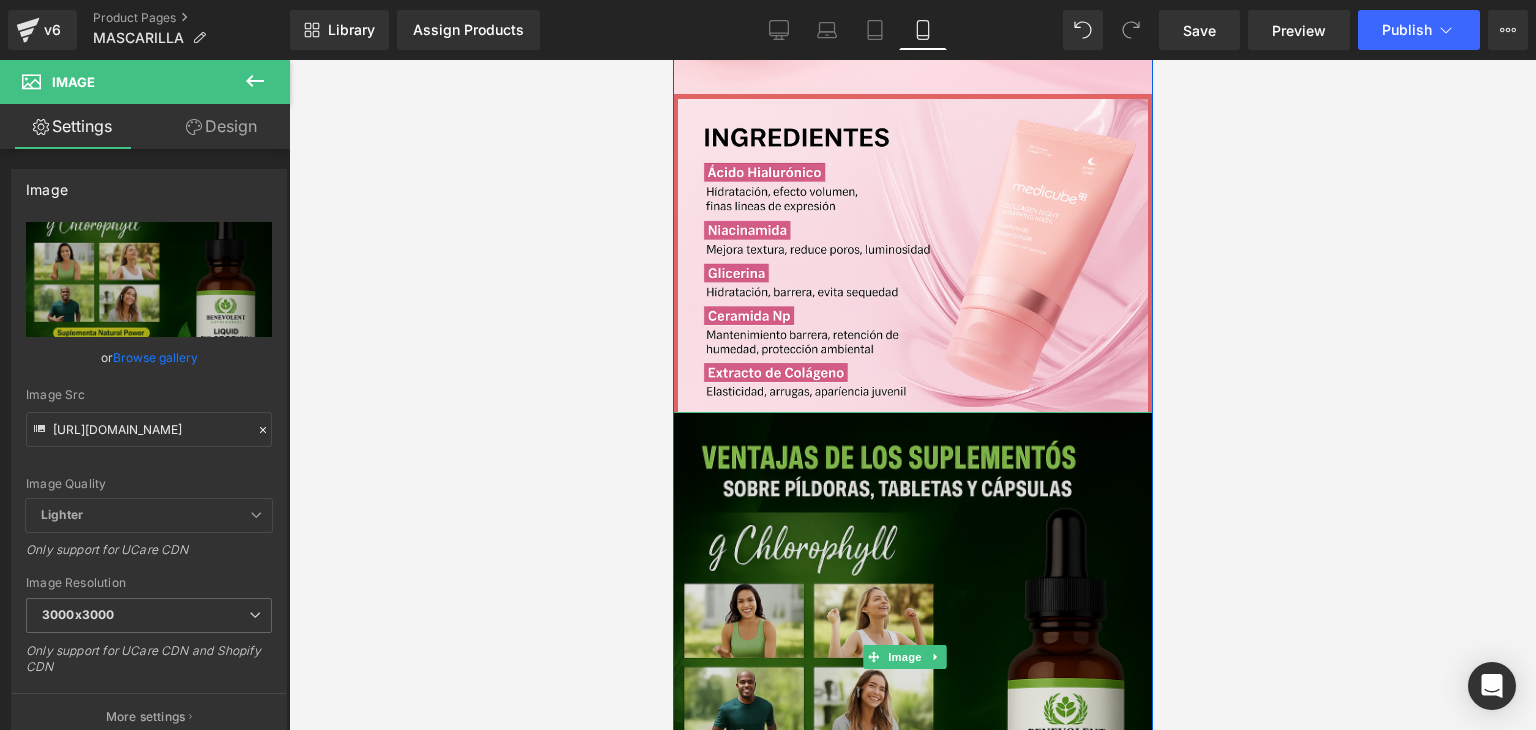 click at bounding box center (912, 657) 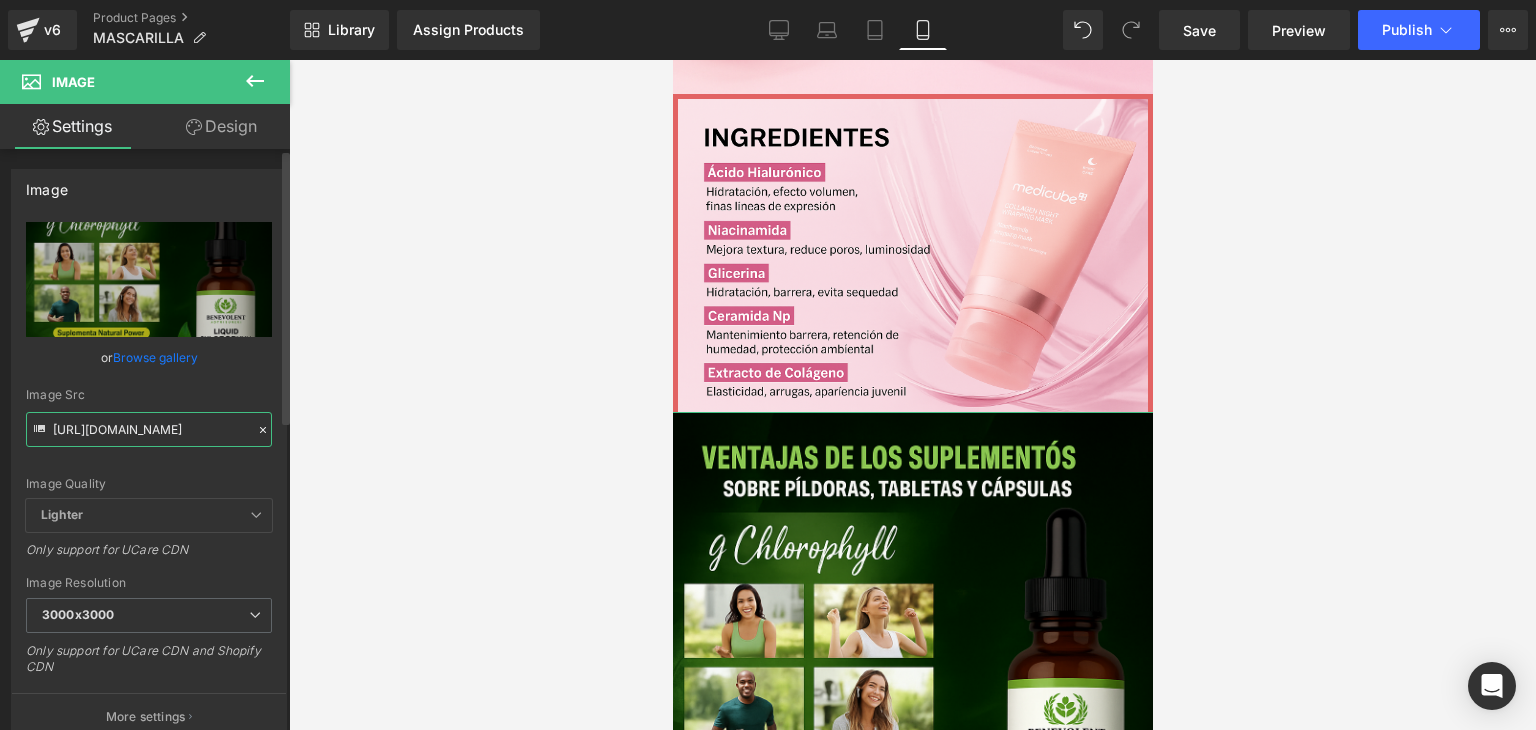 click on "[URL][DOMAIN_NAME]" at bounding box center (149, 429) 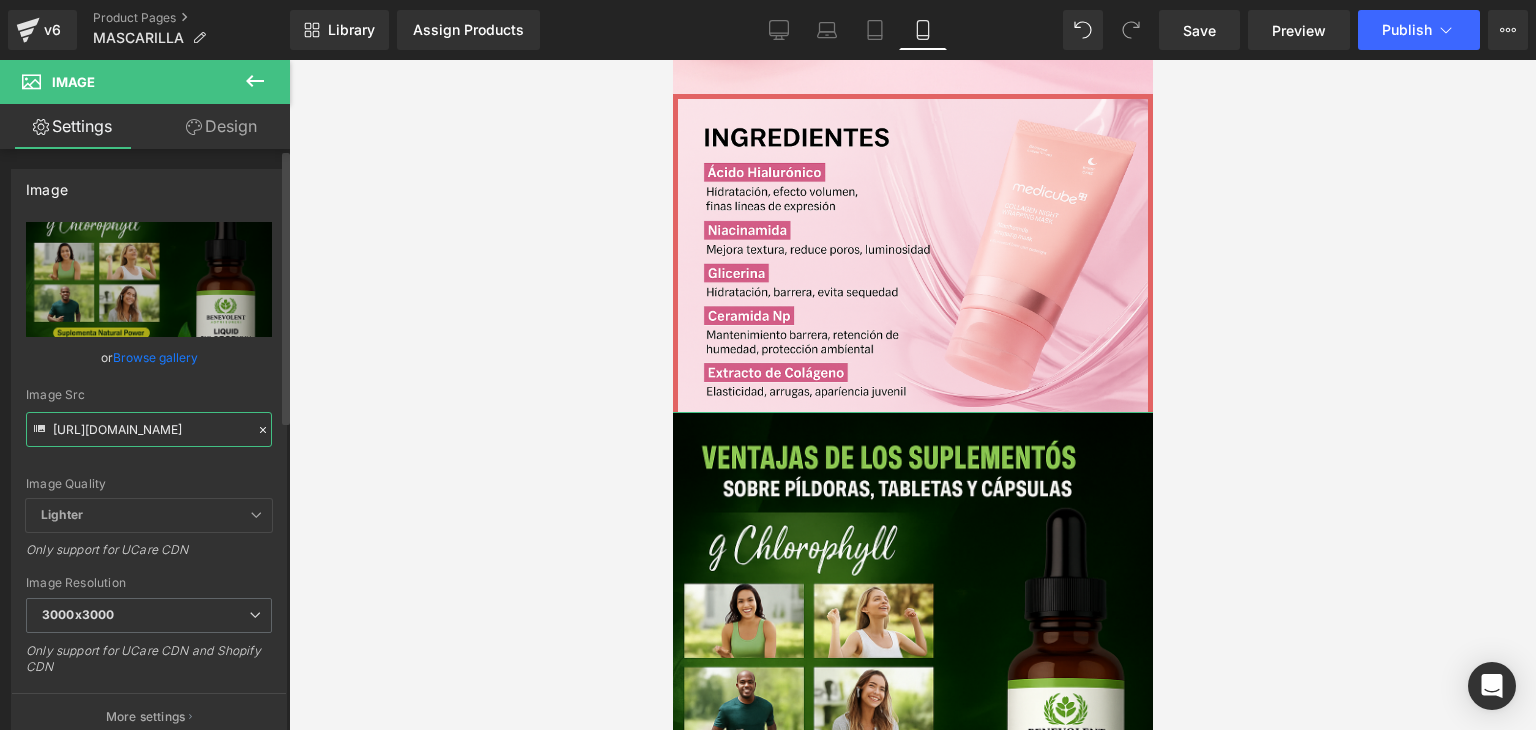 click on "[URL][DOMAIN_NAME]" at bounding box center (149, 429) 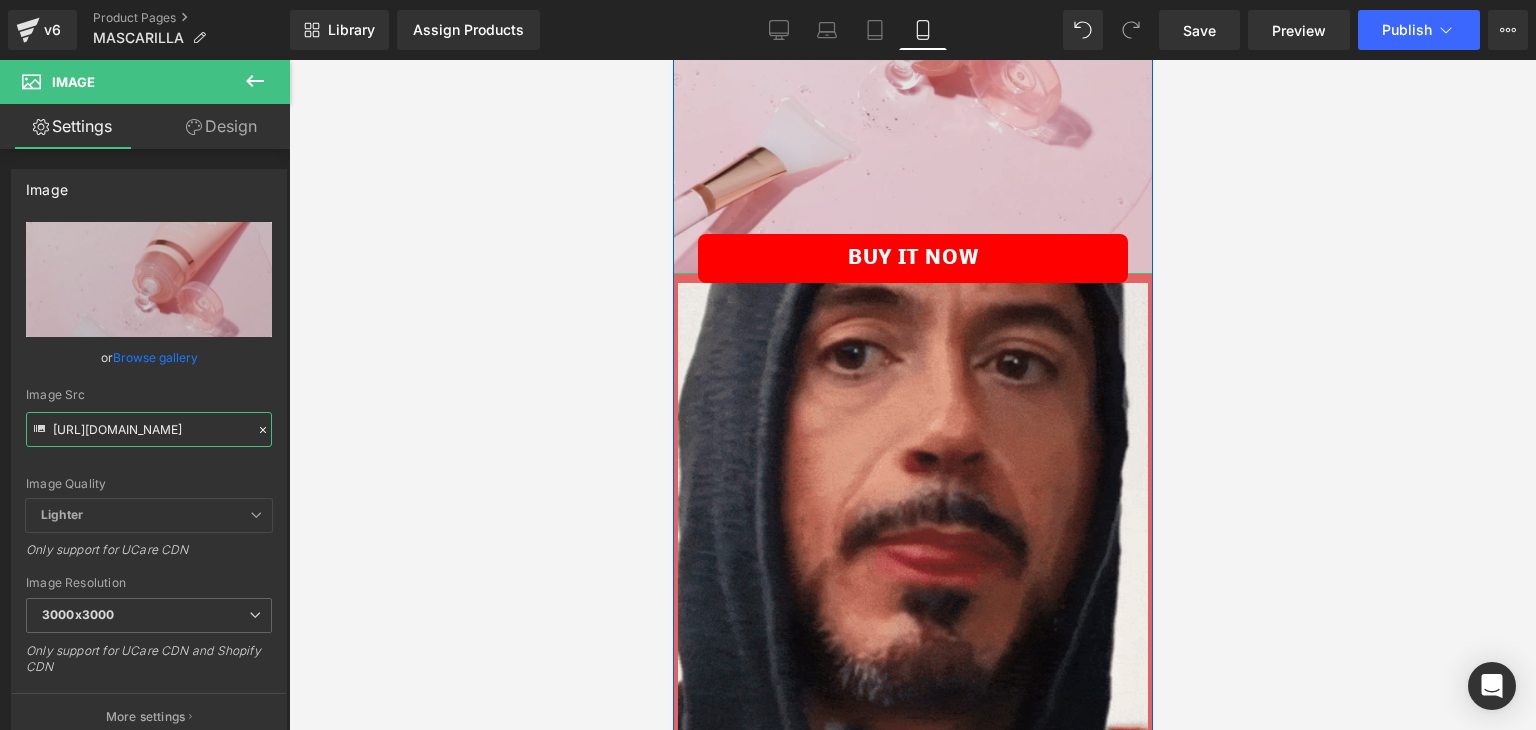 scroll, scrollTop: 4880, scrollLeft: 0, axis: vertical 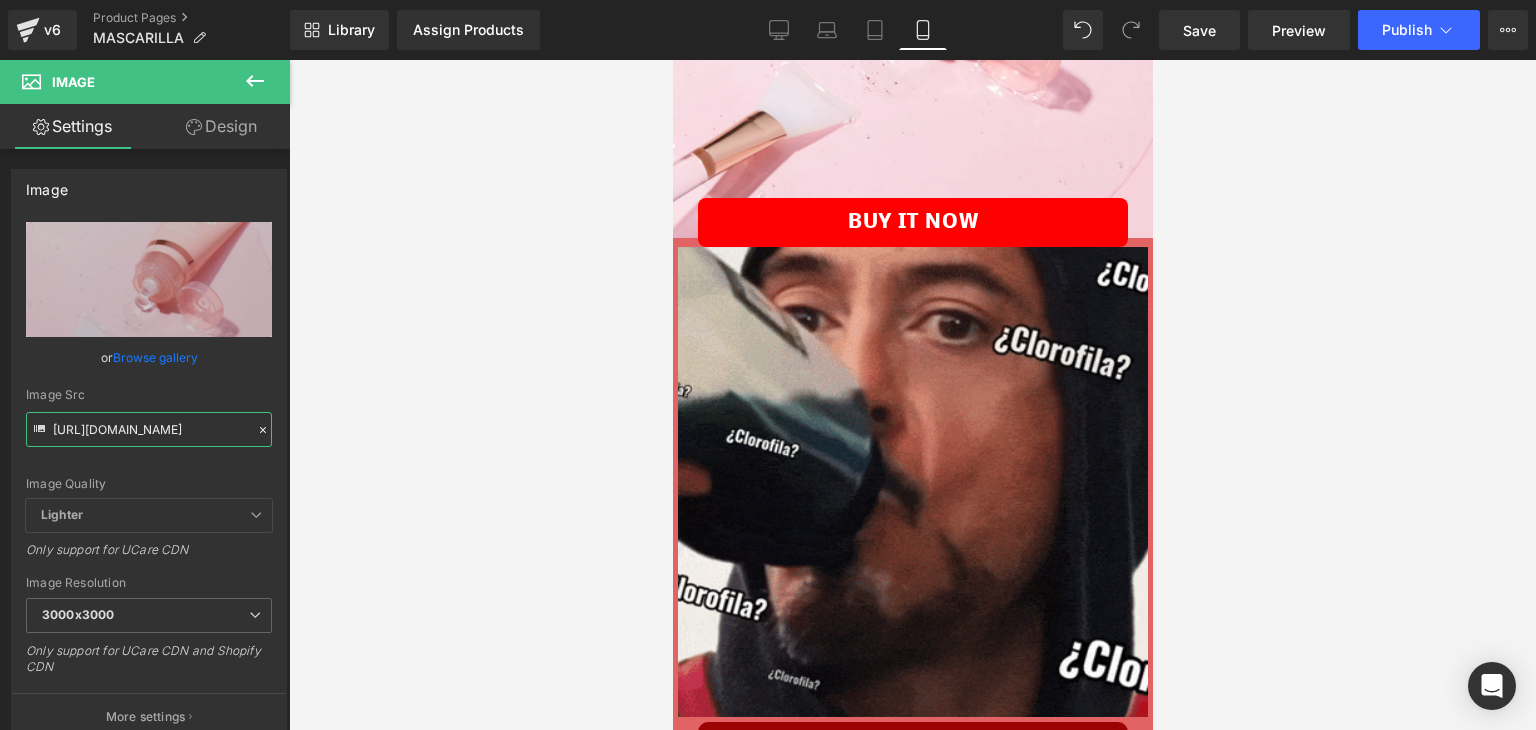 type on "[URL][DOMAIN_NAME]" 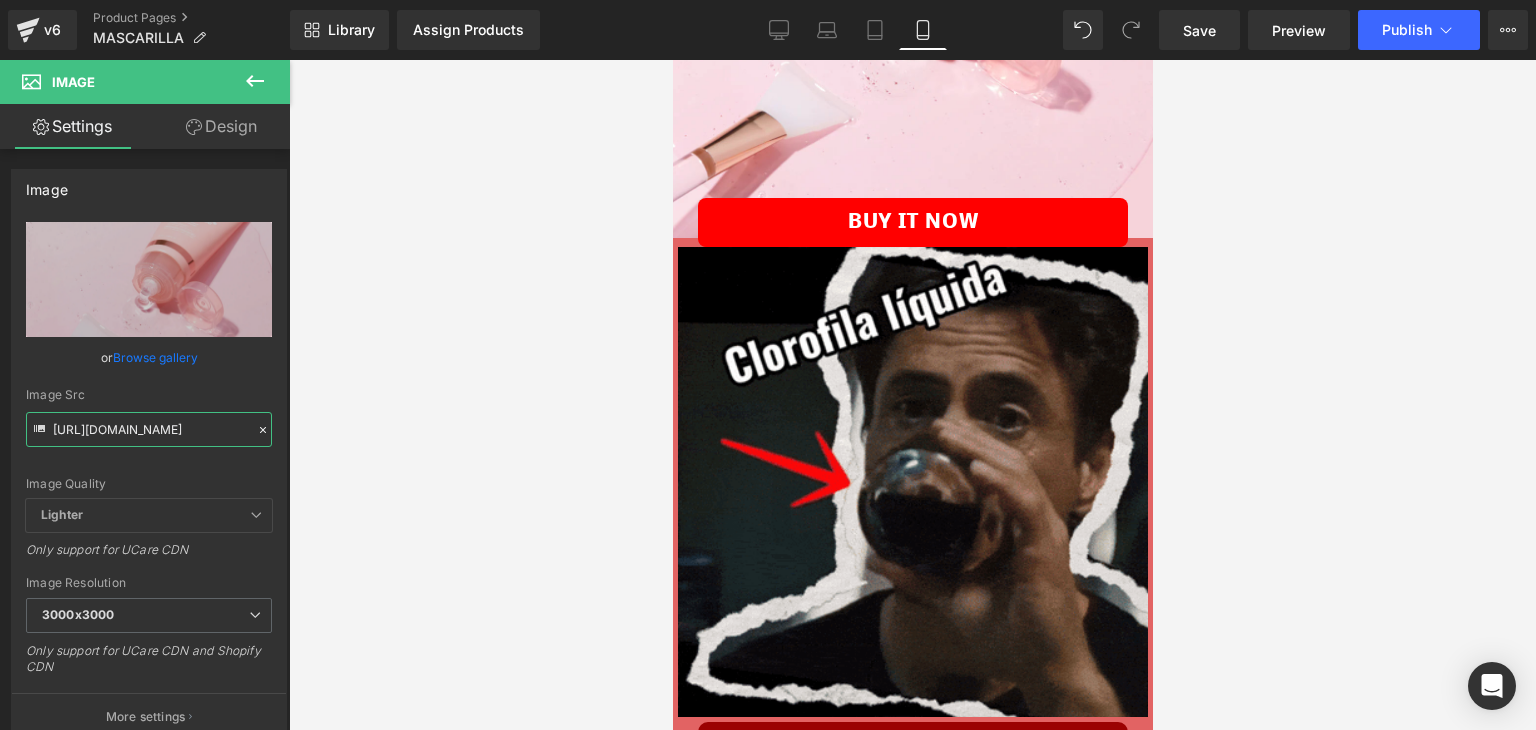 scroll, scrollTop: 0, scrollLeft: 0, axis: both 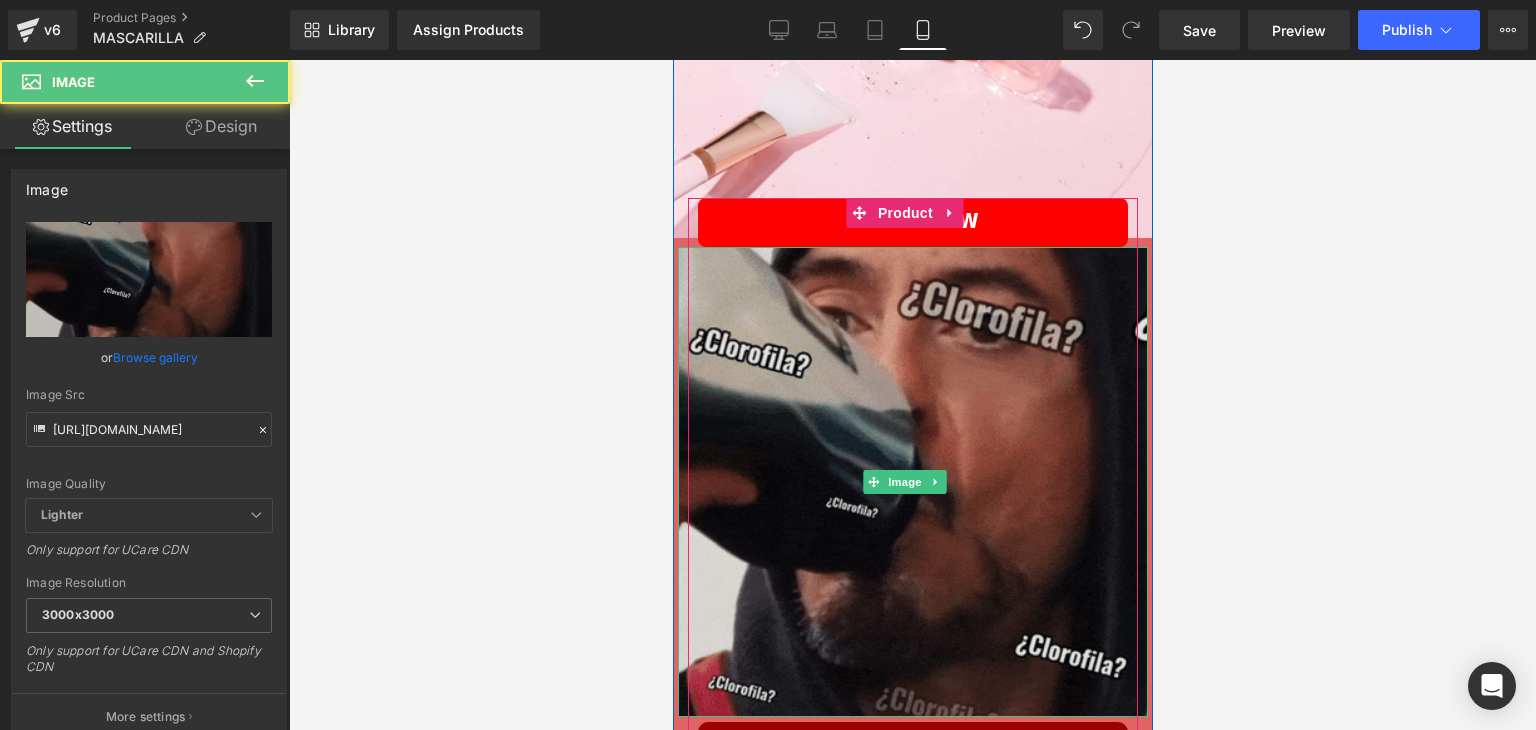 click at bounding box center [912, 482] 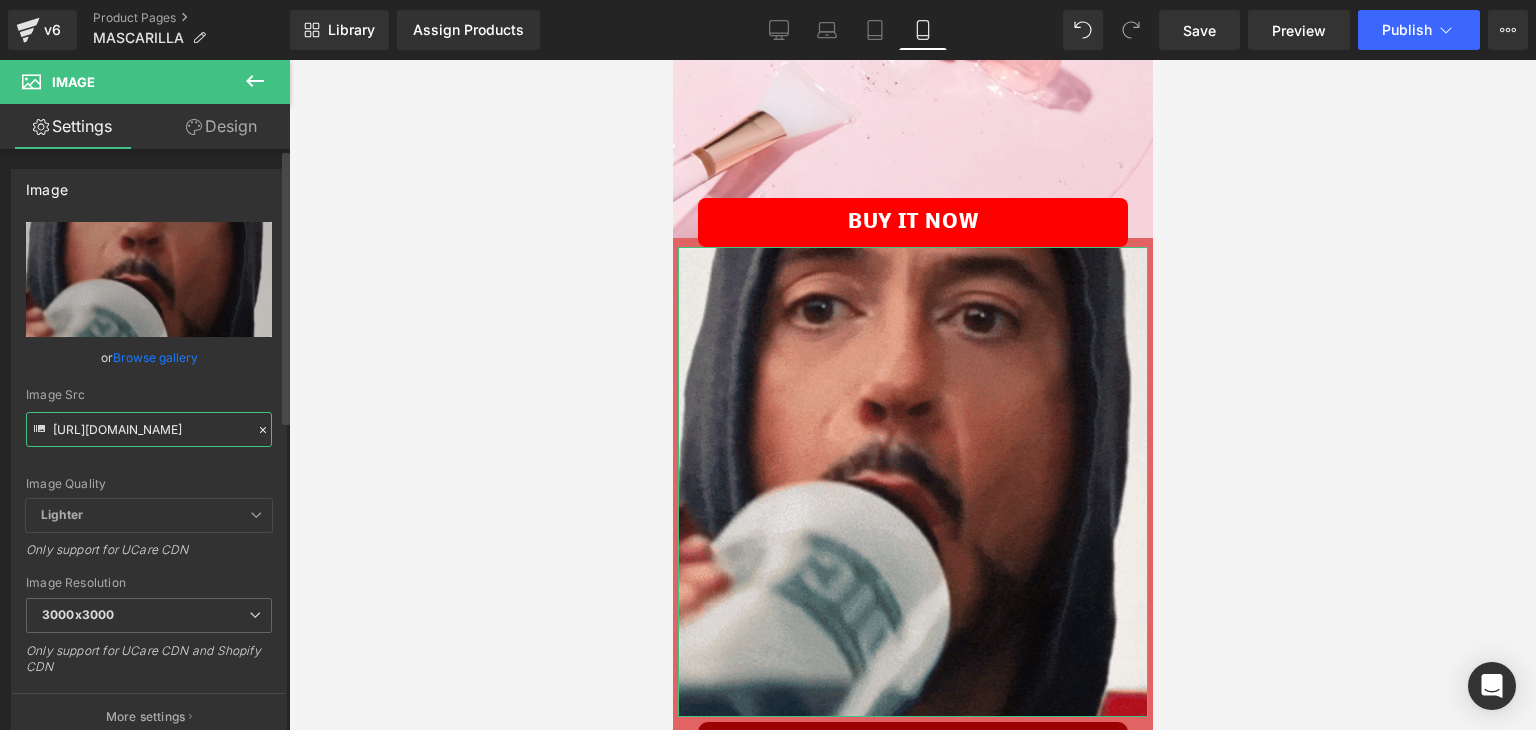click on "[URL][DOMAIN_NAME]" at bounding box center (149, 429) 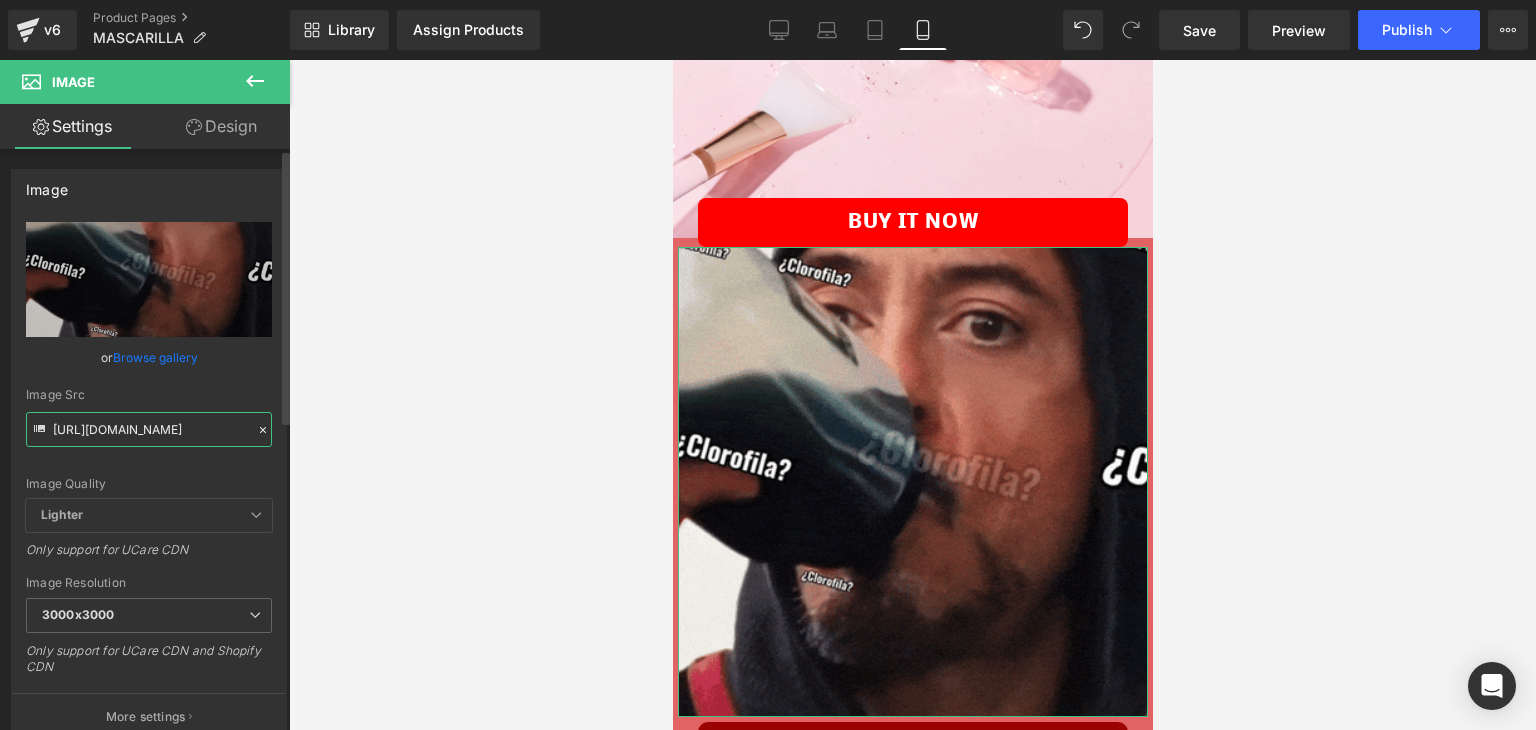 click on "[URL][DOMAIN_NAME]" at bounding box center (149, 429) 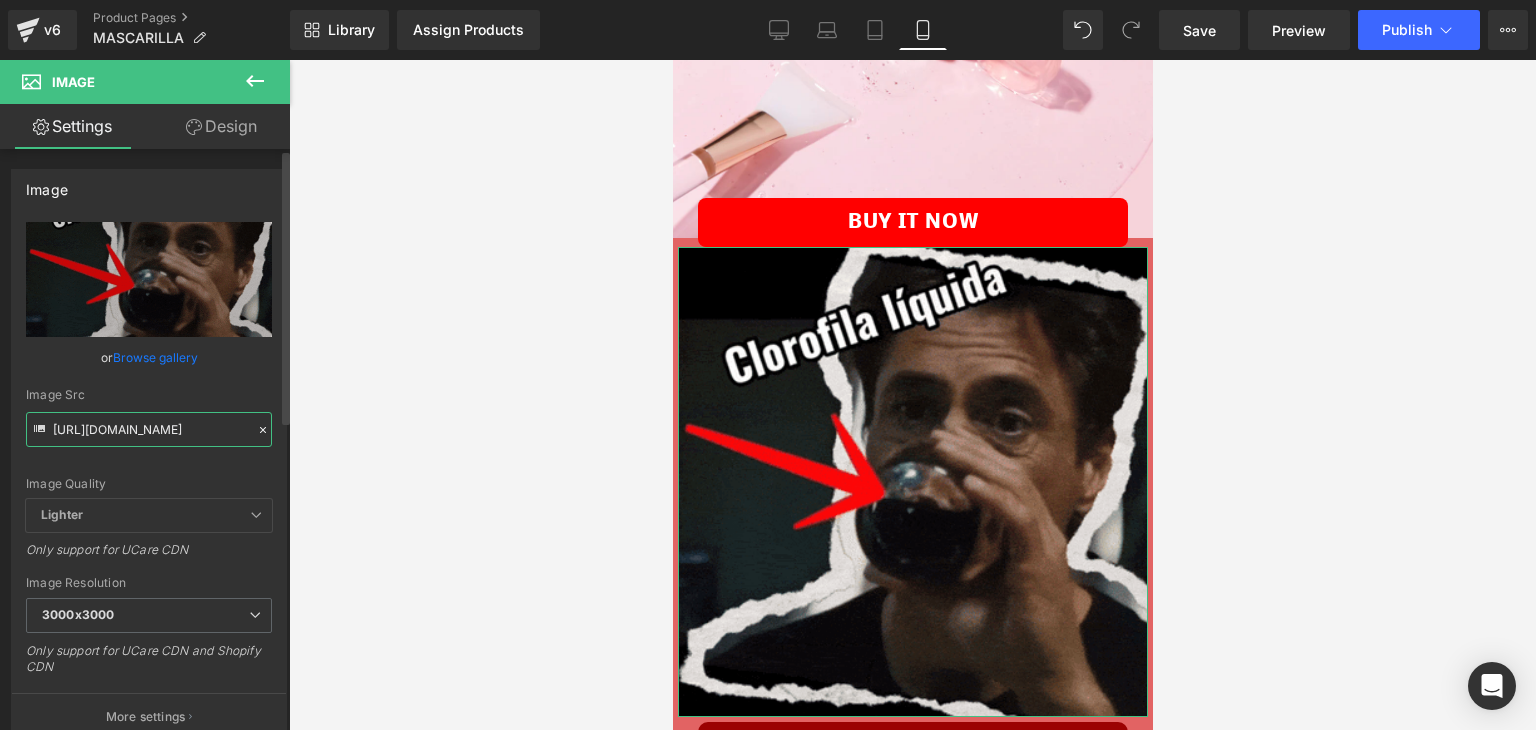 click on "[URL][DOMAIN_NAME]" at bounding box center (149, 429) 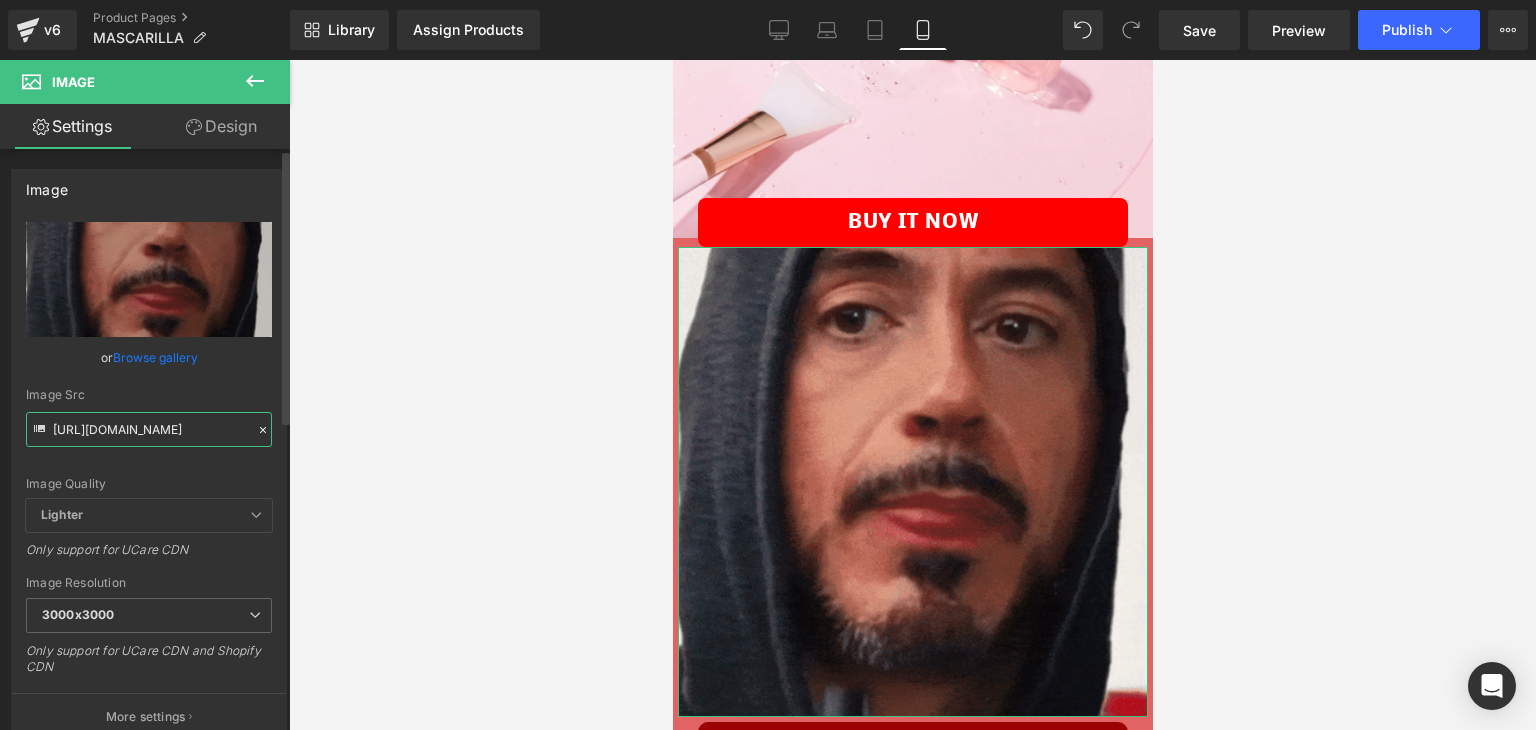 click on "[URL][DOMAIN_NAME]" at bounding box center [149, 429] 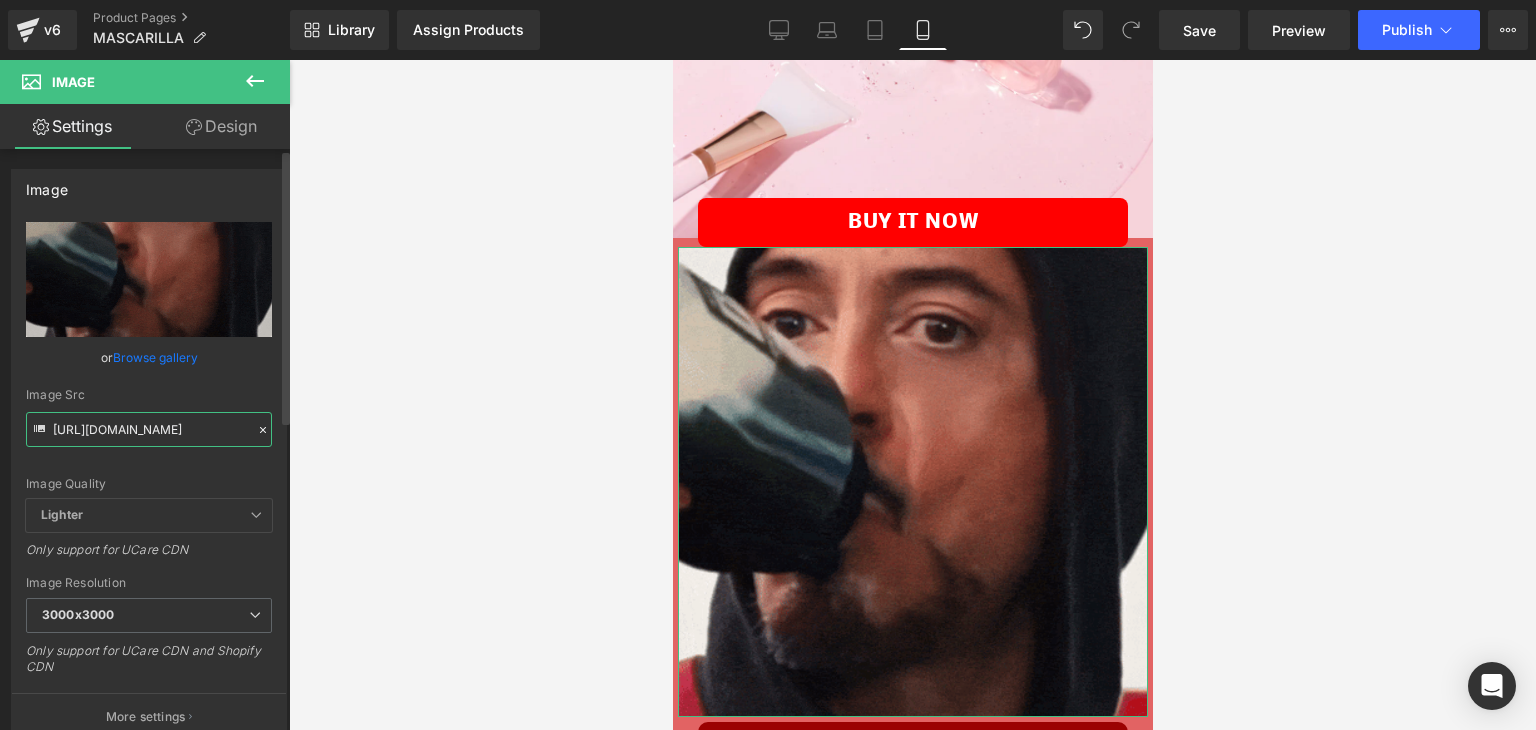 paste on "[DOMAIN_NAME][URL]" 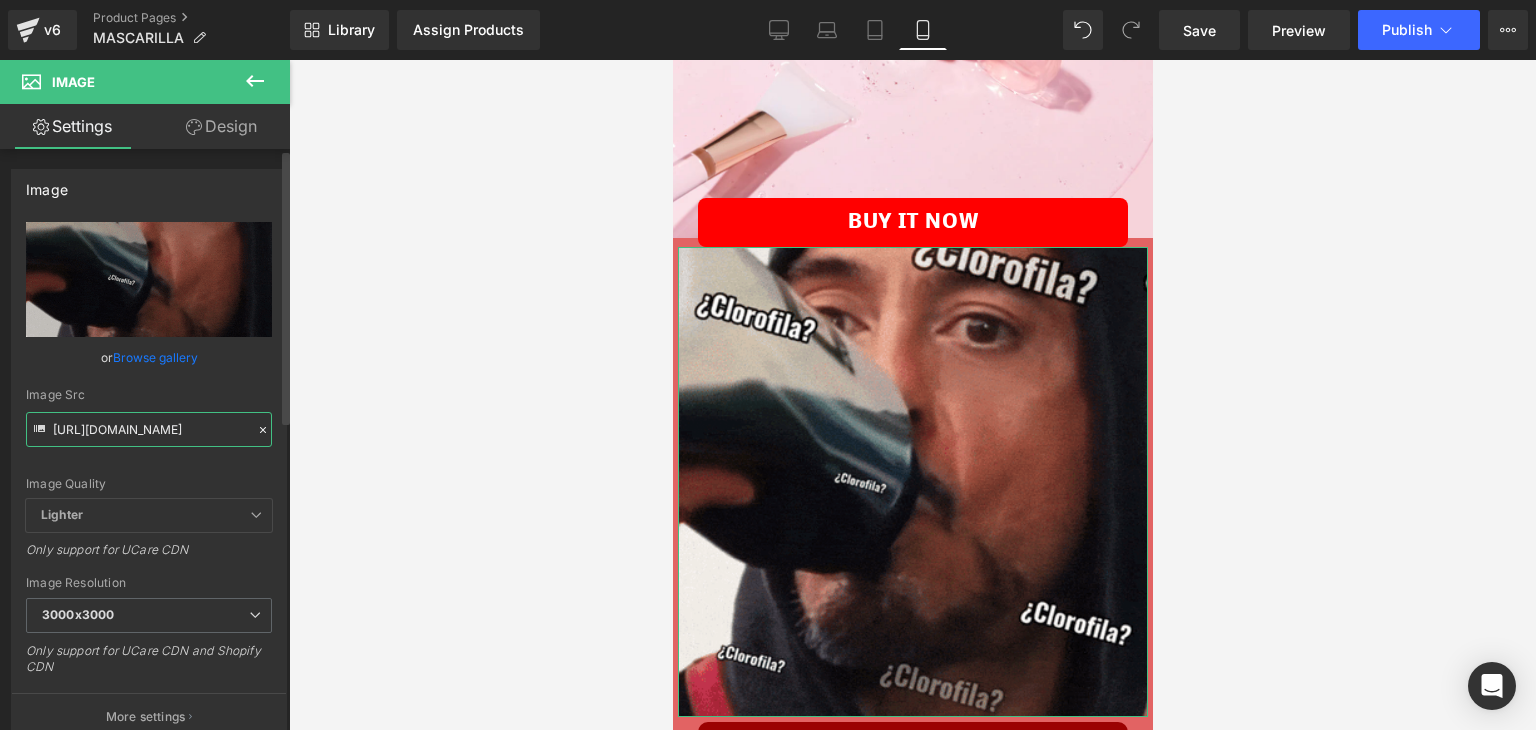 scroll, scrollTop: 0, scrollLeft: 771, axis: horizontal 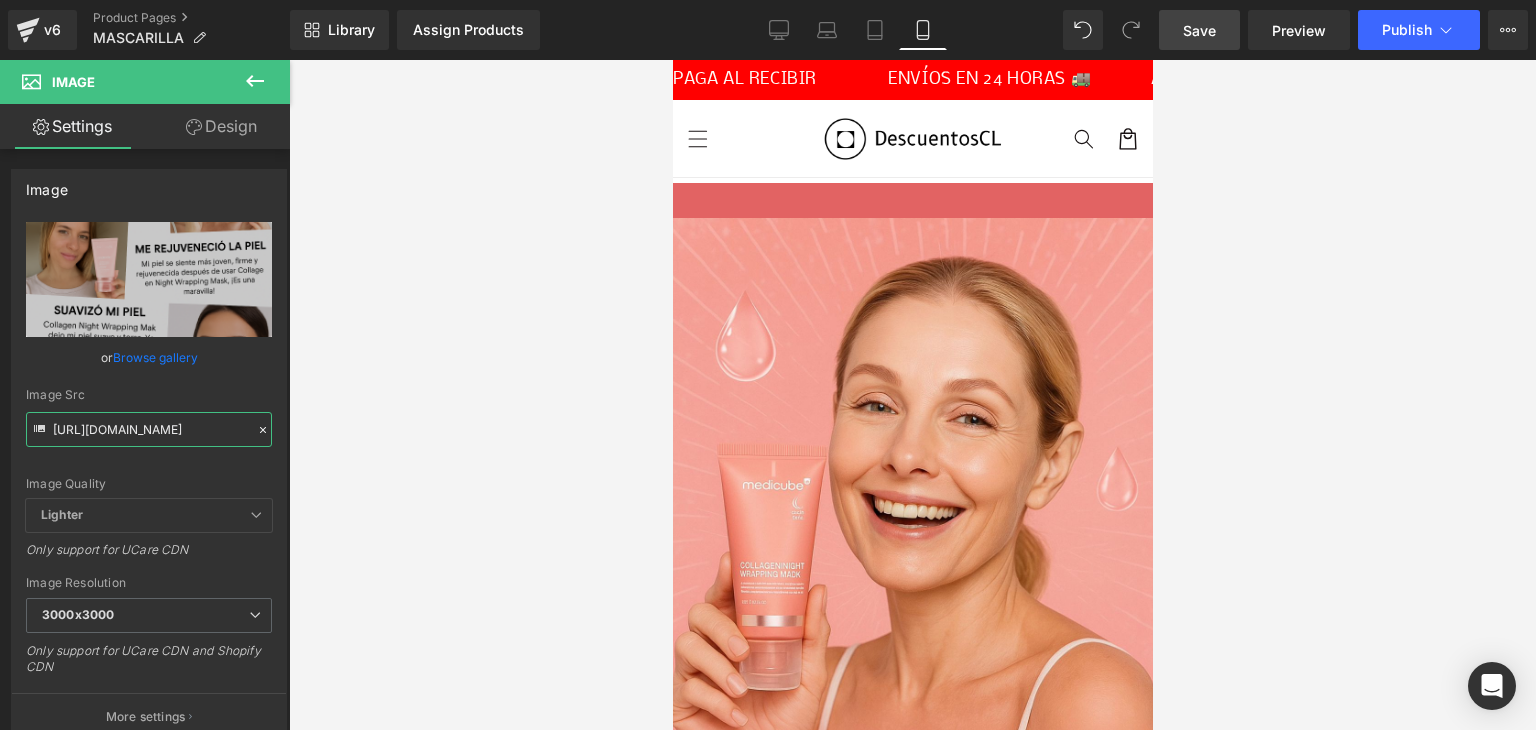 type on "[URL][DOMAIN_NAME]" 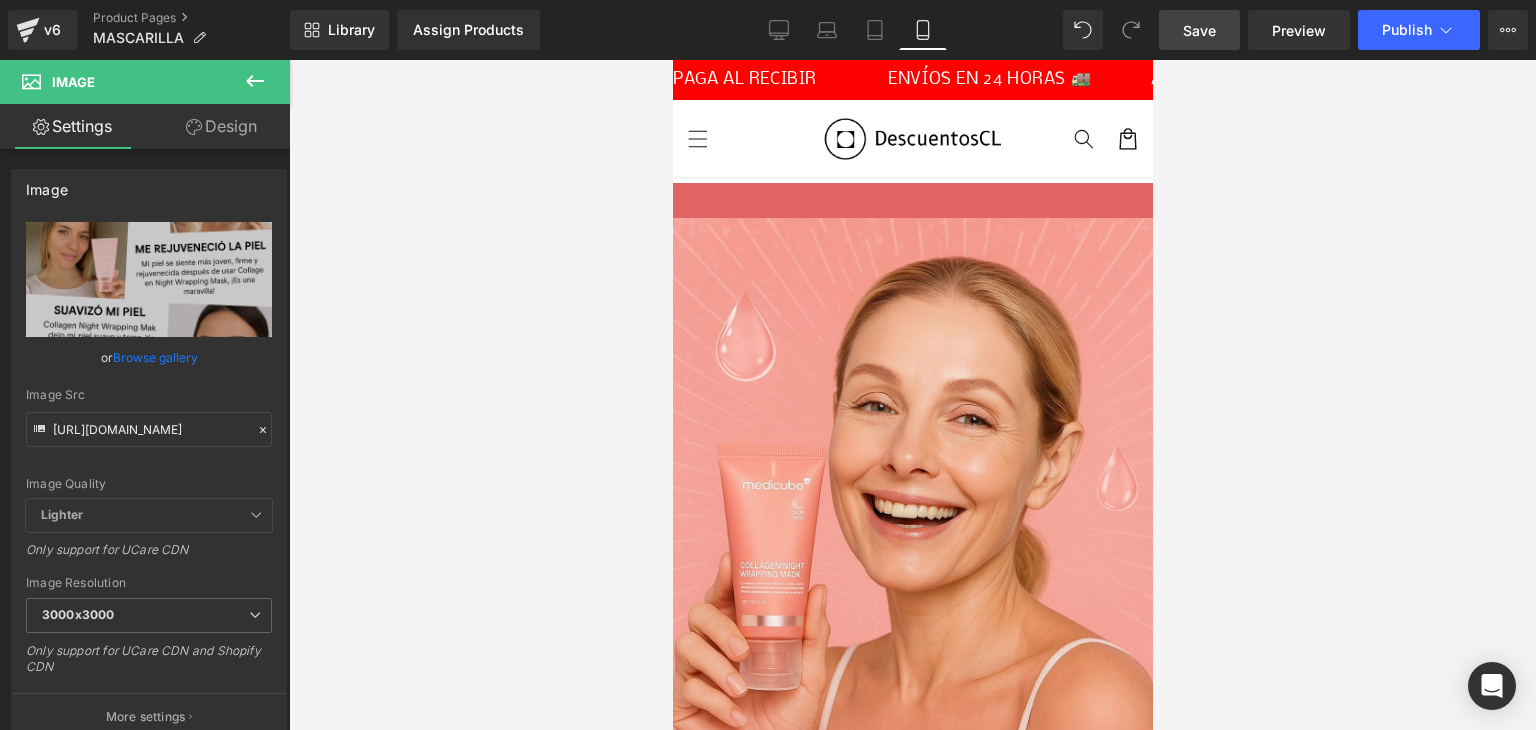 scroll, scrollTop: 0, scrollLeft: 0, axis: both 